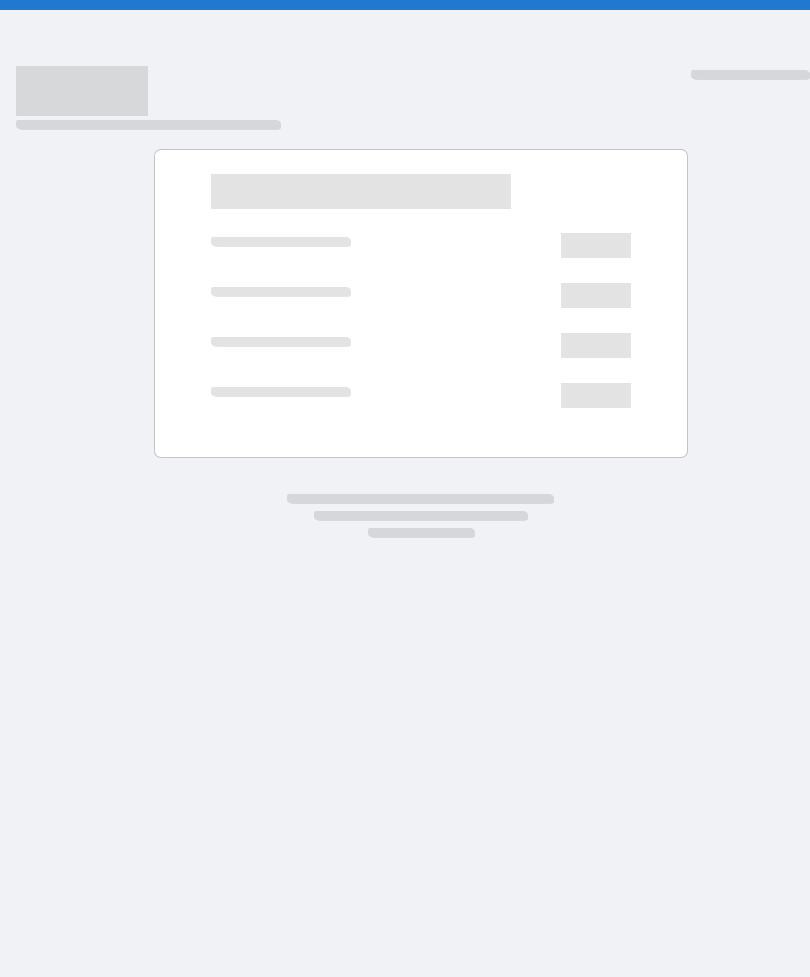 scroll, scrollTop: 0, scrollLeft: 0, axis: both 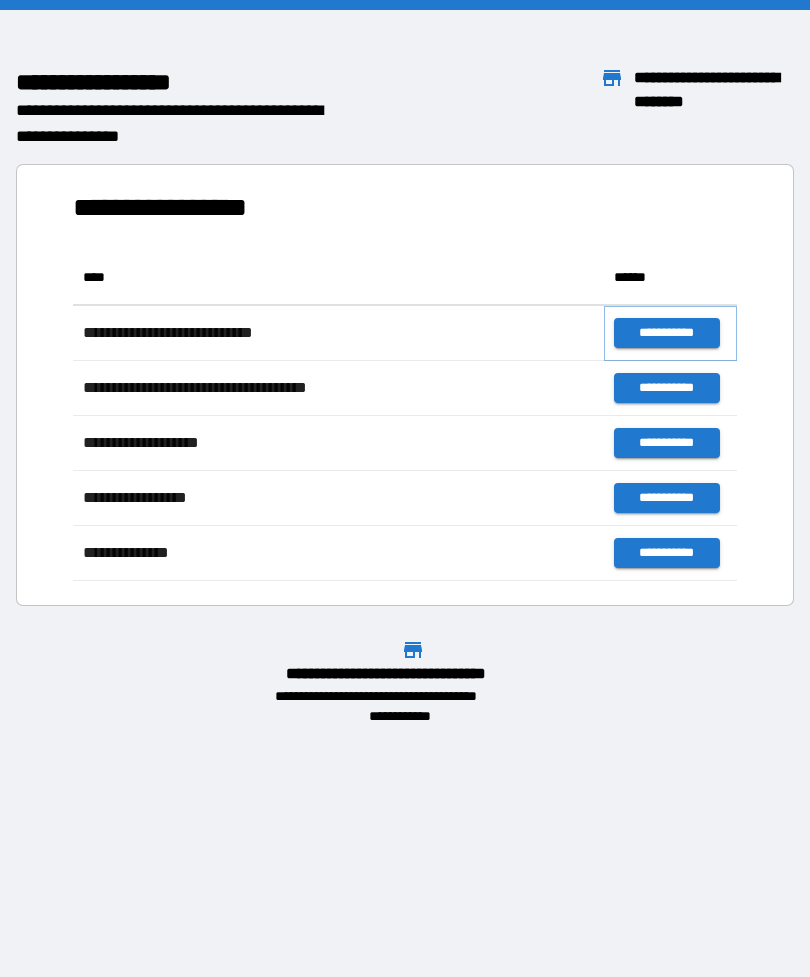 click on "**********" at bounding box center (666, 333) 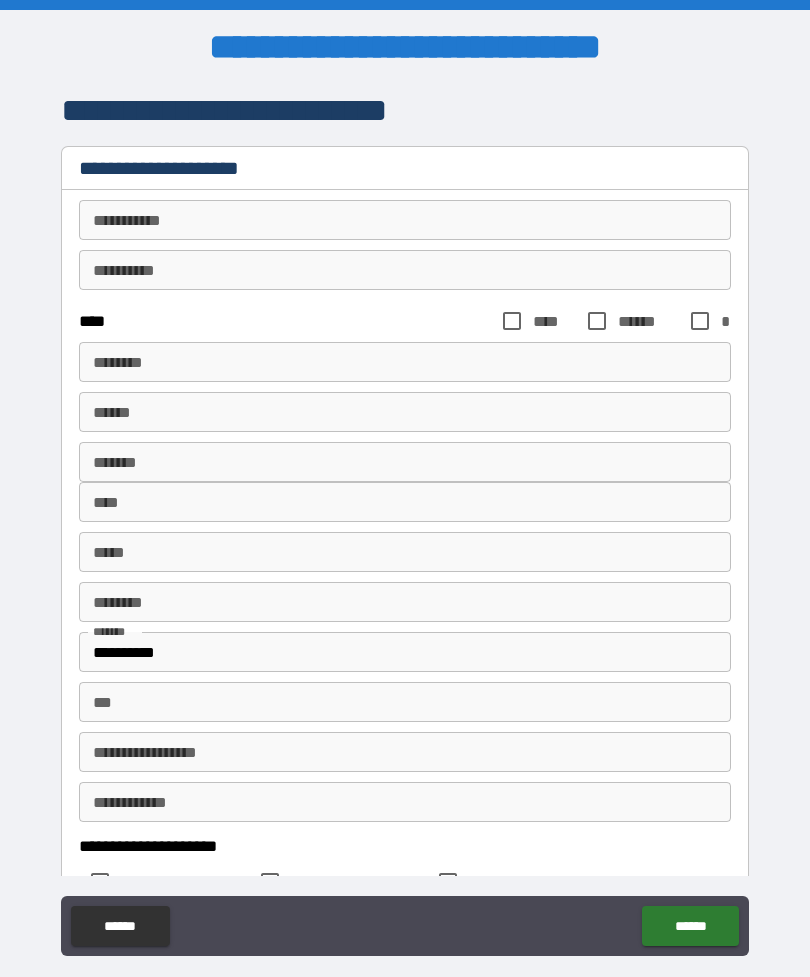 click on "*********   *" at bounding box center (405, 220) 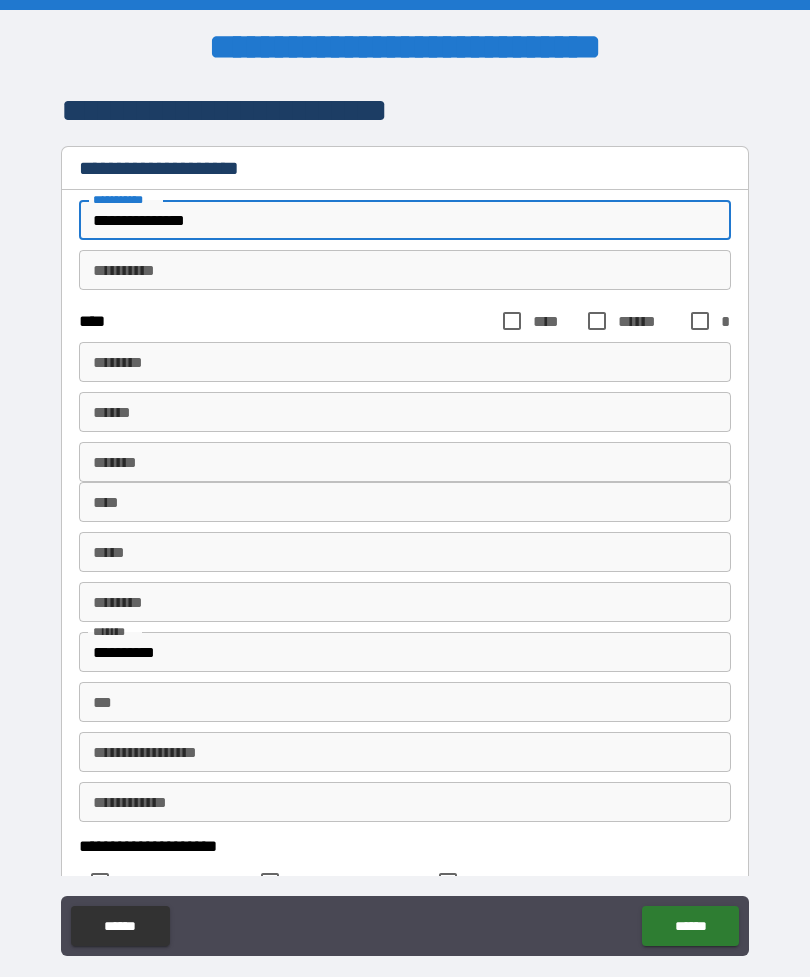 click on "**********" at bounding box center (405, 220) 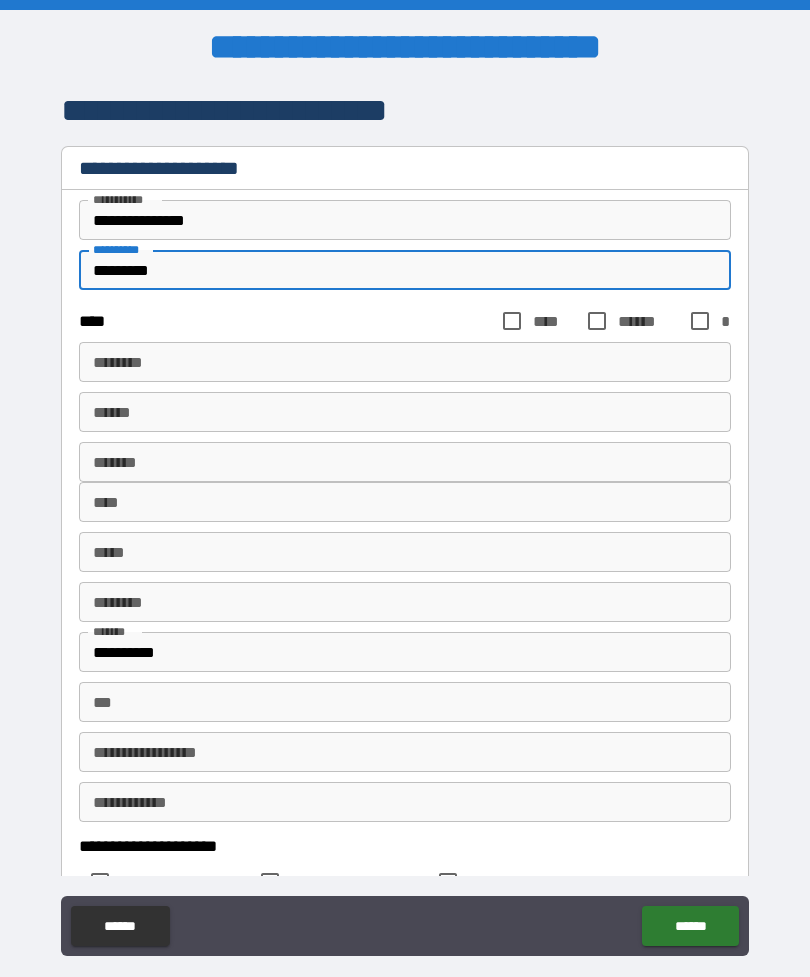 type on "*********" 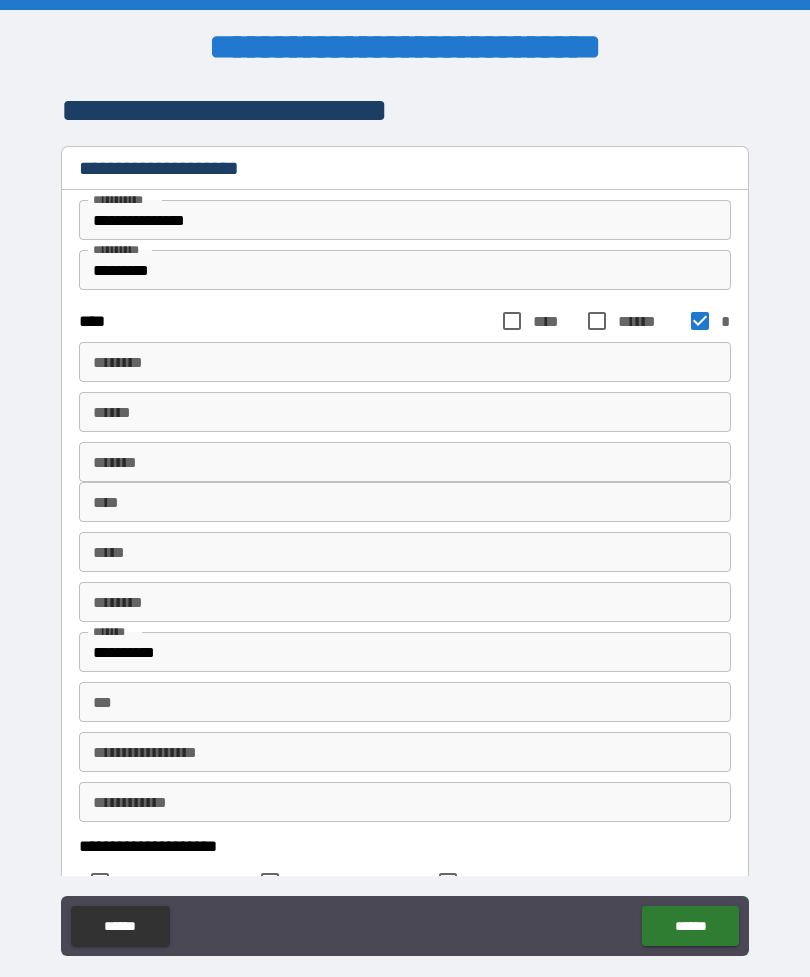 click on "******   *" at bounding box center (405, 362) 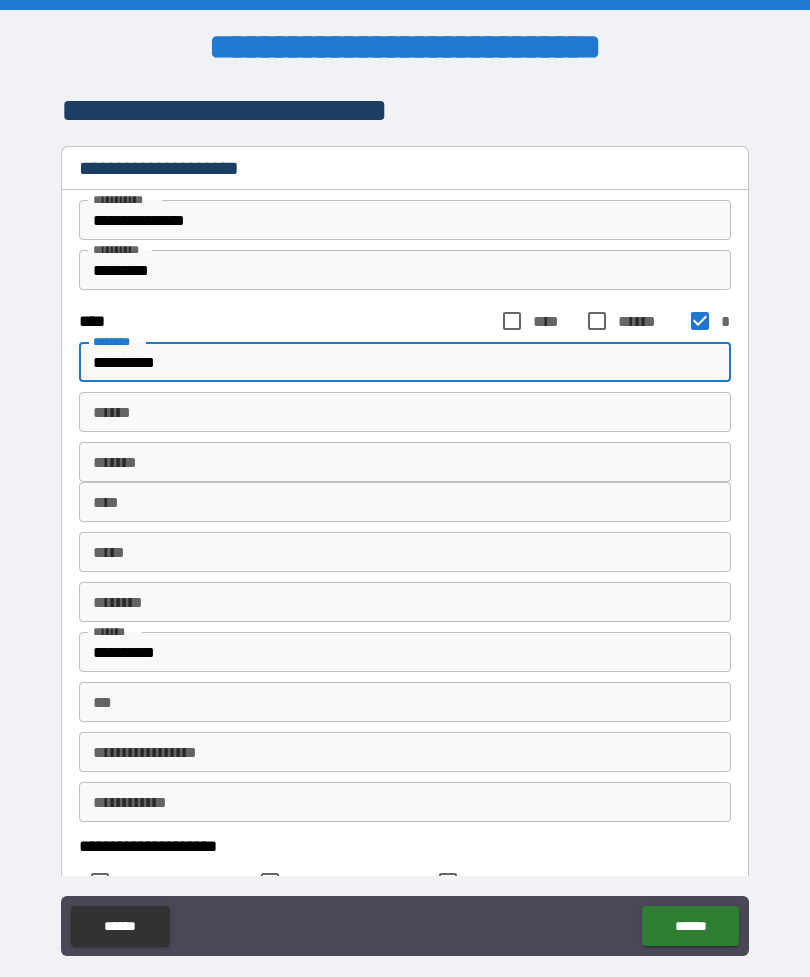 type on "**********" 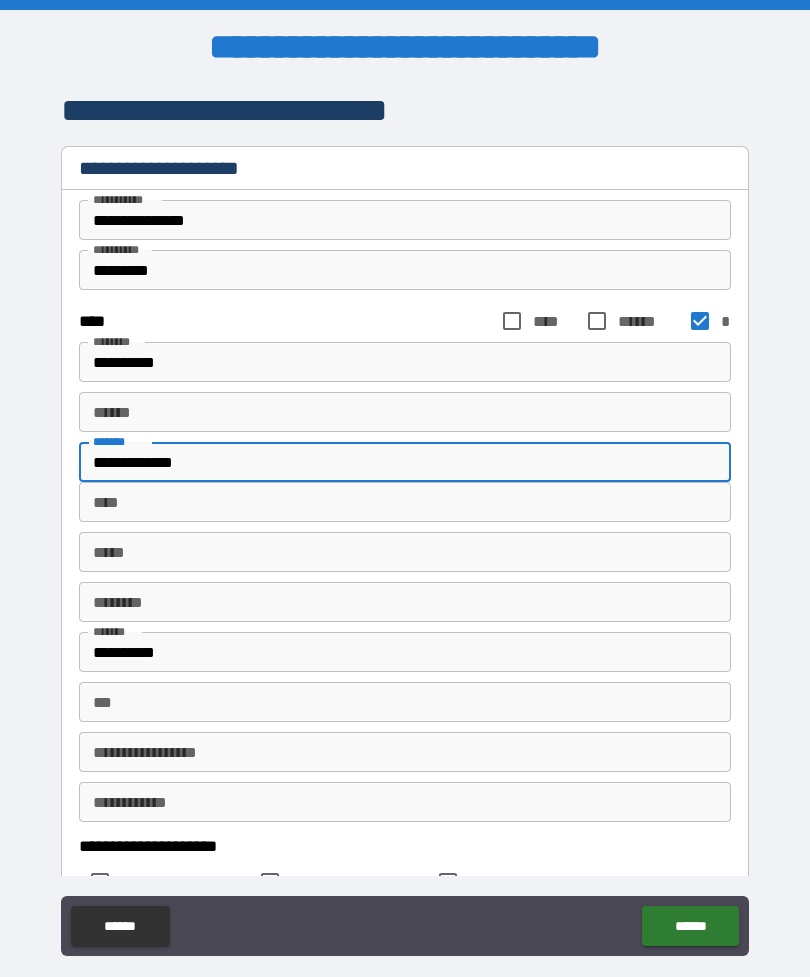 type on "**********" 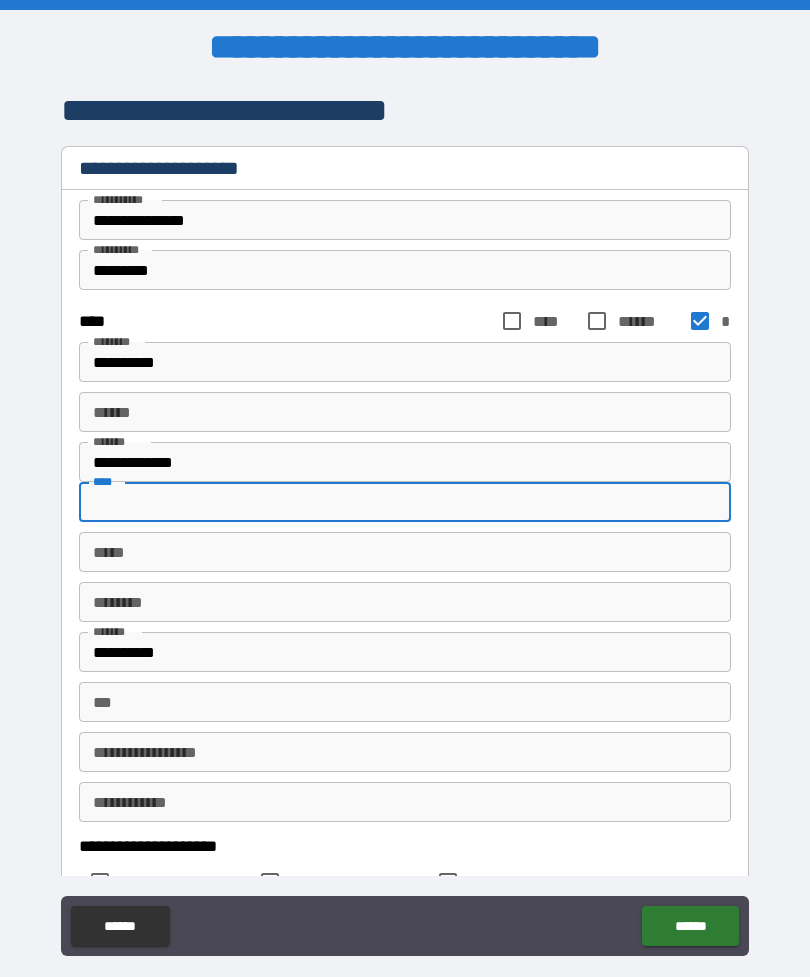 type on "*" 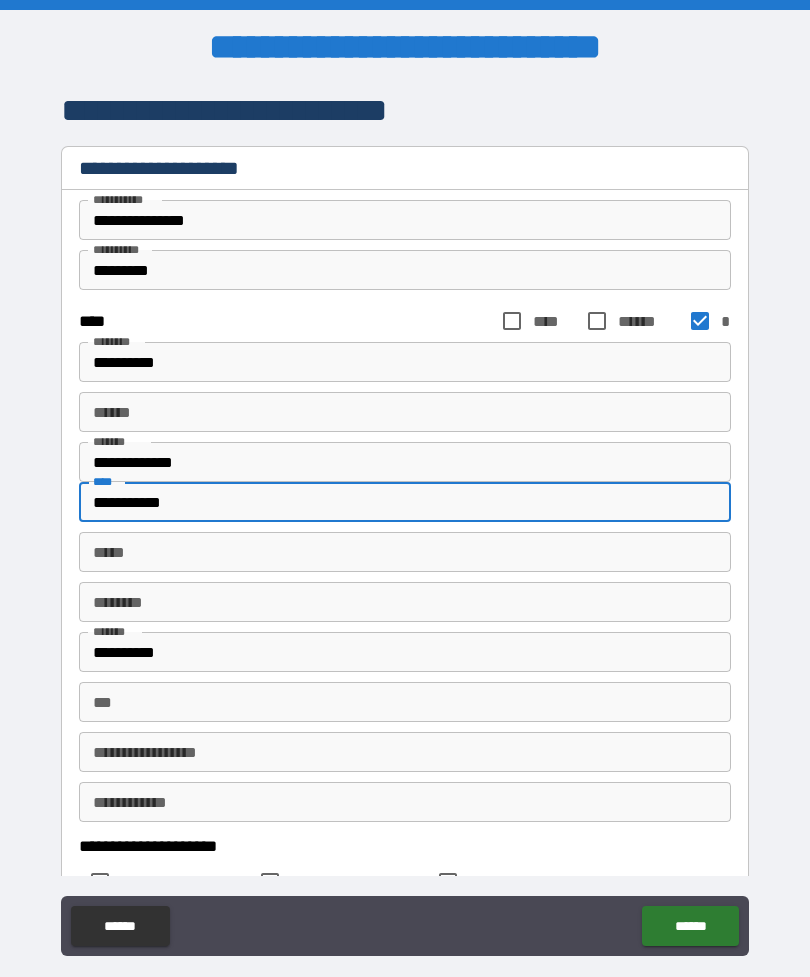 type on "**********" 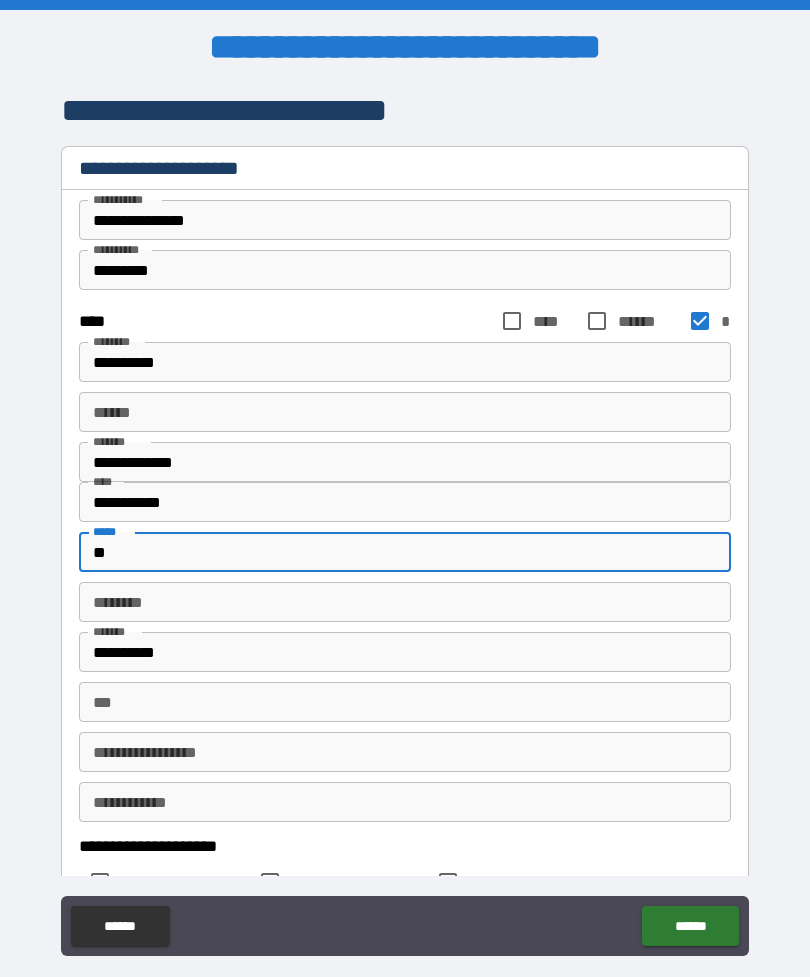 type on "**" 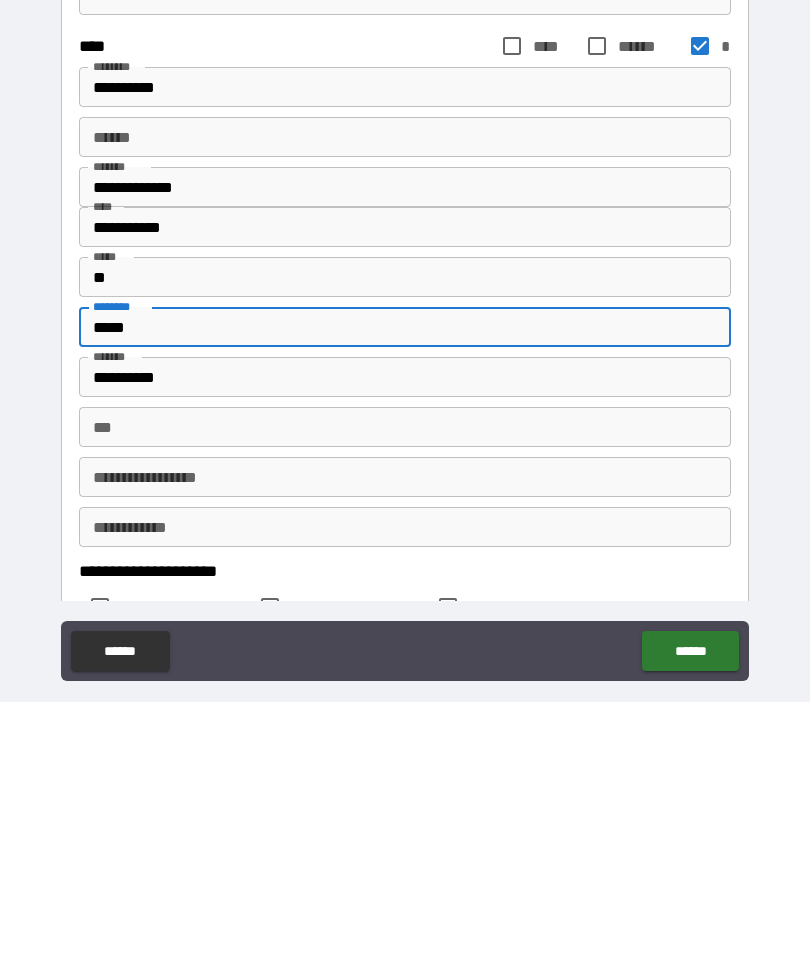 type on "*****" 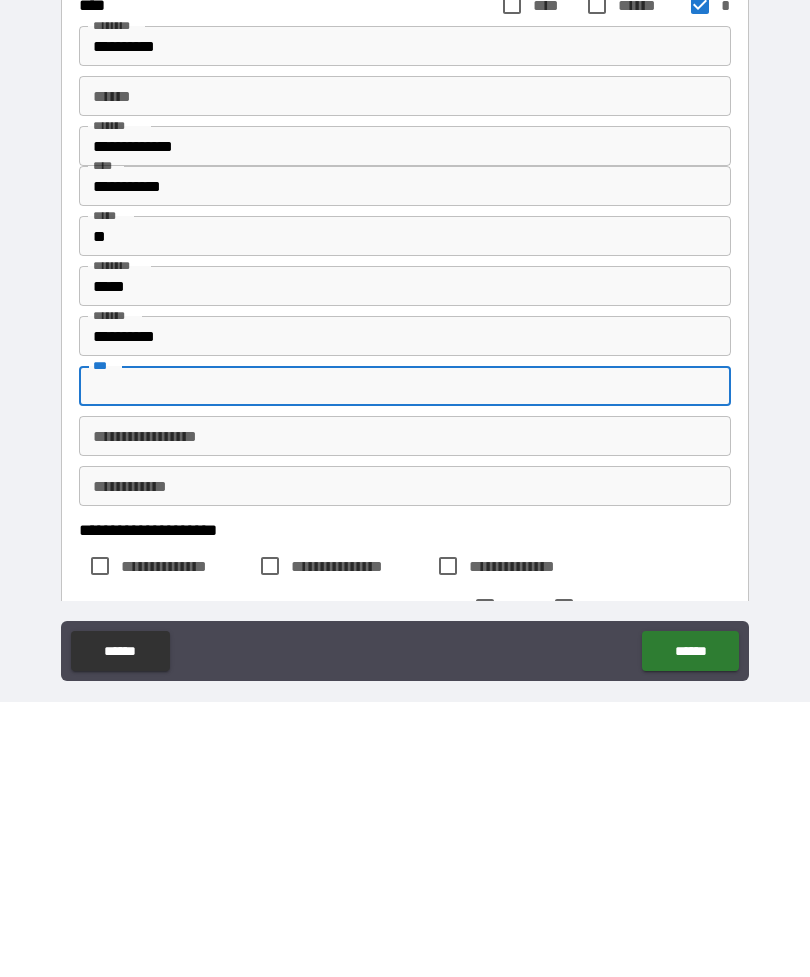 scroll, scrollTop: 72, scrollLeft: 0, axis: vertical 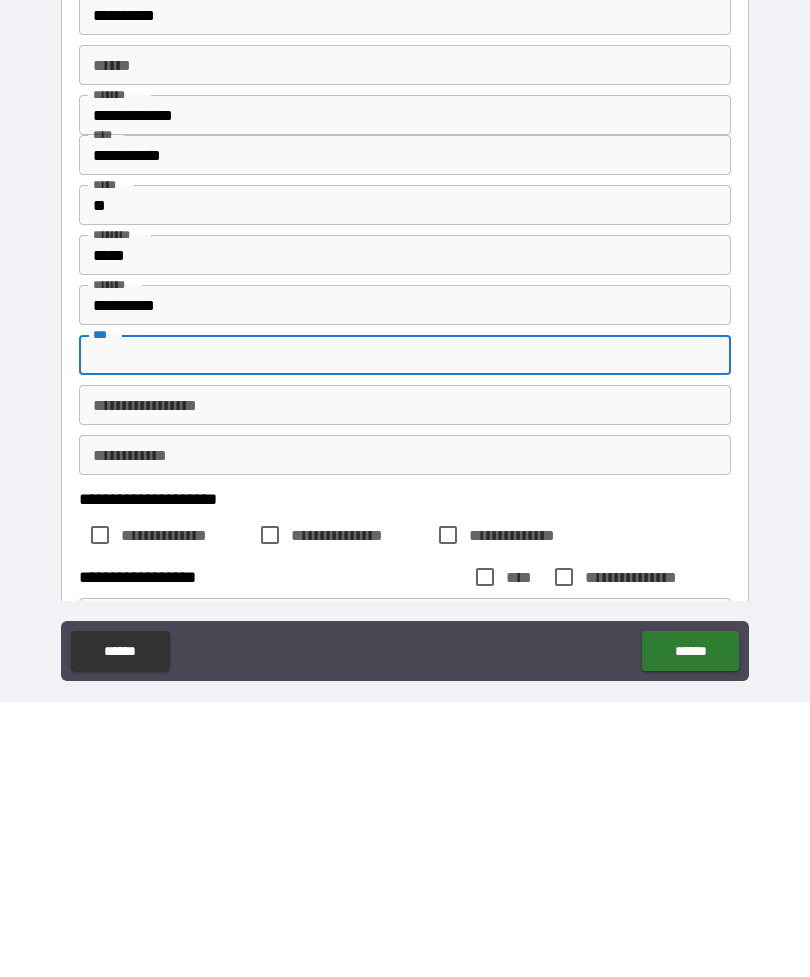 click on "**********" at bounding box center [405, 730] 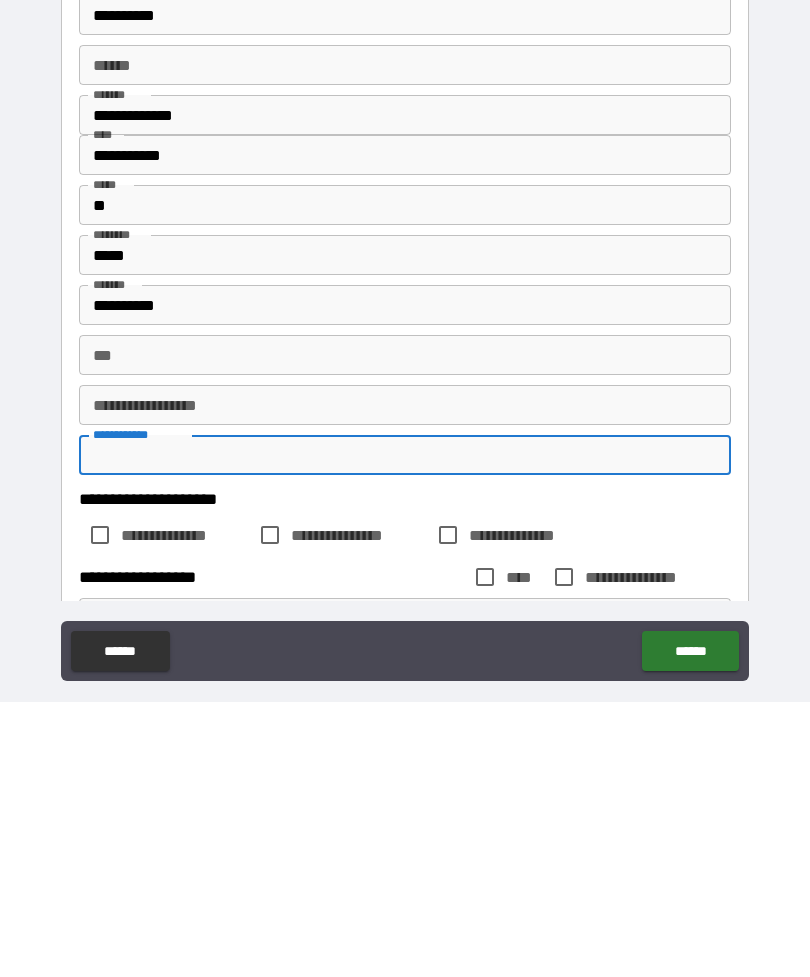 click on "**********" at bounding box center [405, 680] 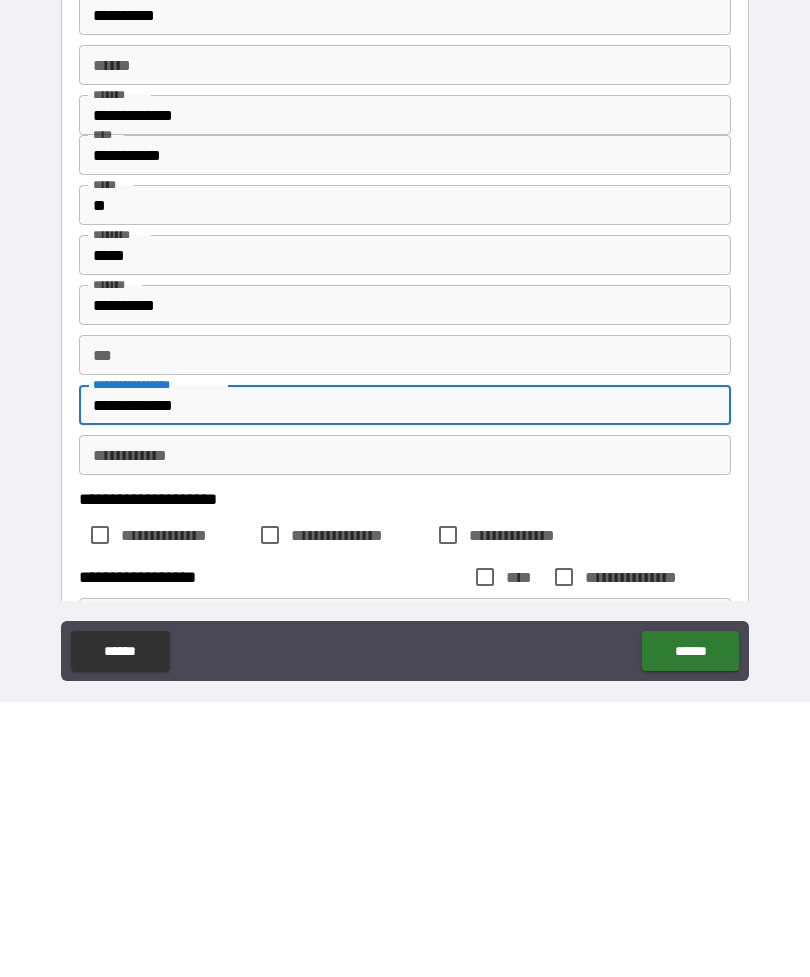 type on "**********" 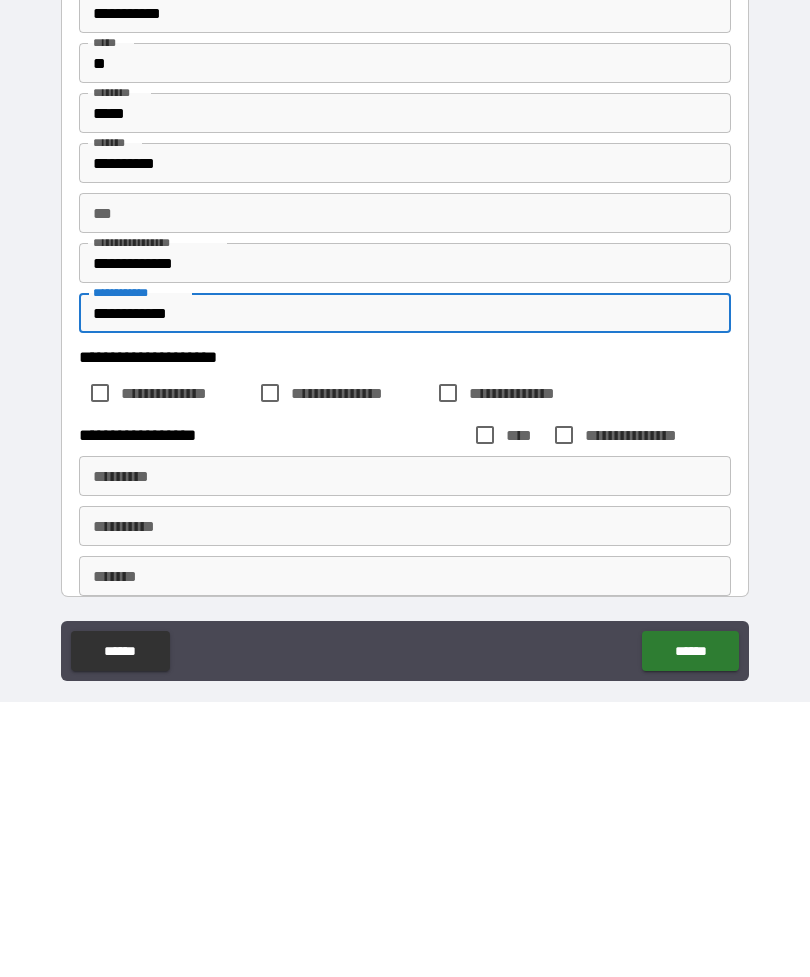 scroll, scrollTop: 220, scrollLeft: 0, axis: vertical 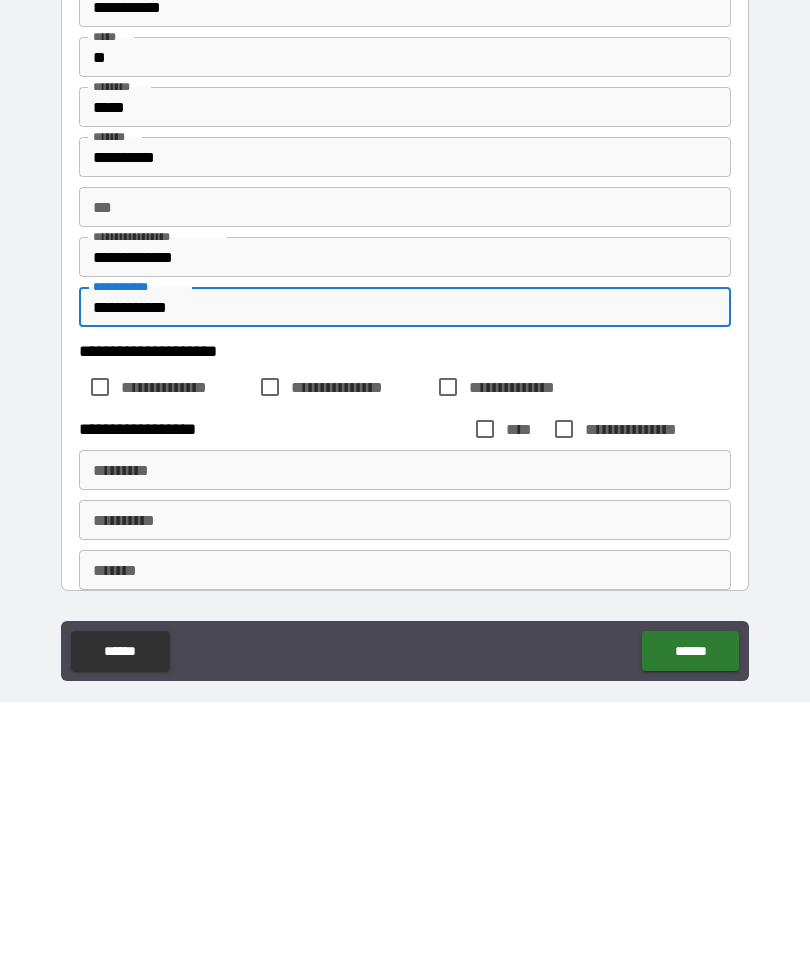 type on "**********" 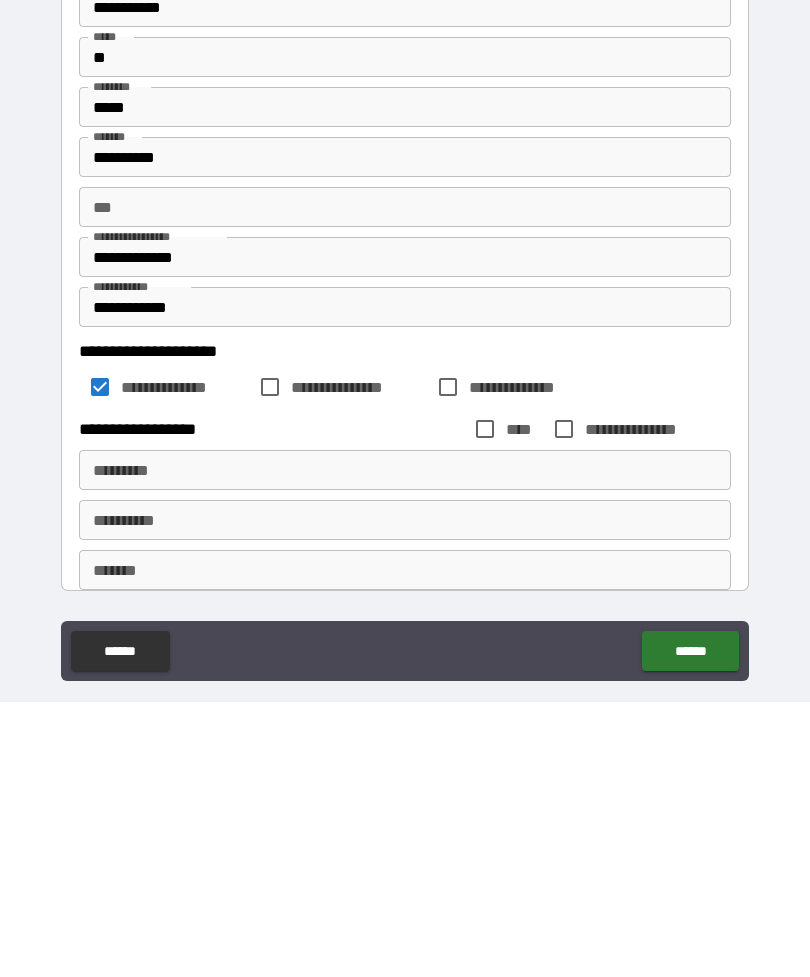 scroll, scrollTop: 64, scrollLeft: 0, axis: vertical 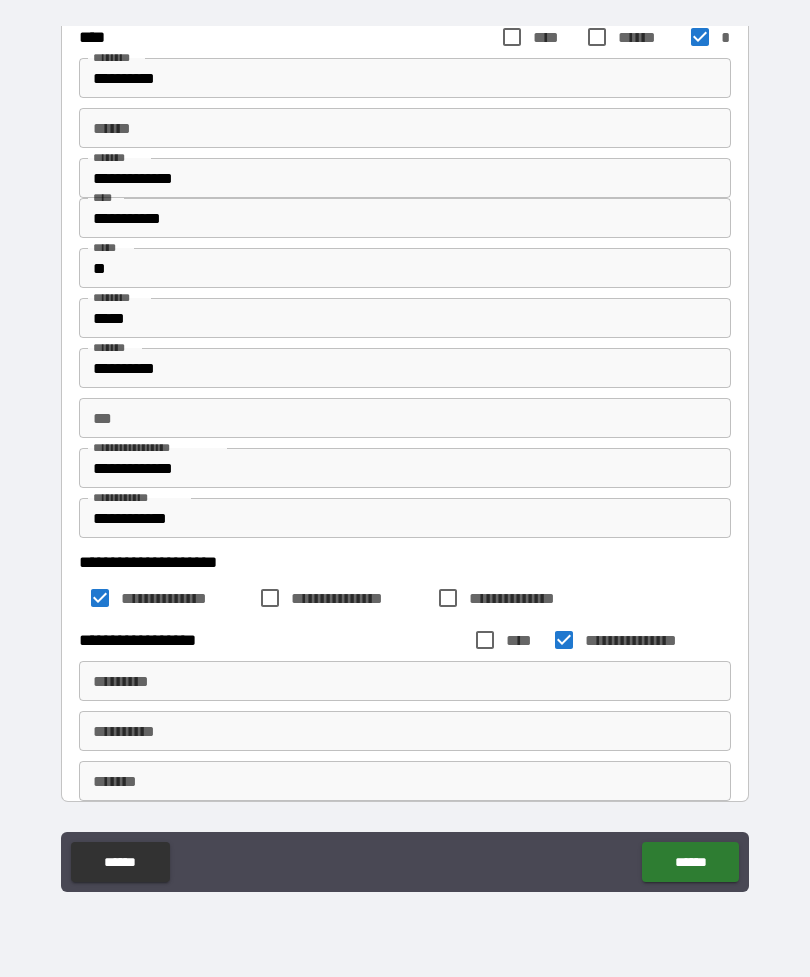 click on "*********" at bounding box center [405, 681] 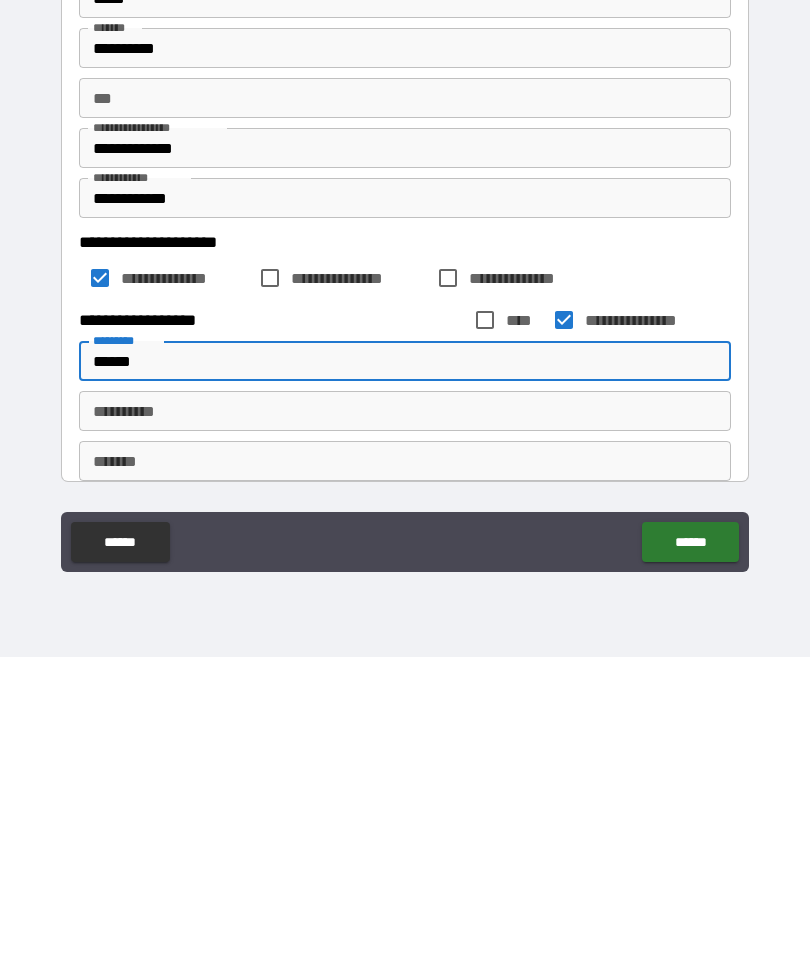 type on "******" 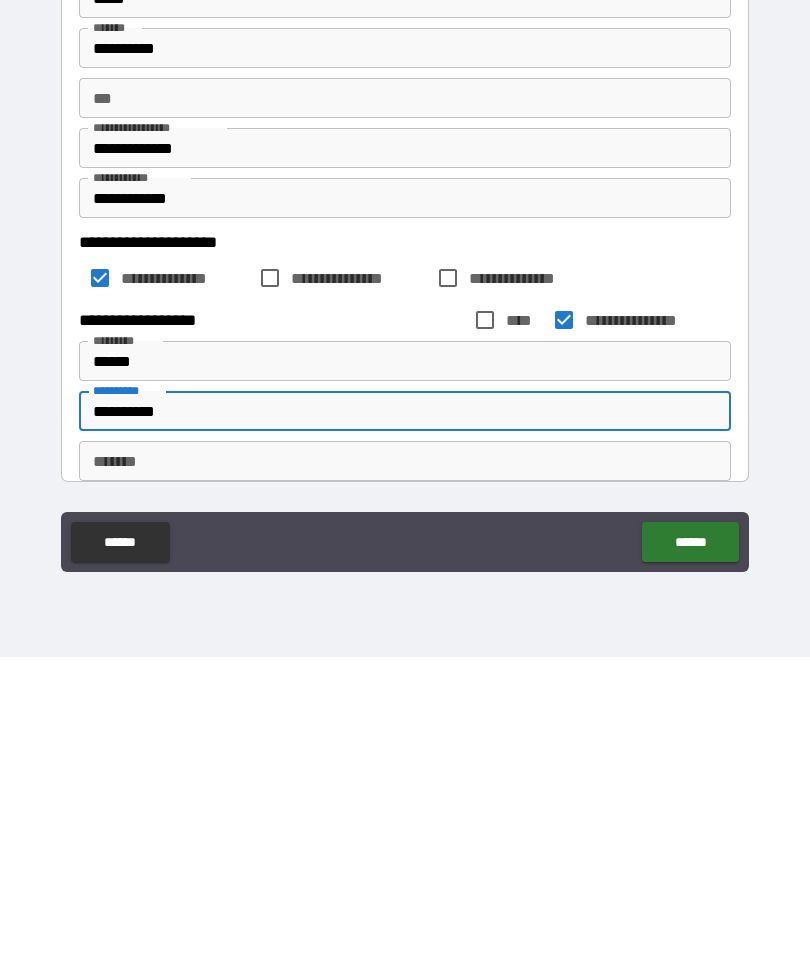 type on "**********" 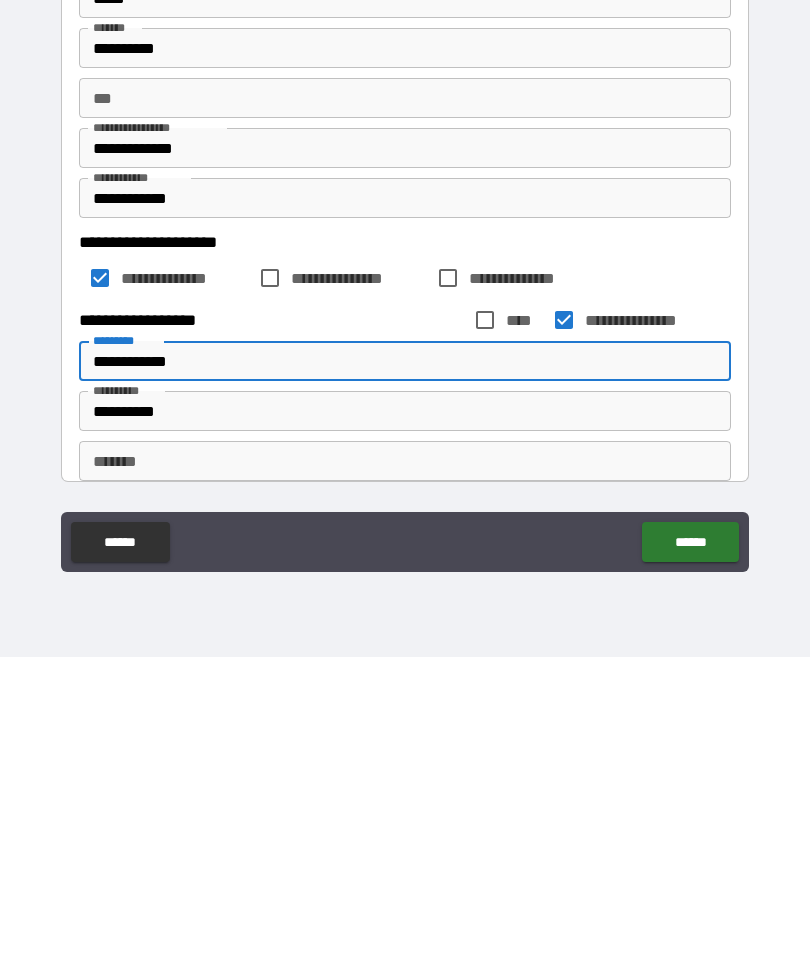 type on "**********" 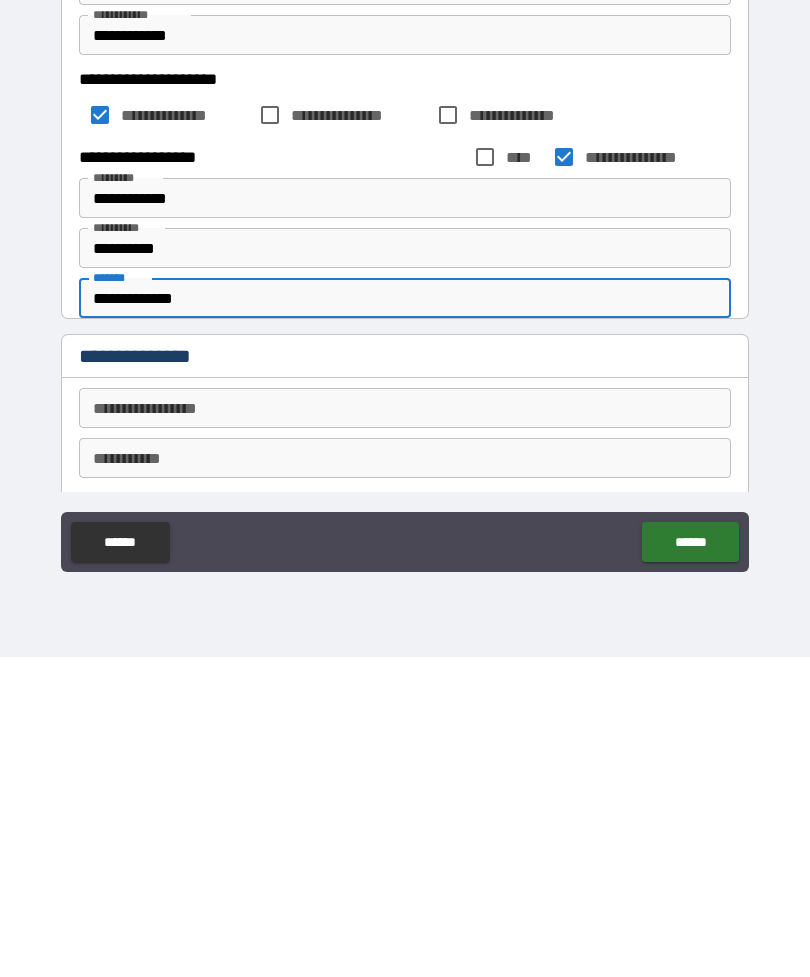 scroll, scrollTop: 406, scrollLeft: 0, axis: vertical 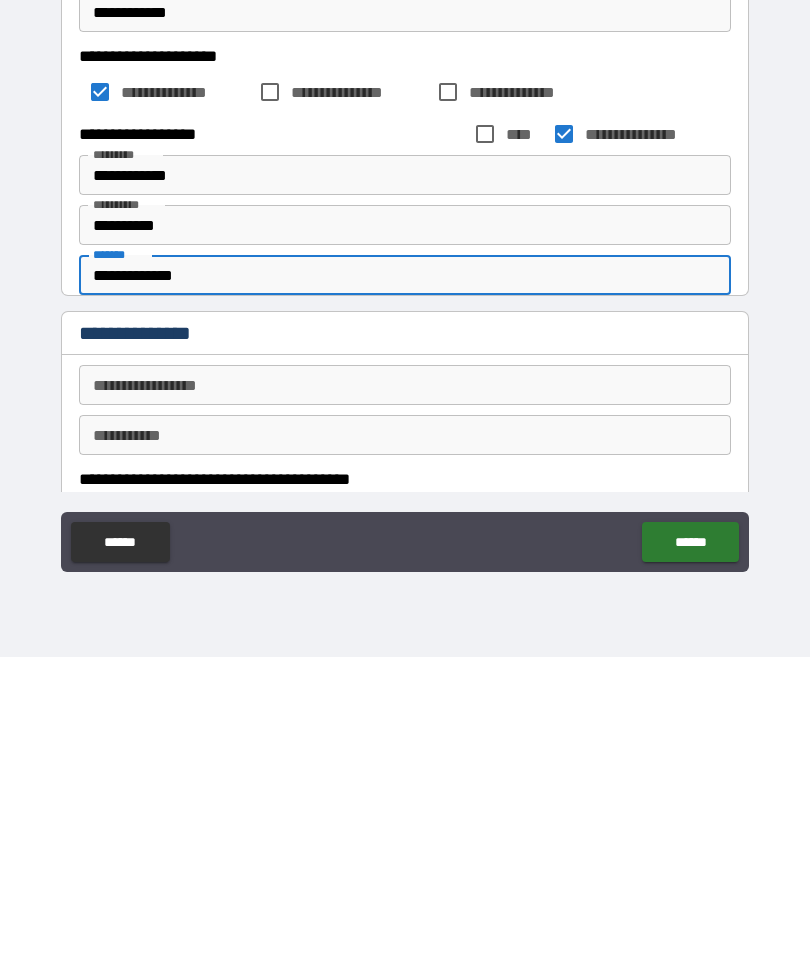 type on "**********" 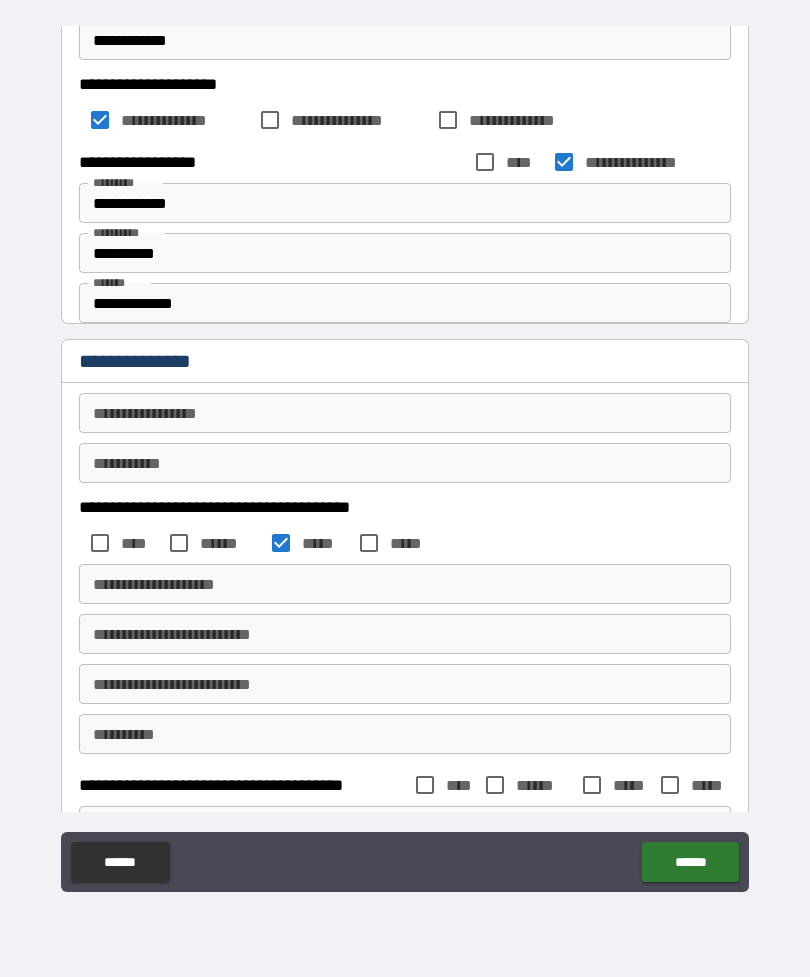 scroll, scrollTop: 697, scrollLeft: 0, axis: vertical 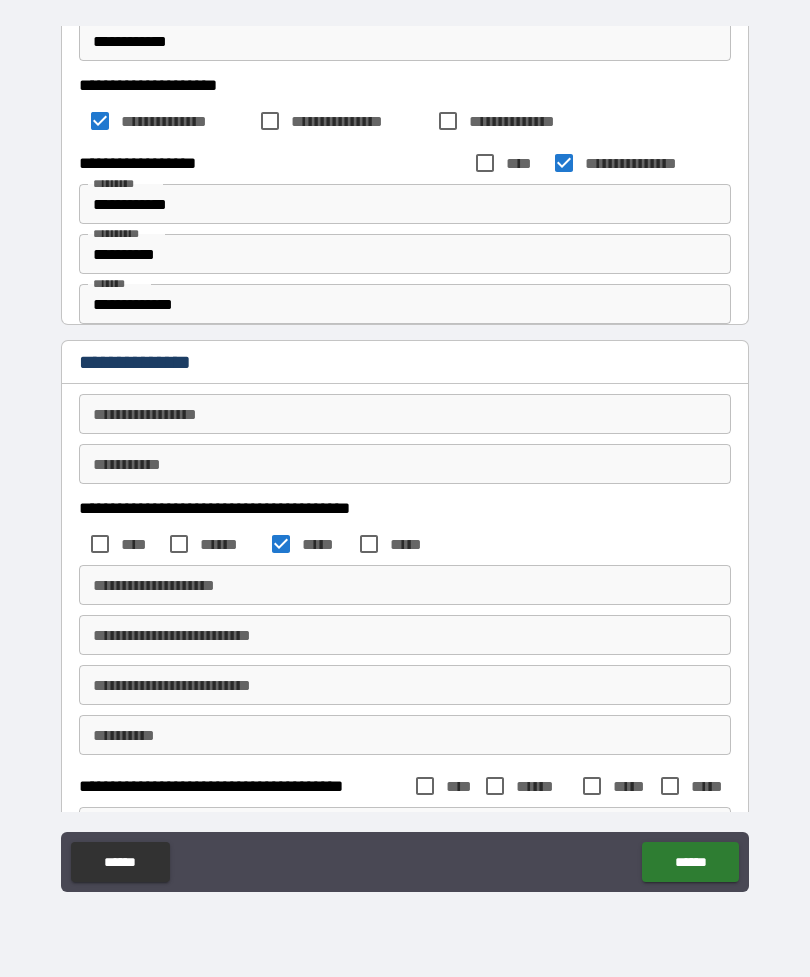 click on "**********" at bounding box center (405, 414) 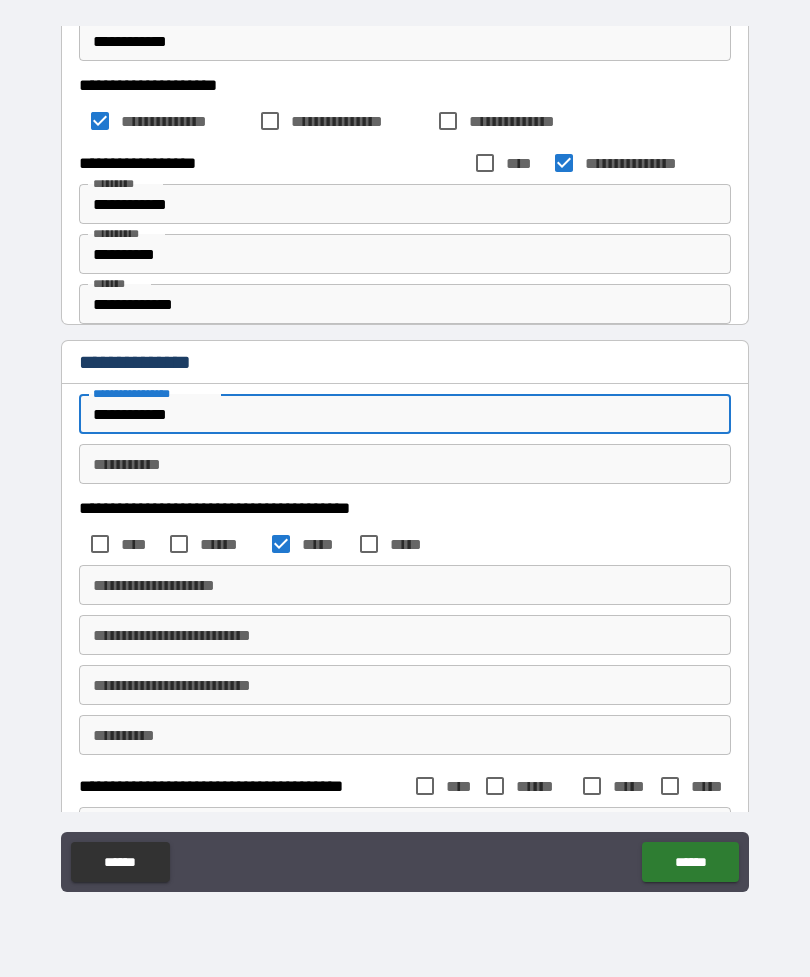 click on "**********" at bounding box center [405, 464] 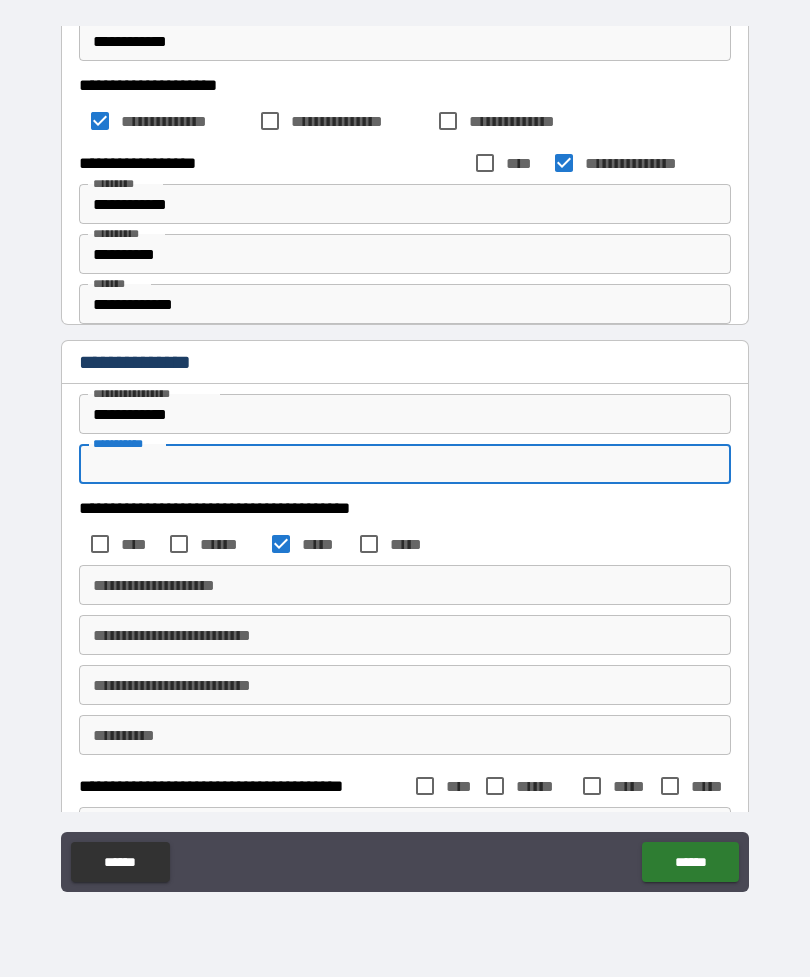 click on "**********" at bounding box center (405, 414) 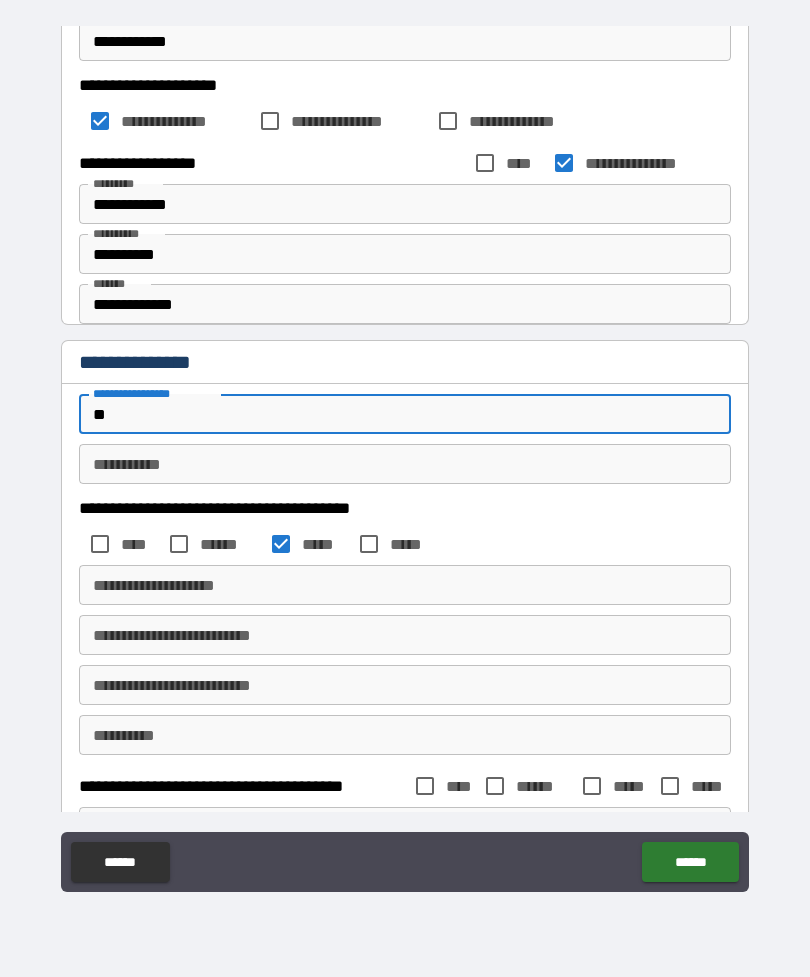 type on "*" 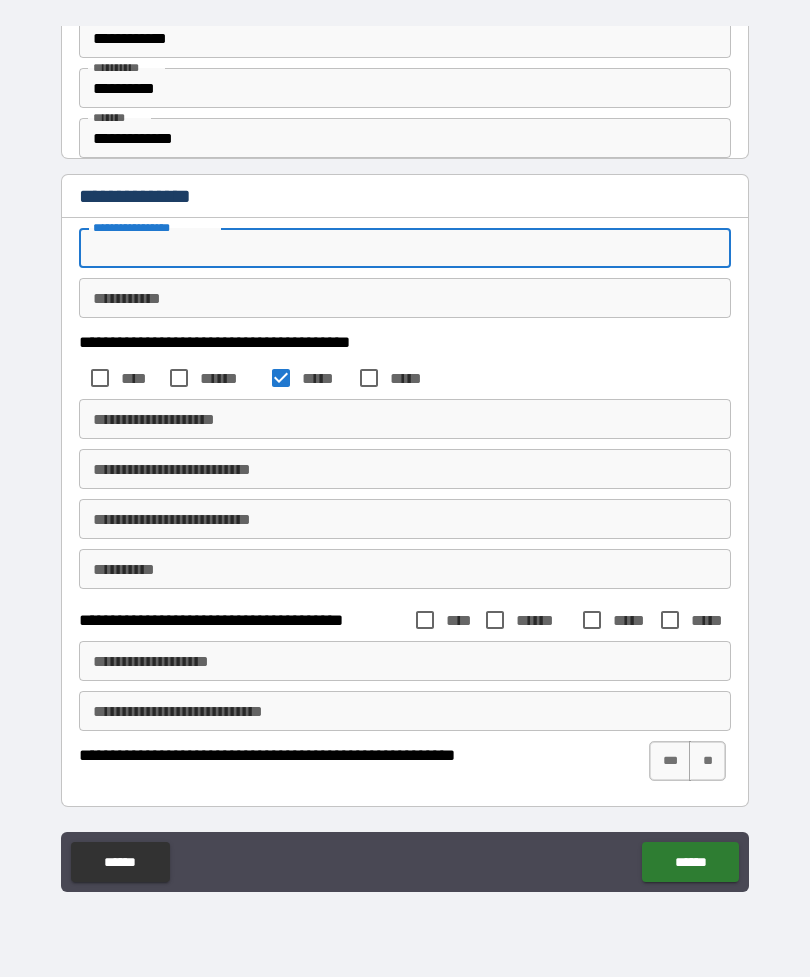 scroll, scrollTop: 863, scrollLeft: 0, axis: vertical 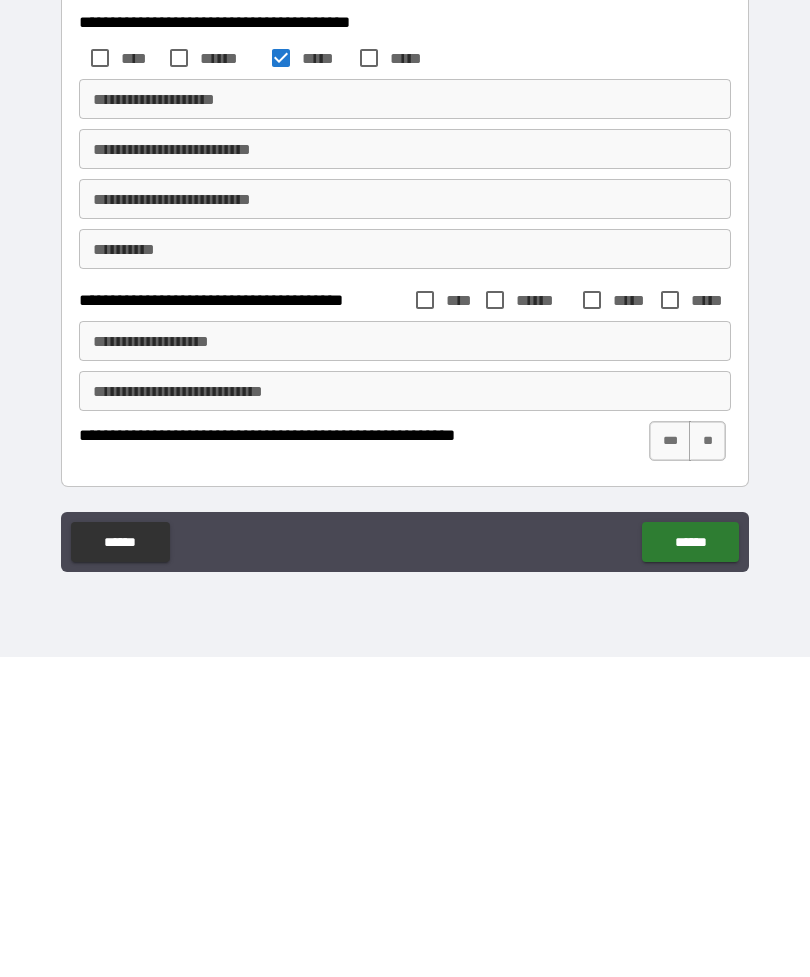 click on "***" at bounding box center [670, 761] 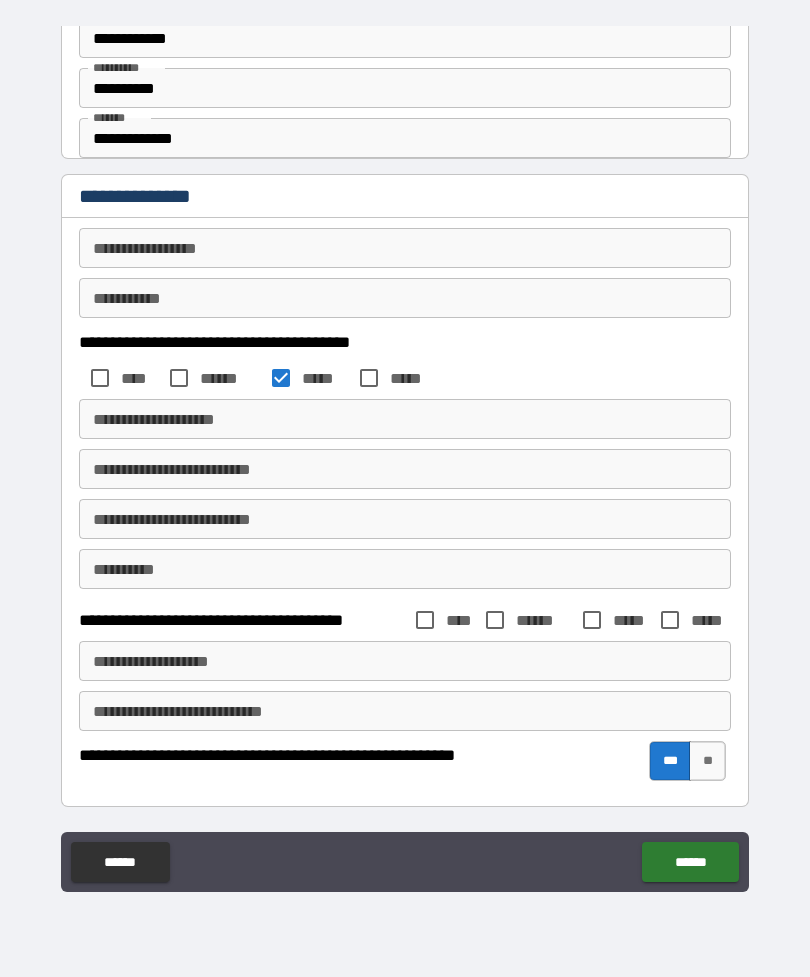 click on "******" at bounding box center (690, 862) 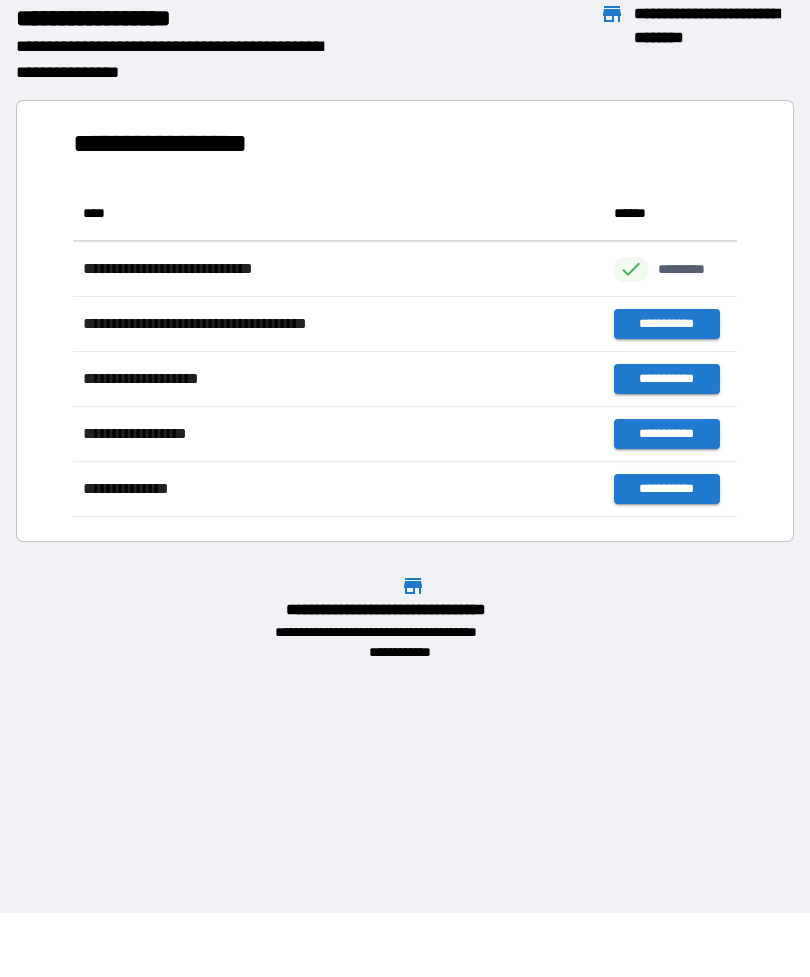 scroll, scrollTop: 331, scrollLeft: 664, axis: both 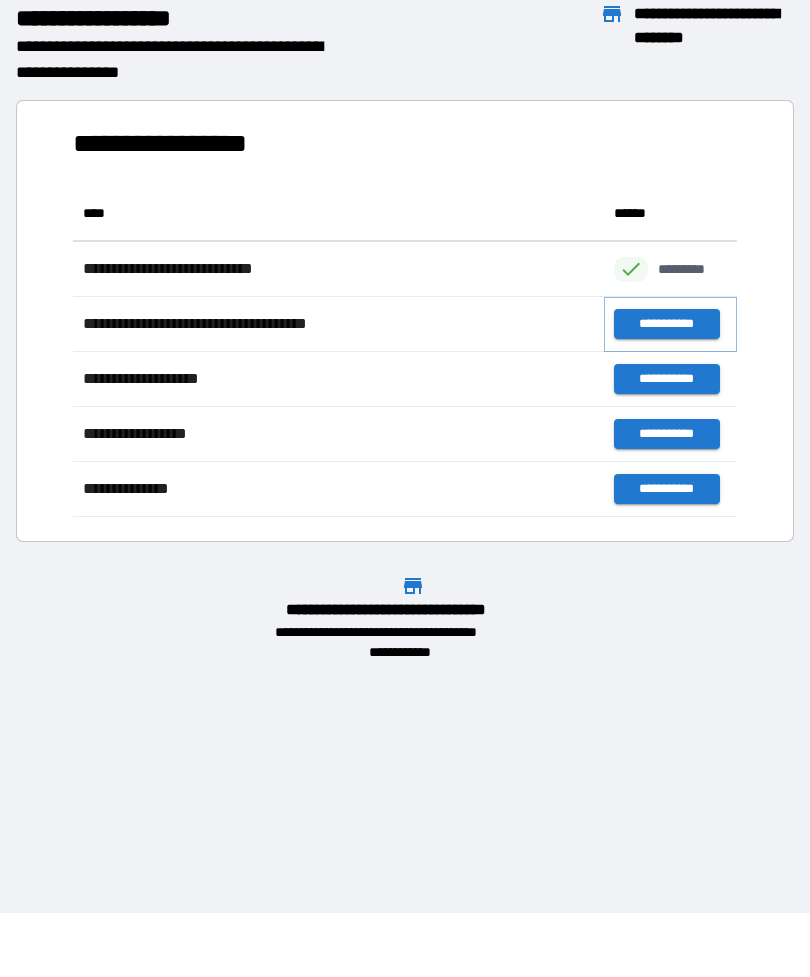 click on "**********" at bounding box center [666, 324] 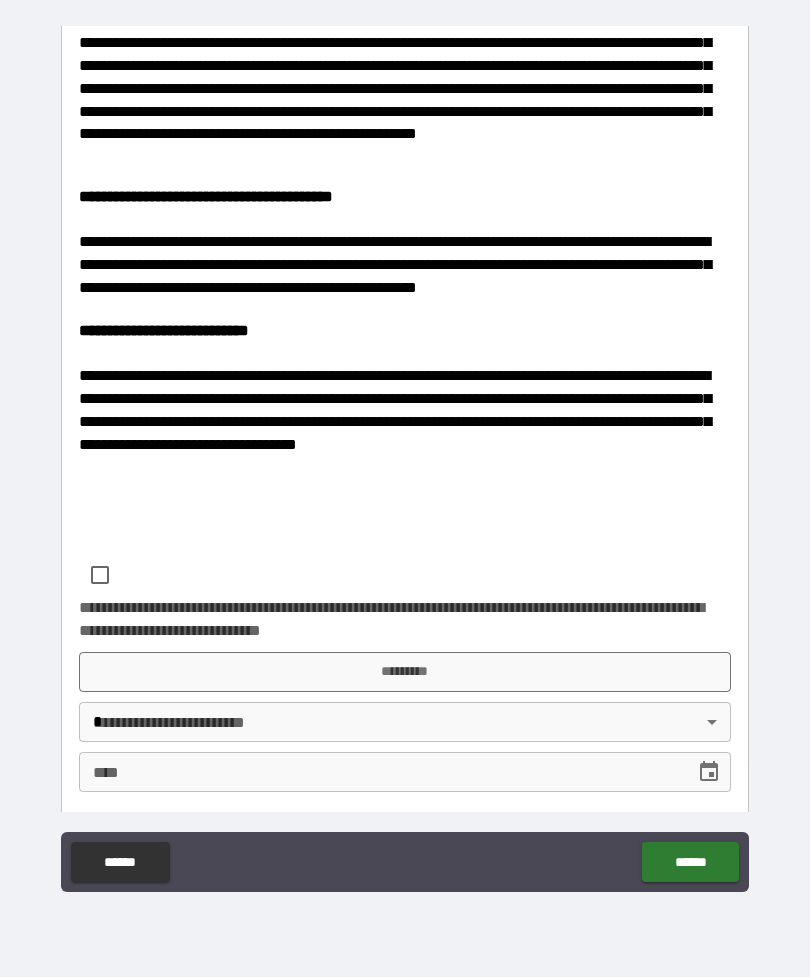 scroll, scrollTop: 490, scrollLeft: 0, axis: vertical 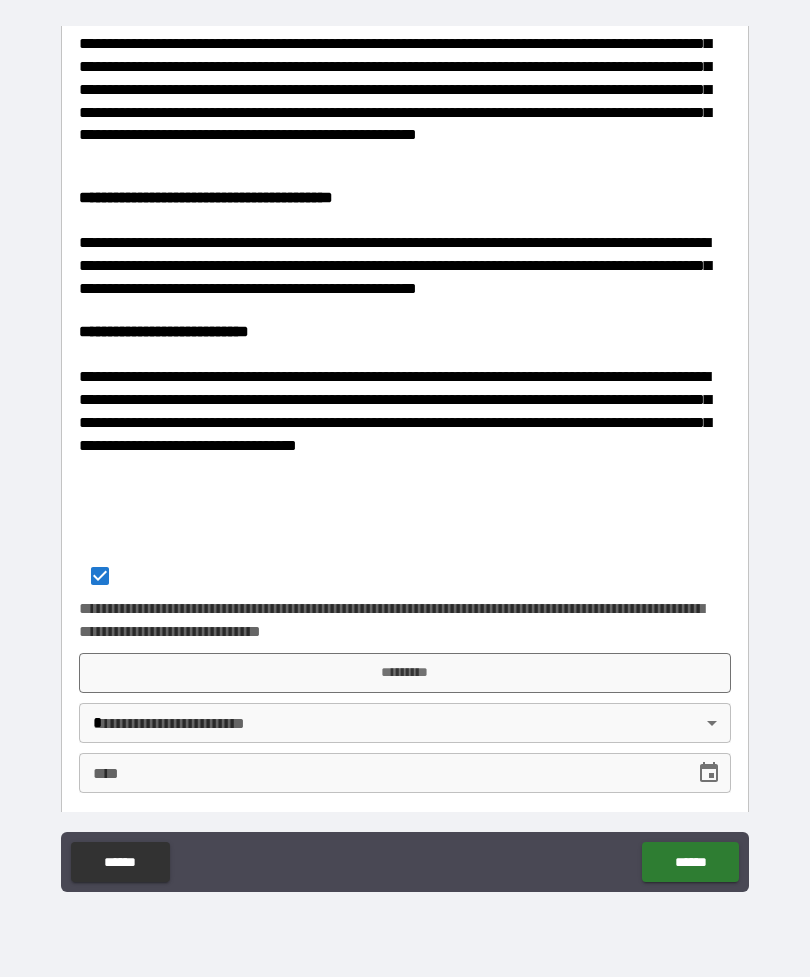 click on "*********" at bounding box center [405, 673] 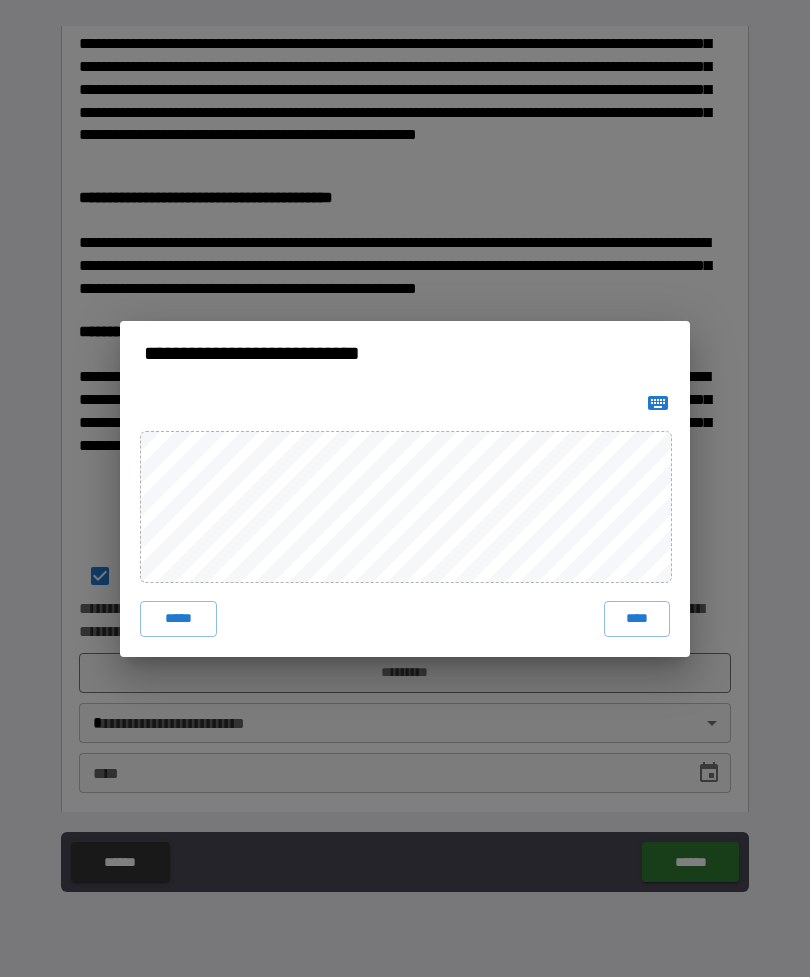 click on "****" at bounding box center [637, 619] 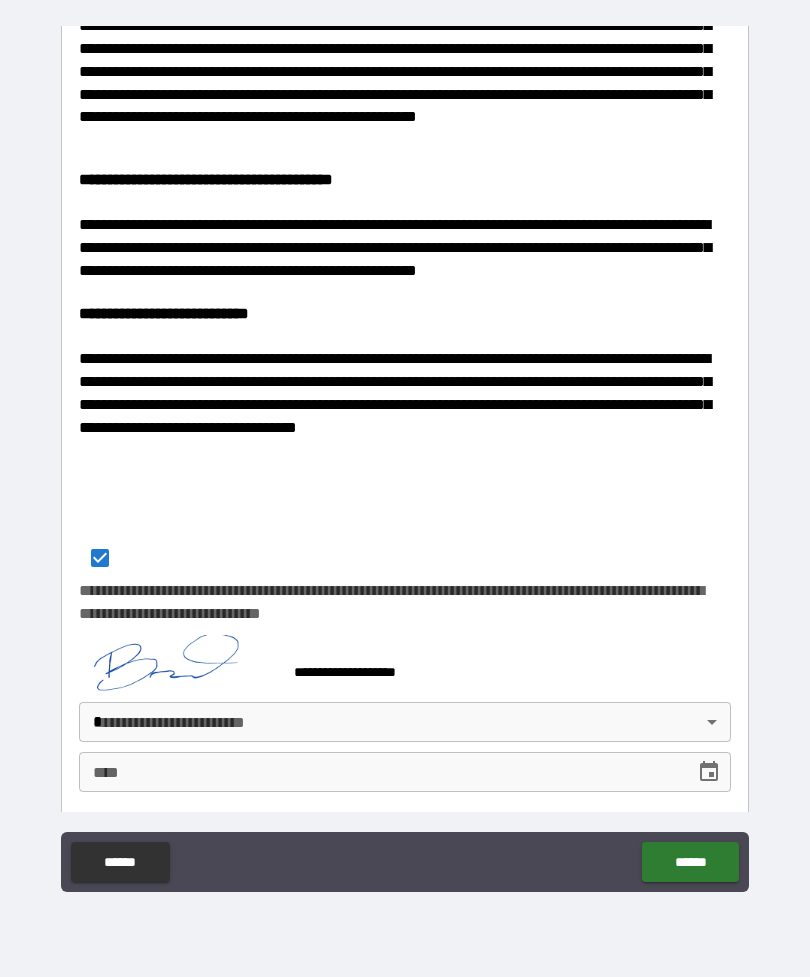 scroll, scrollTop: 507, scrollLeft: 0, axis: vertical 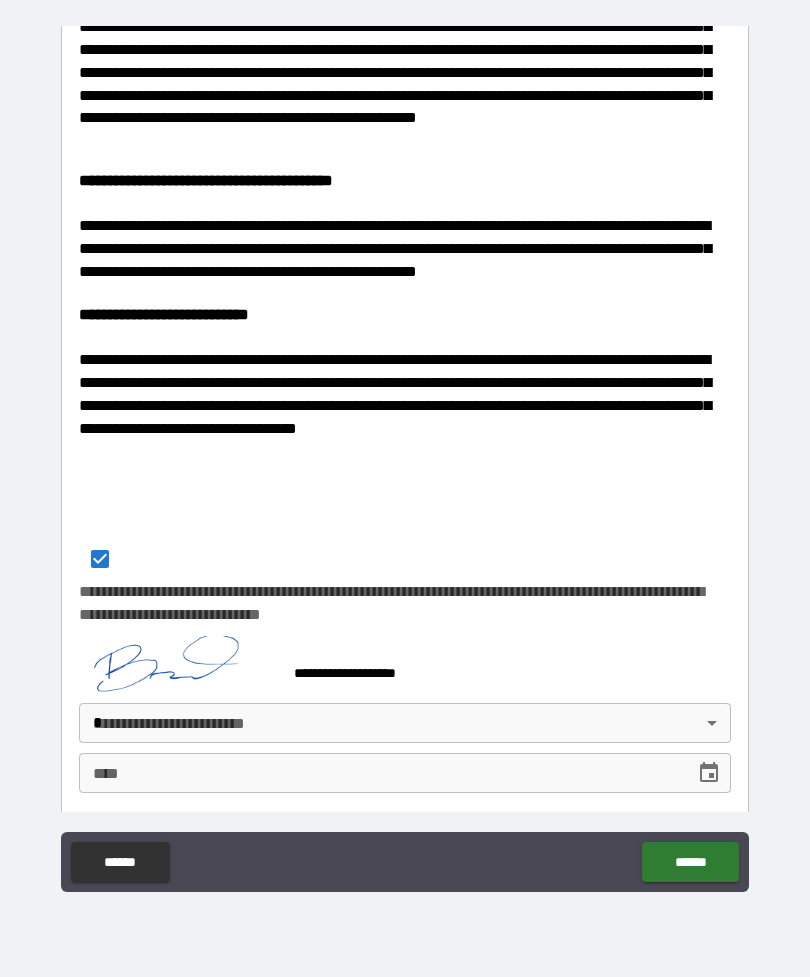 click on "[FIRST] [LAST] [STREET] [CITY], [STATE] [ZIP] [COUNTRY] [PHONE] [EMAIL] [DOB] [SSN] [DLN] [CC] [PASSPORT]" at bounding box center [405, 456] 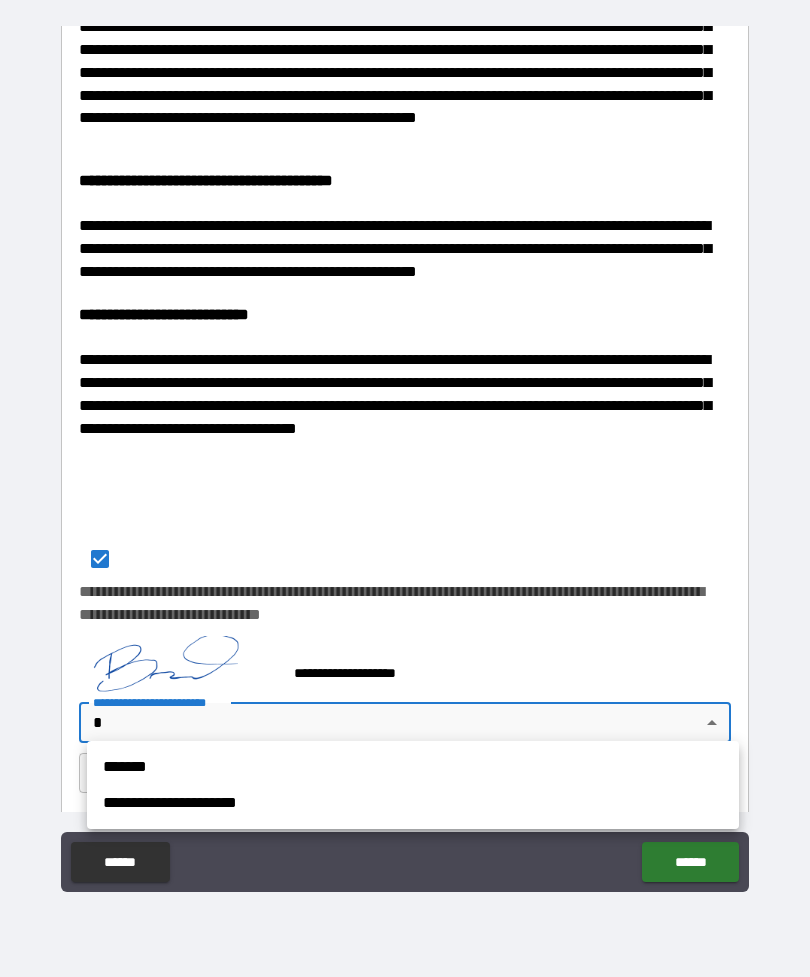 click on "**********" at bounding box center (413, 803) 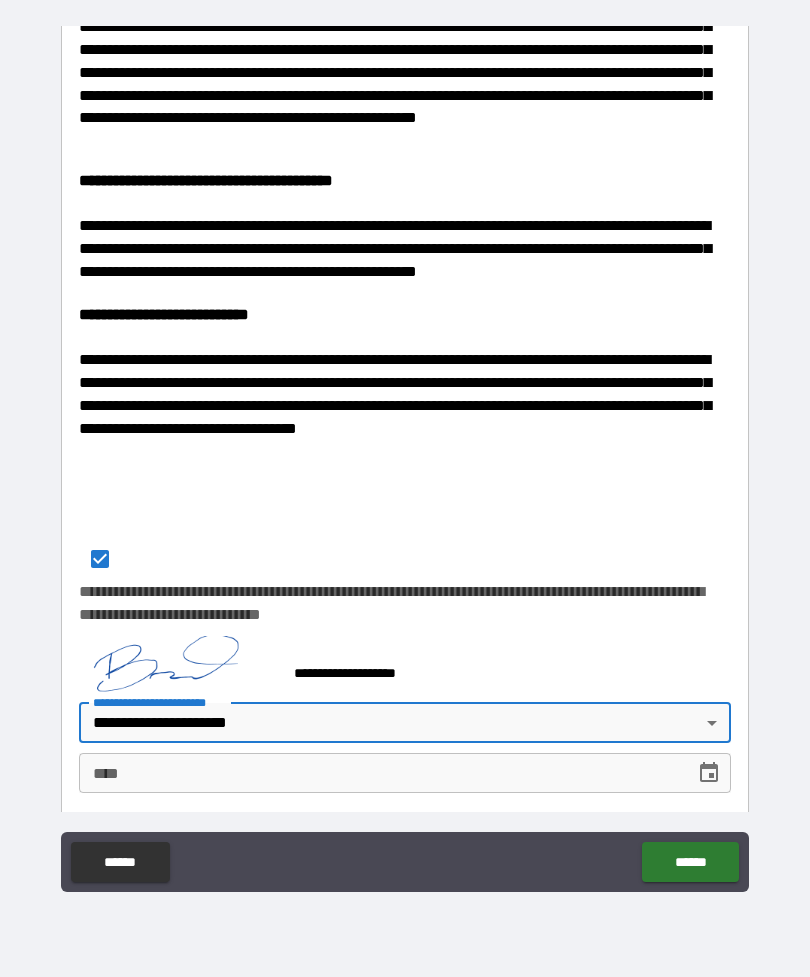 click on "****" at bounding box center [380, 773] 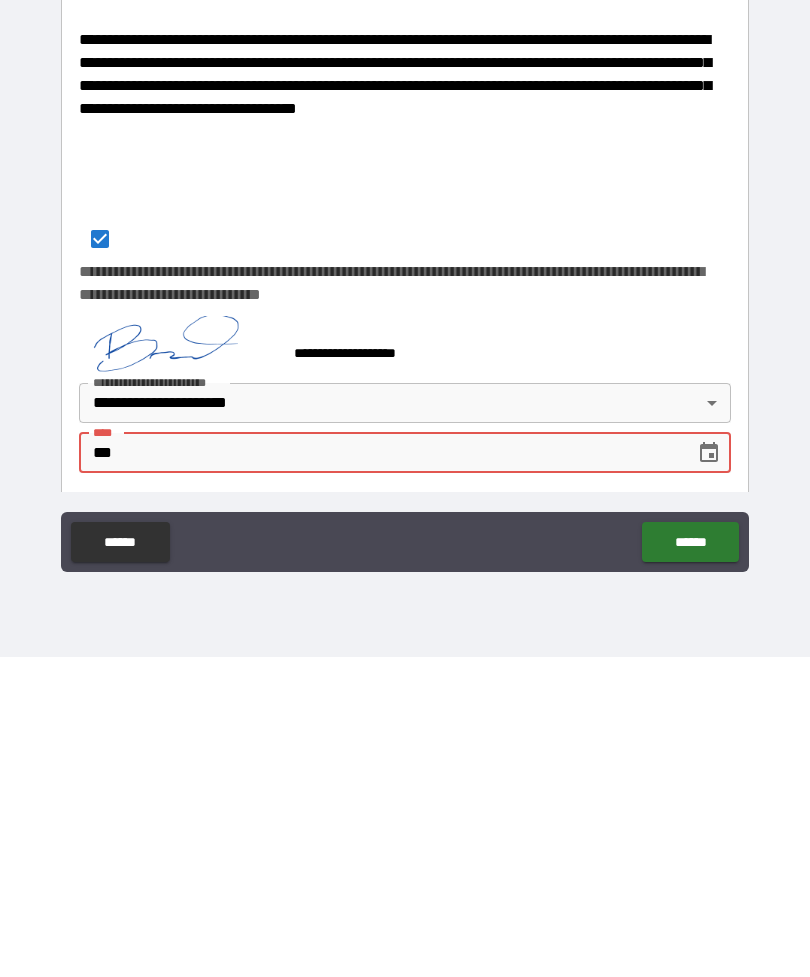 type on "*" 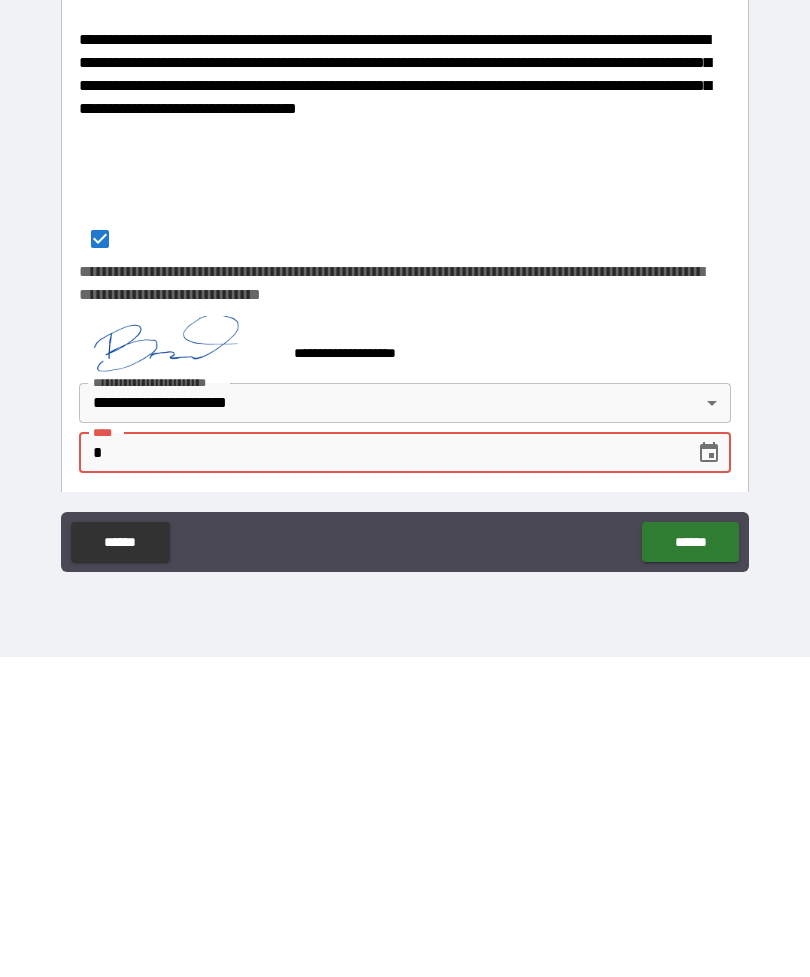 type on "*" 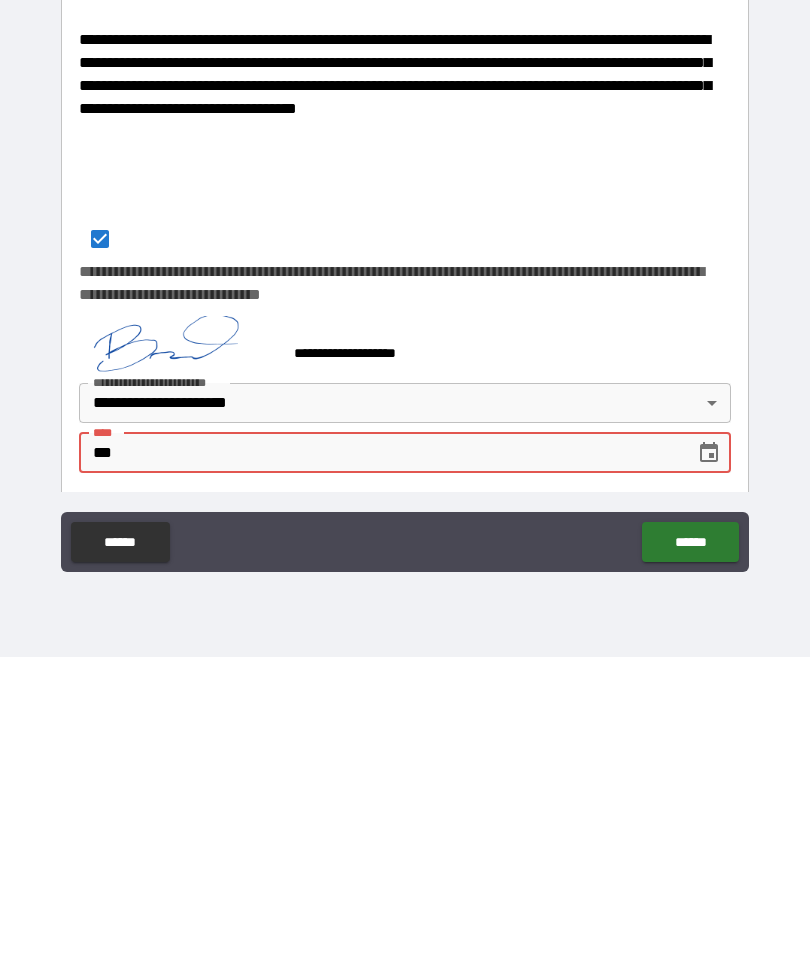 type on "*" 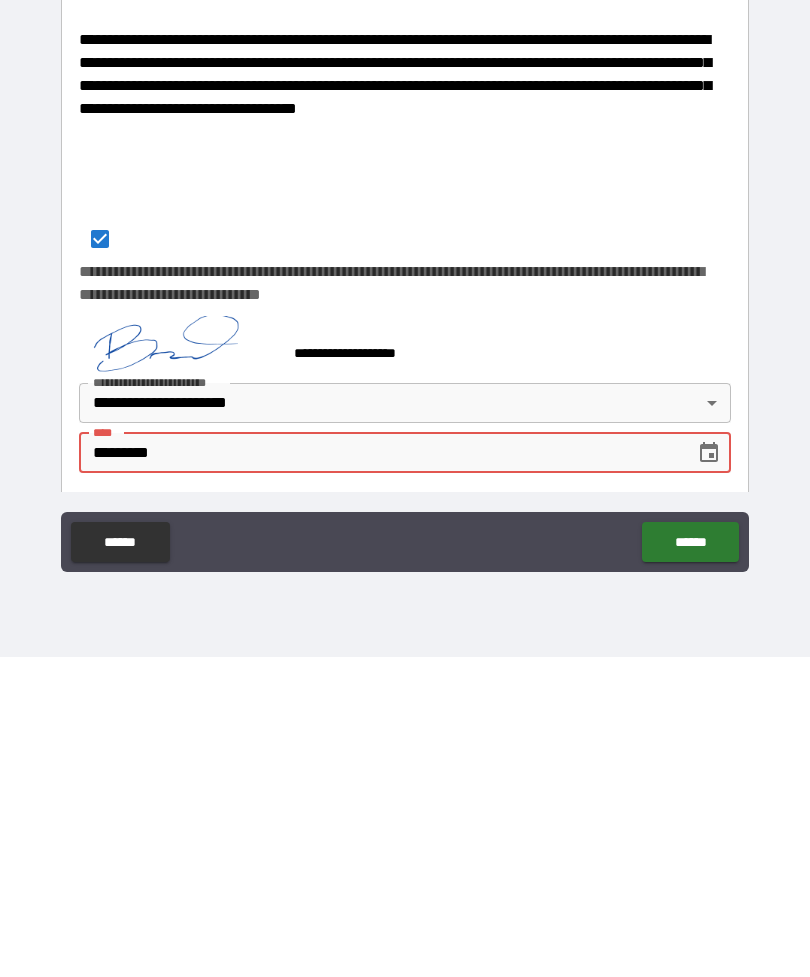 type on "**********" 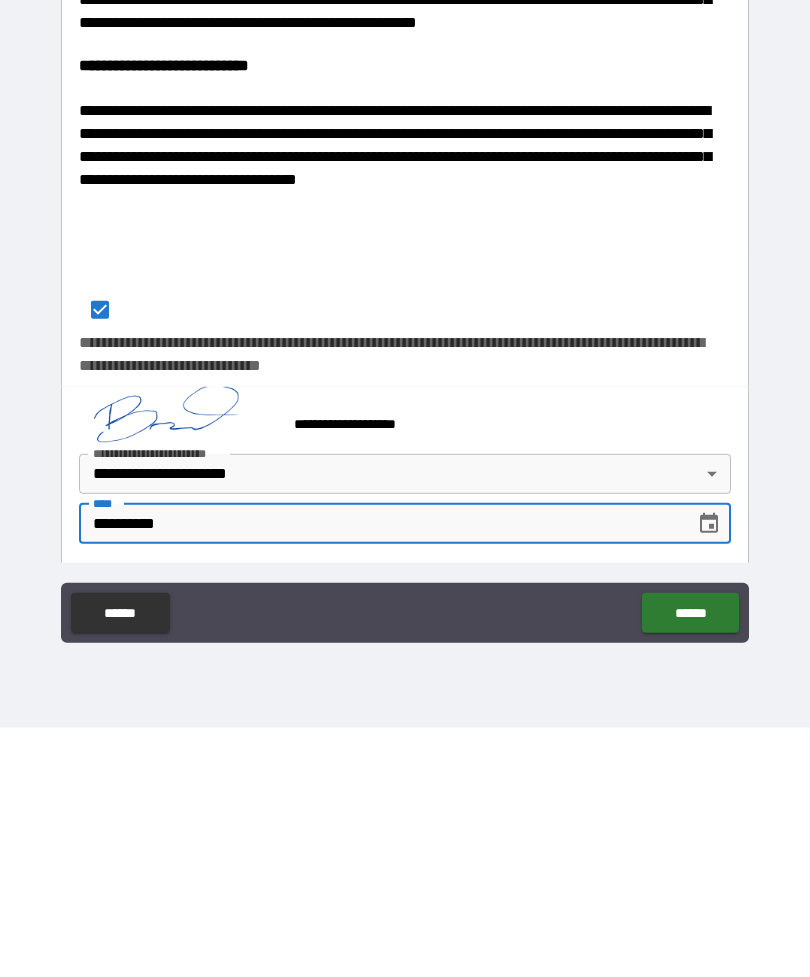click on "******" at bounding box center [690, 862] 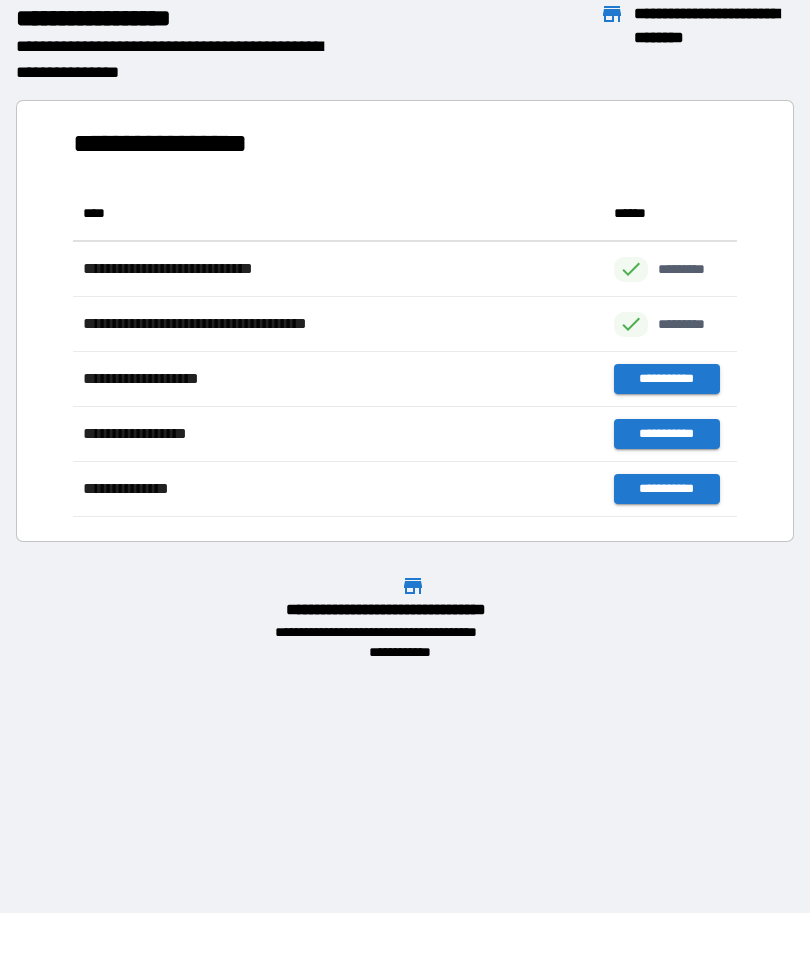 scroll, scrollTop: 331, scrollLeft: 664, axis: both 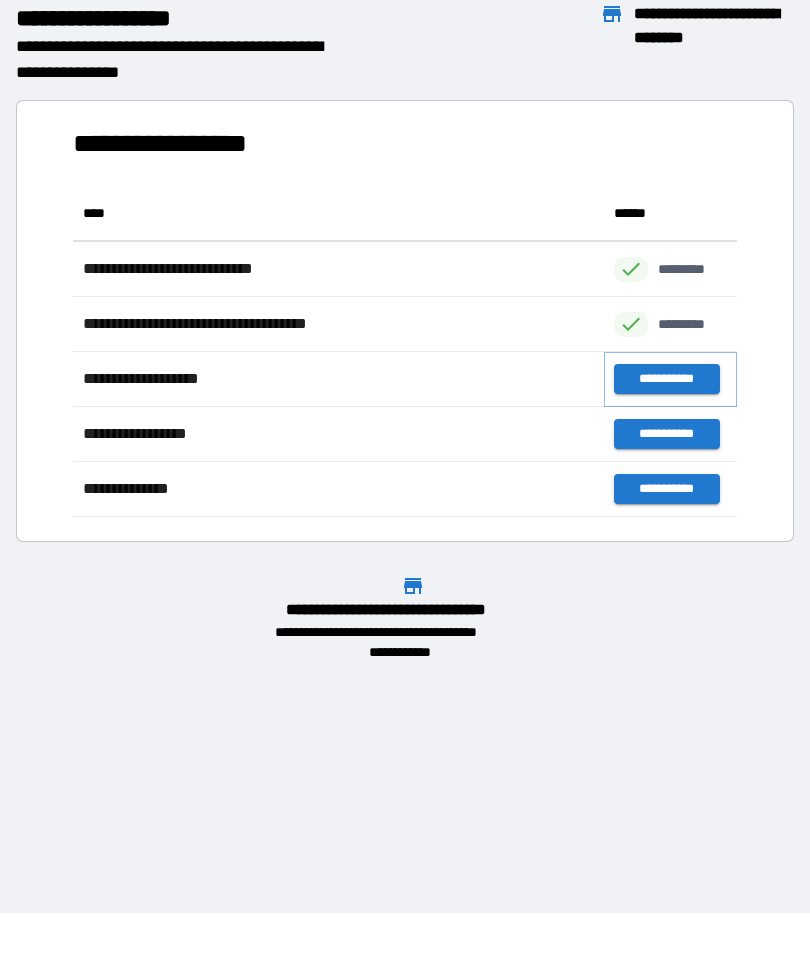 click on "**********" at bounding box center [666, 379] 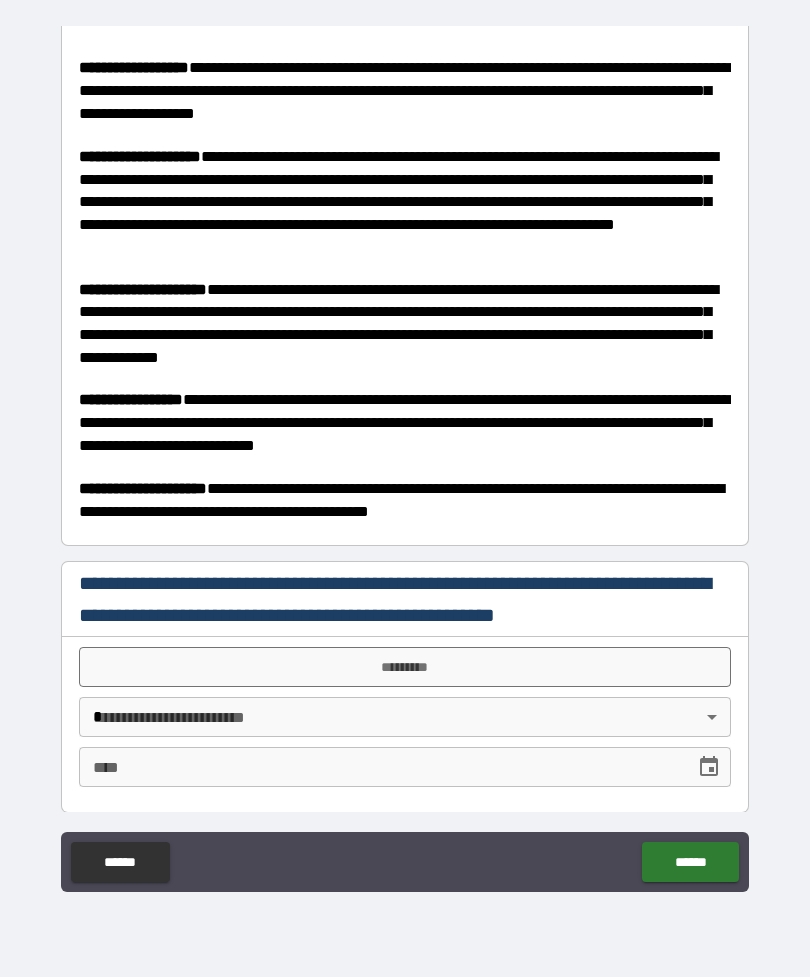 scroll, scrollTop: 531, scrollLeft: 0, axis: vertical 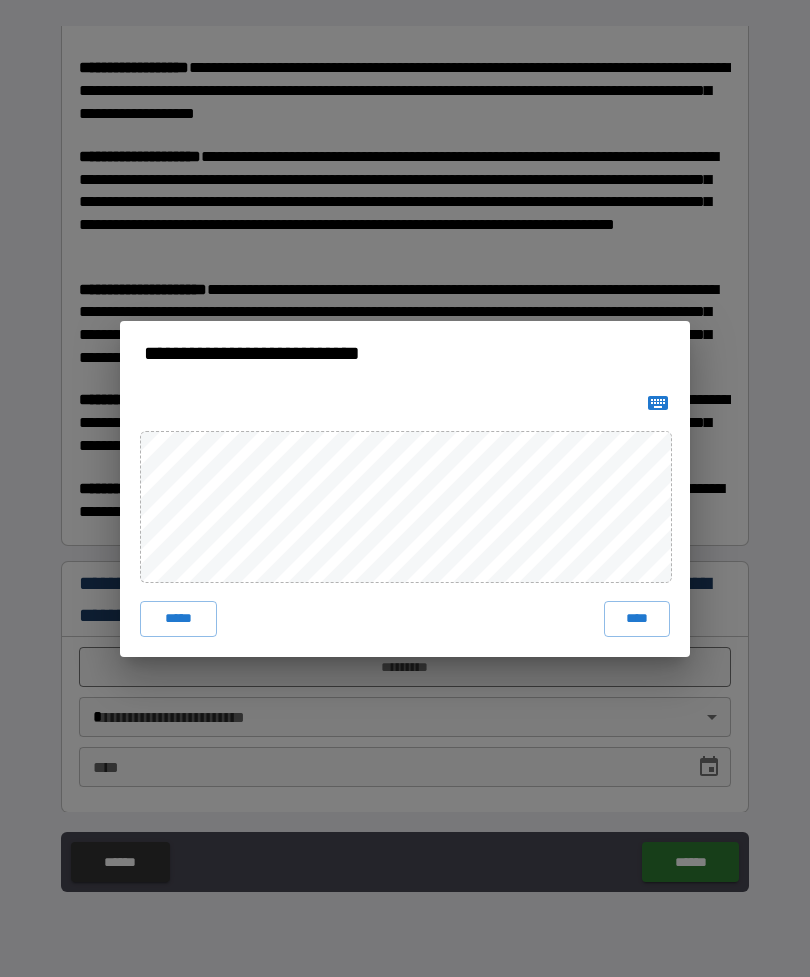 click on "****" at bounding box center [637, 619] 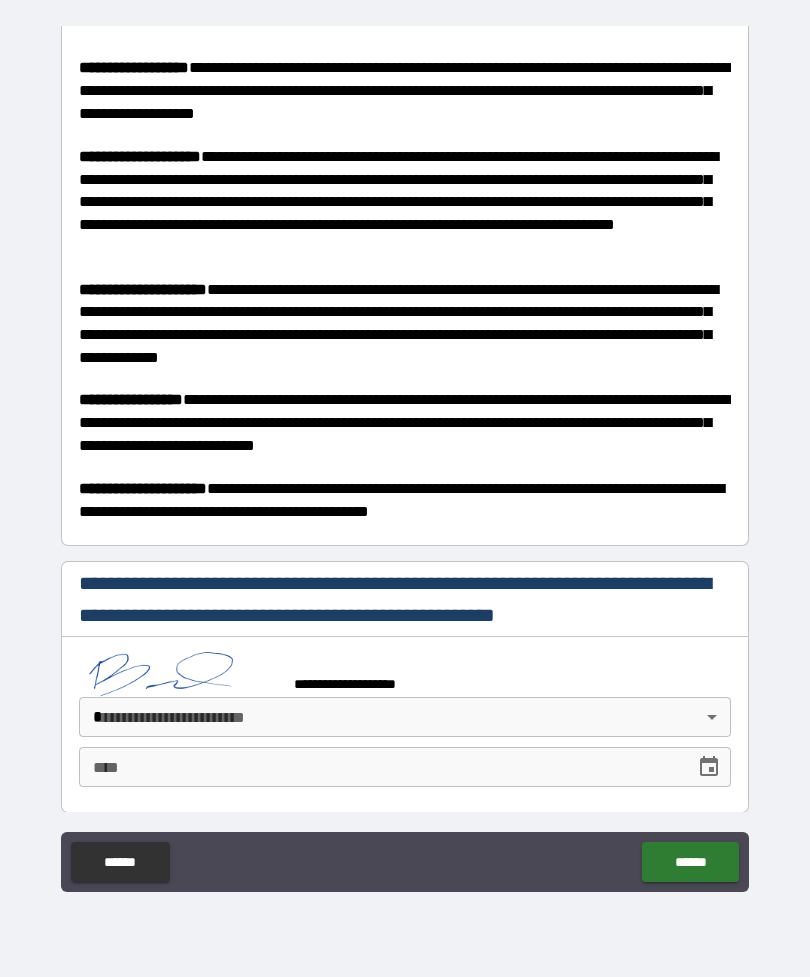 scroll, scrollTop: 521, scrollLeft: 0, axis: vertical 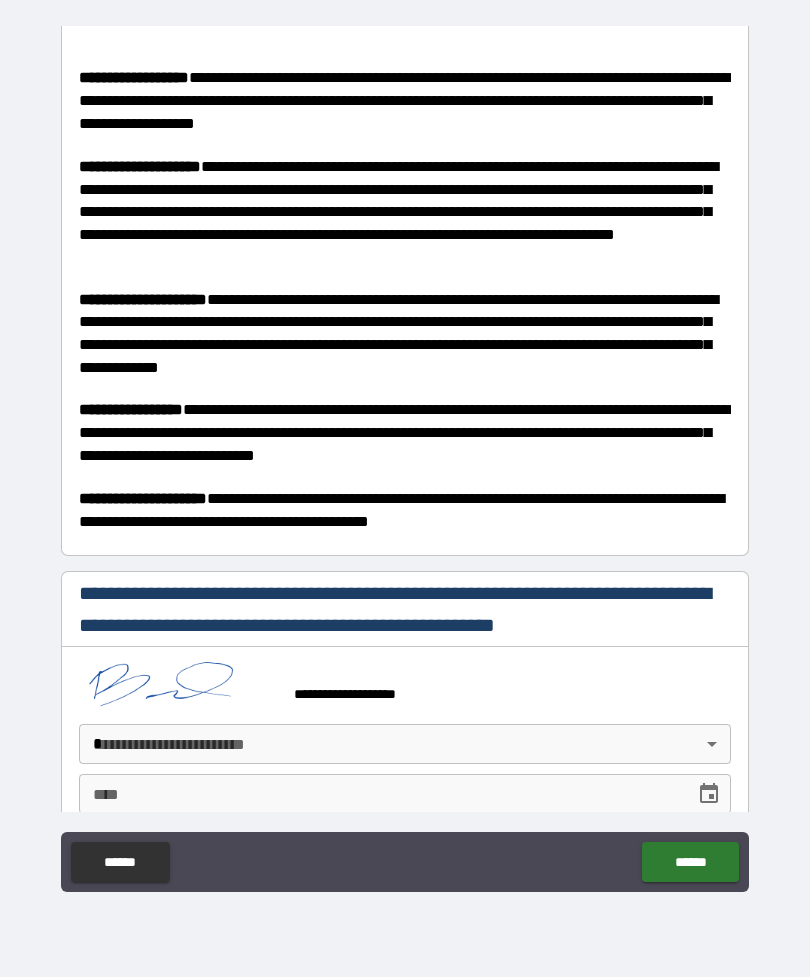 click on "**********" at bounding box center (405, 456) 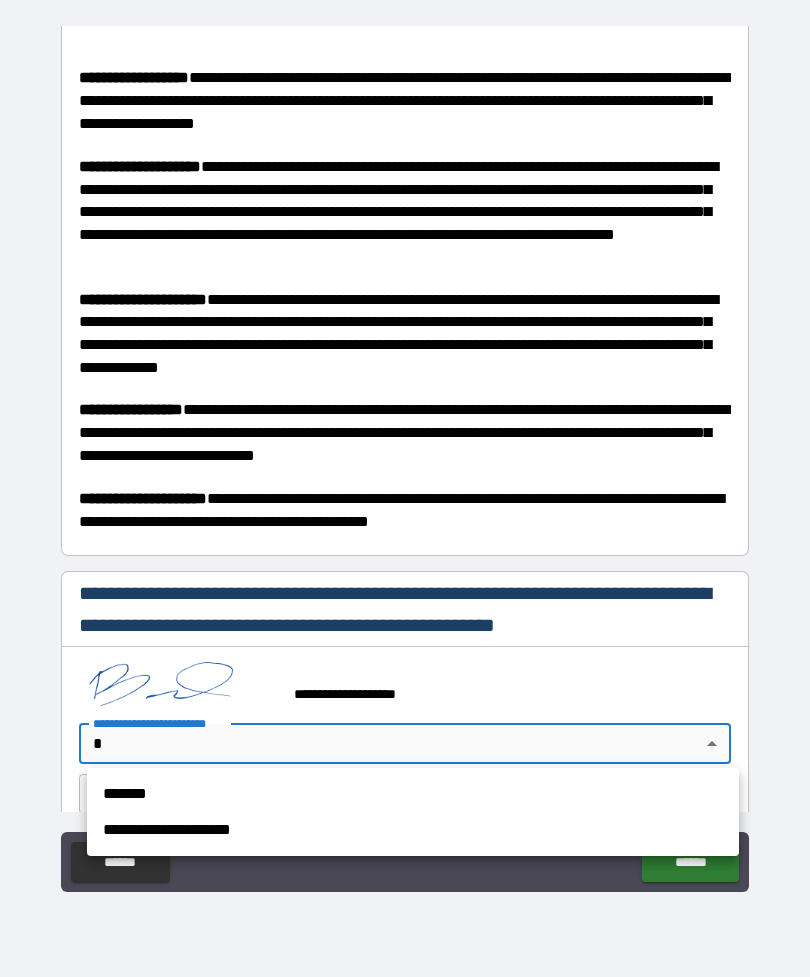 click on "**********" at bounding box center [413, 830] 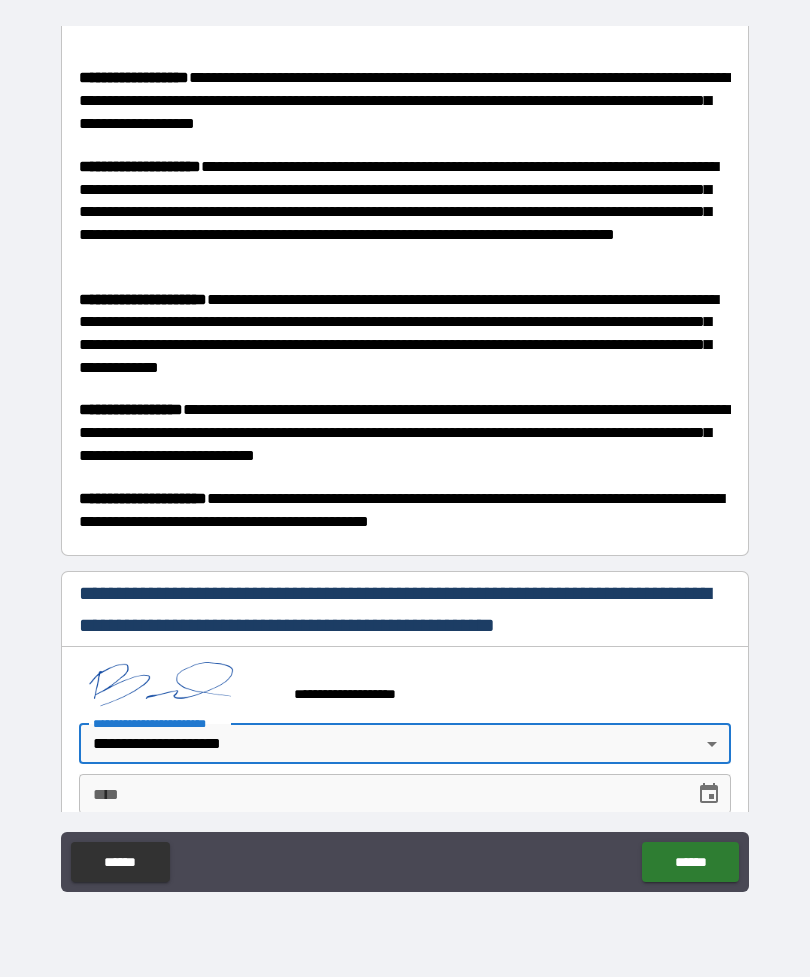 click on "****" at bounding box center [380, 794] 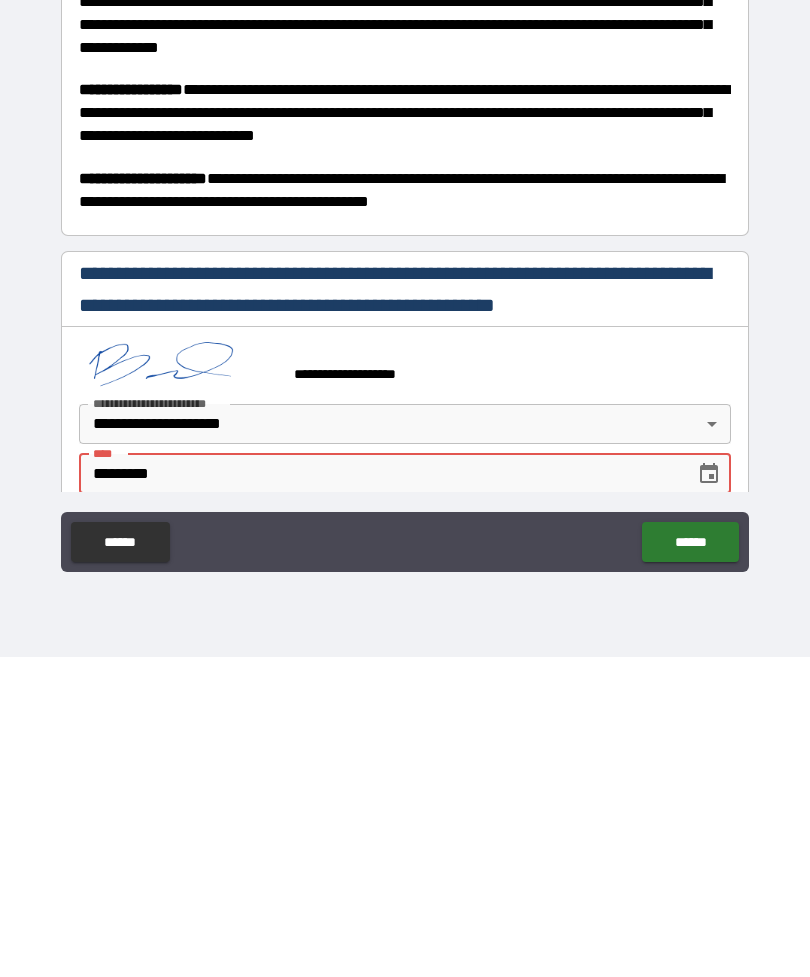 type on "**********" 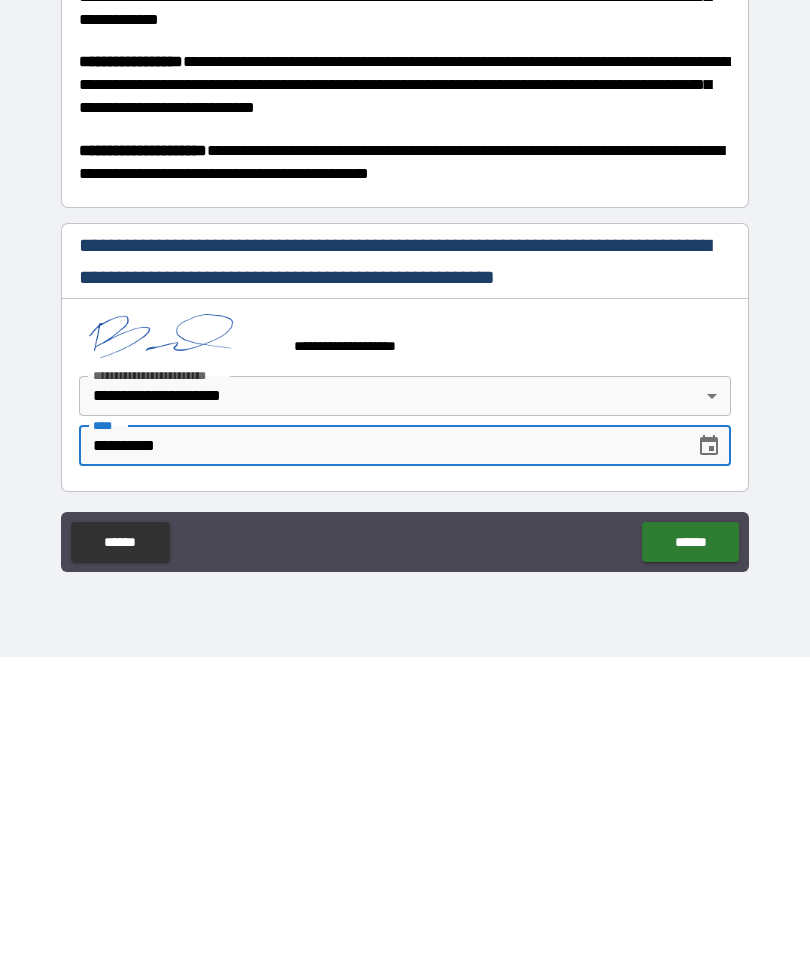 scroll, scrollTop: 548, scrollLeft: 0, axis: vertical 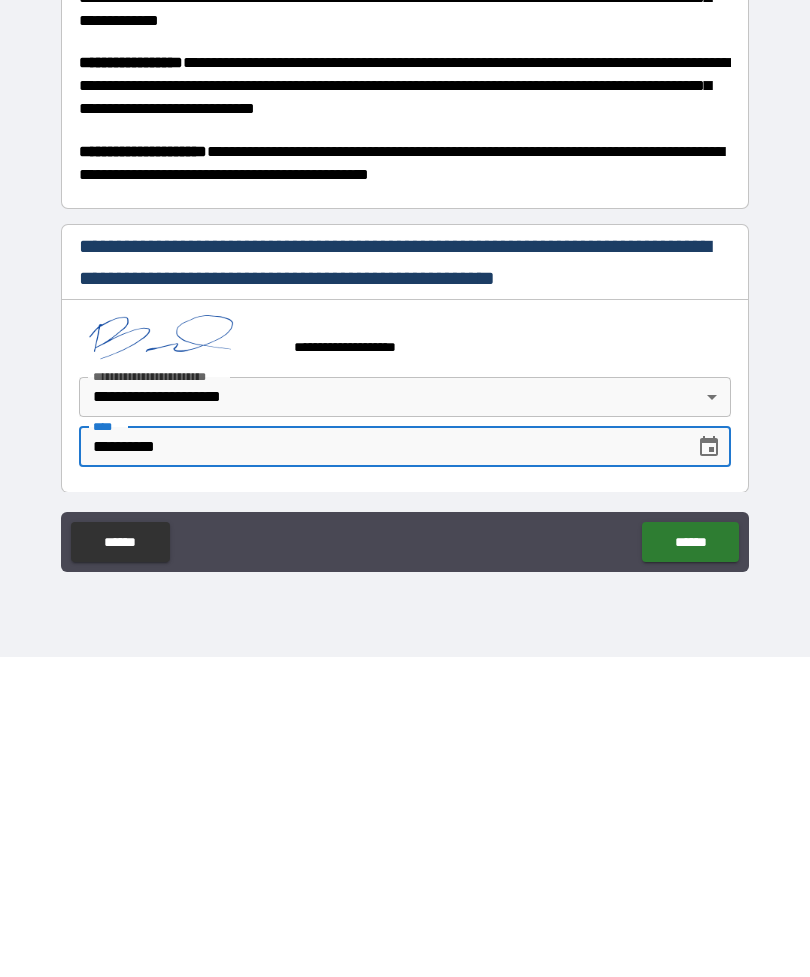 click on "******" at bounding box center (690, 862) 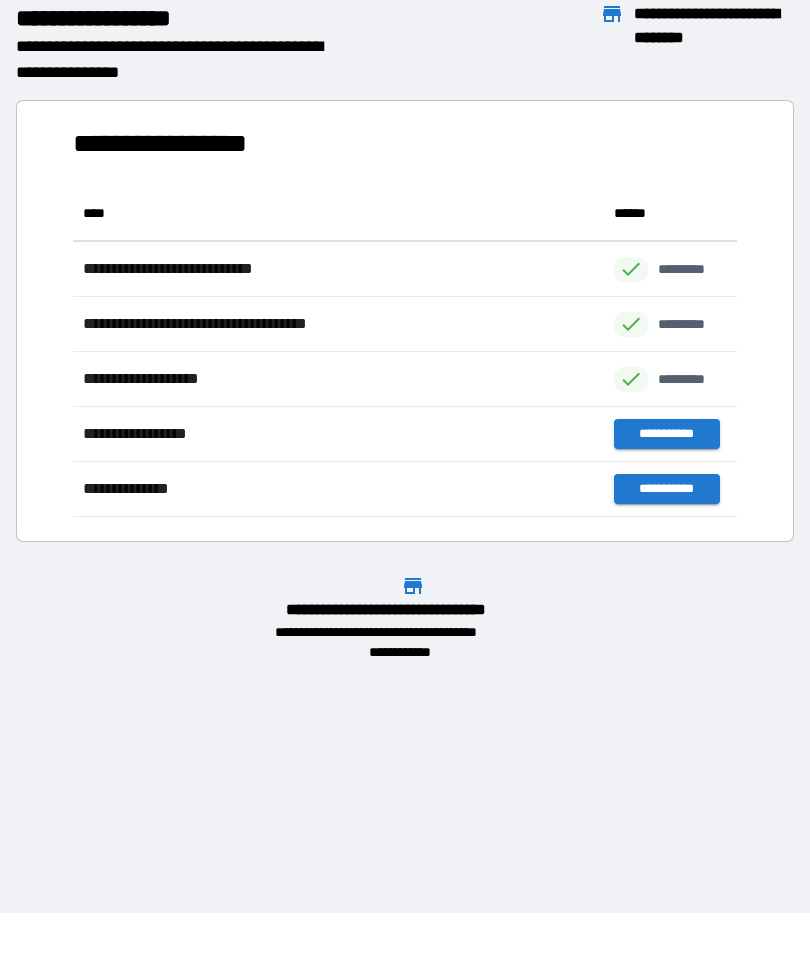 scroll, scrollTop: 1, scrollLeft: 1, axis: both 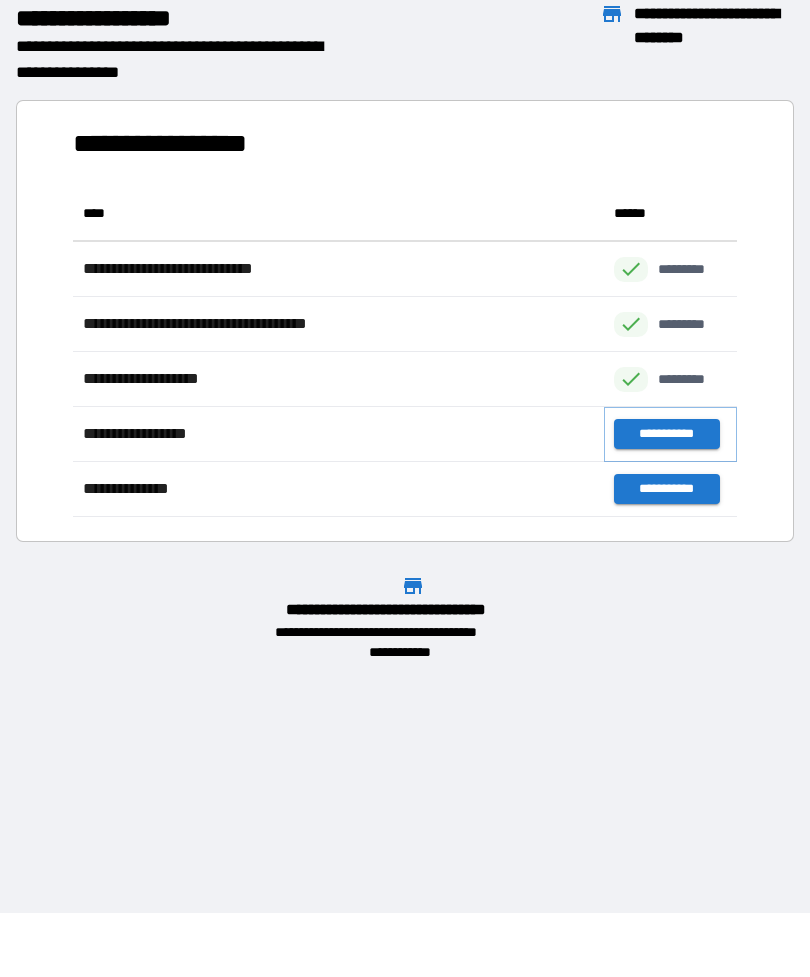 click on "**********" at bounding box center (666, 434) 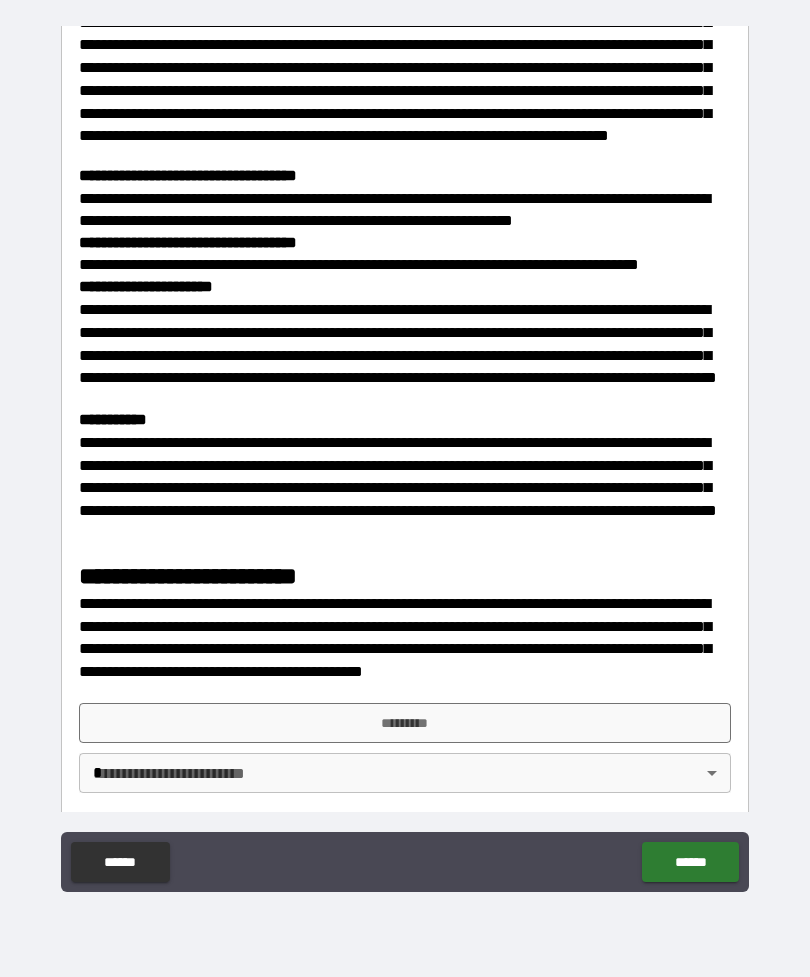scroll, scrollTop: 1529, scrollLeft: 0, axis: vertical 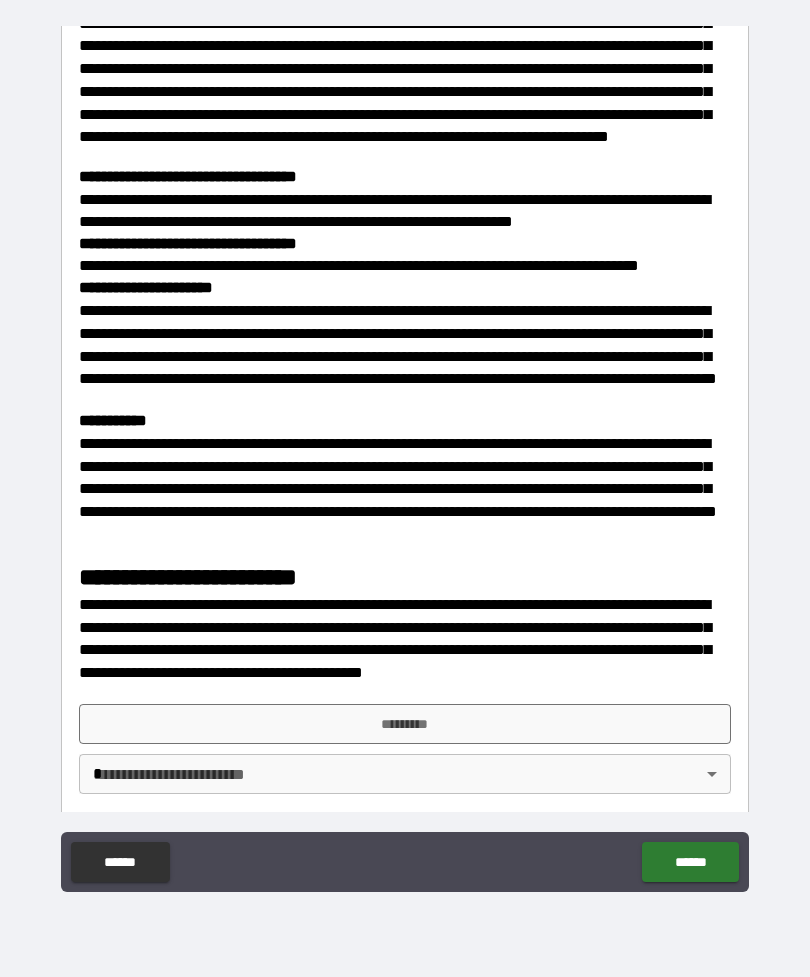 click on "*********" at bounding box center [405, 724] 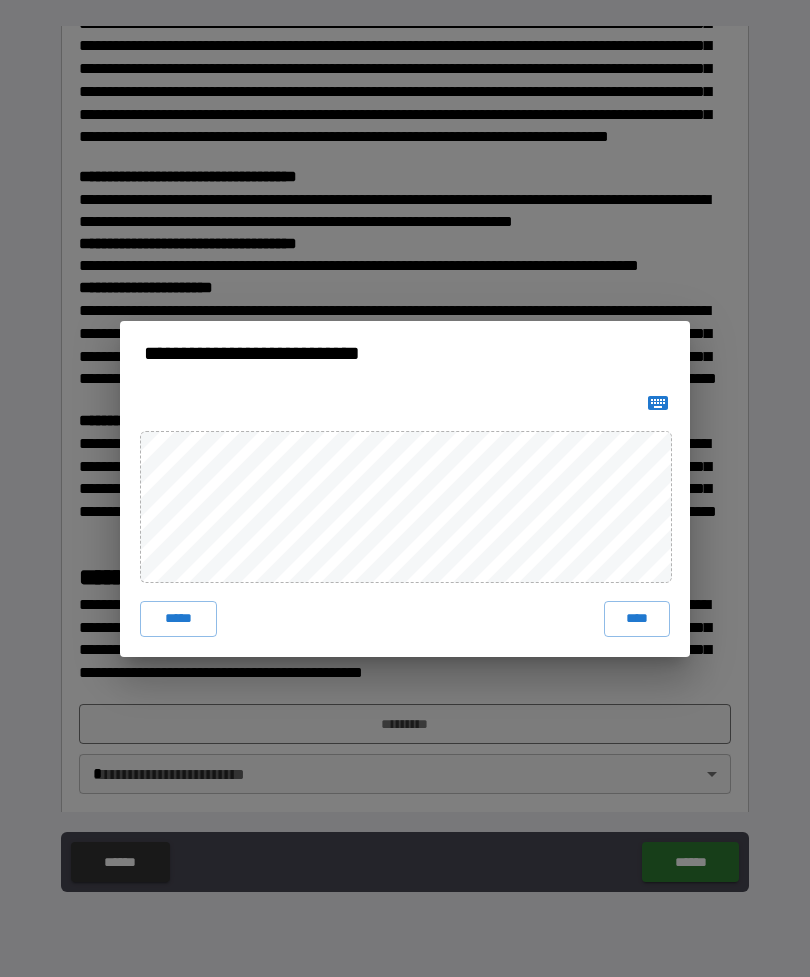 click on "****" at bounding box center [637, 619] 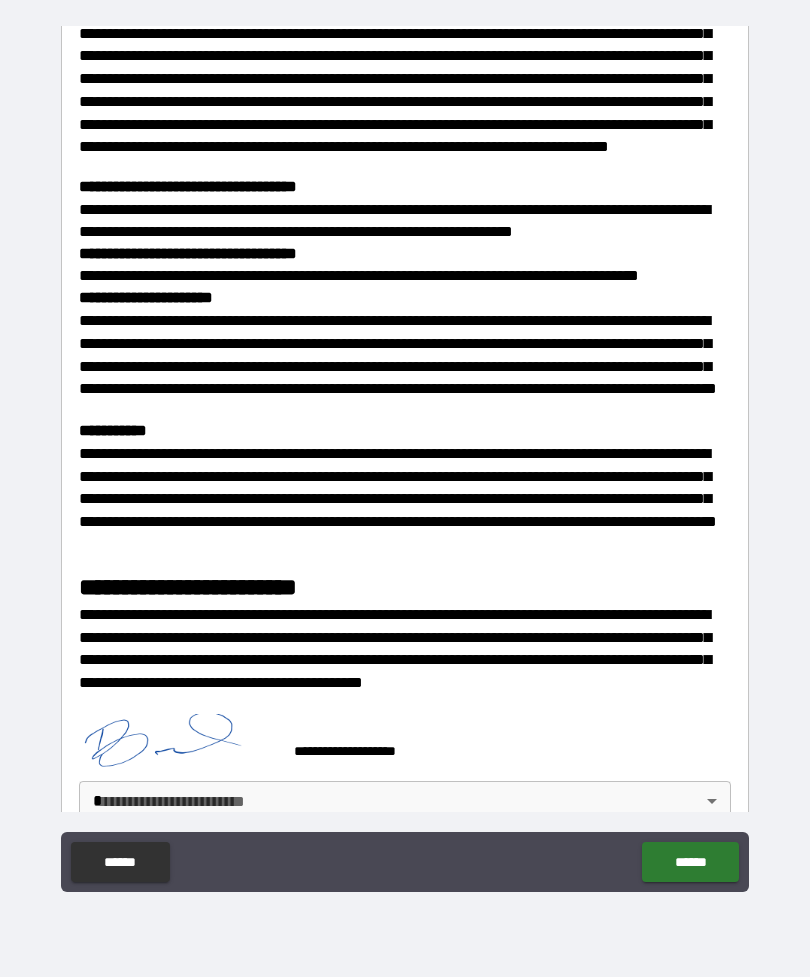 click on "**********" at bounding box center [405, 456] 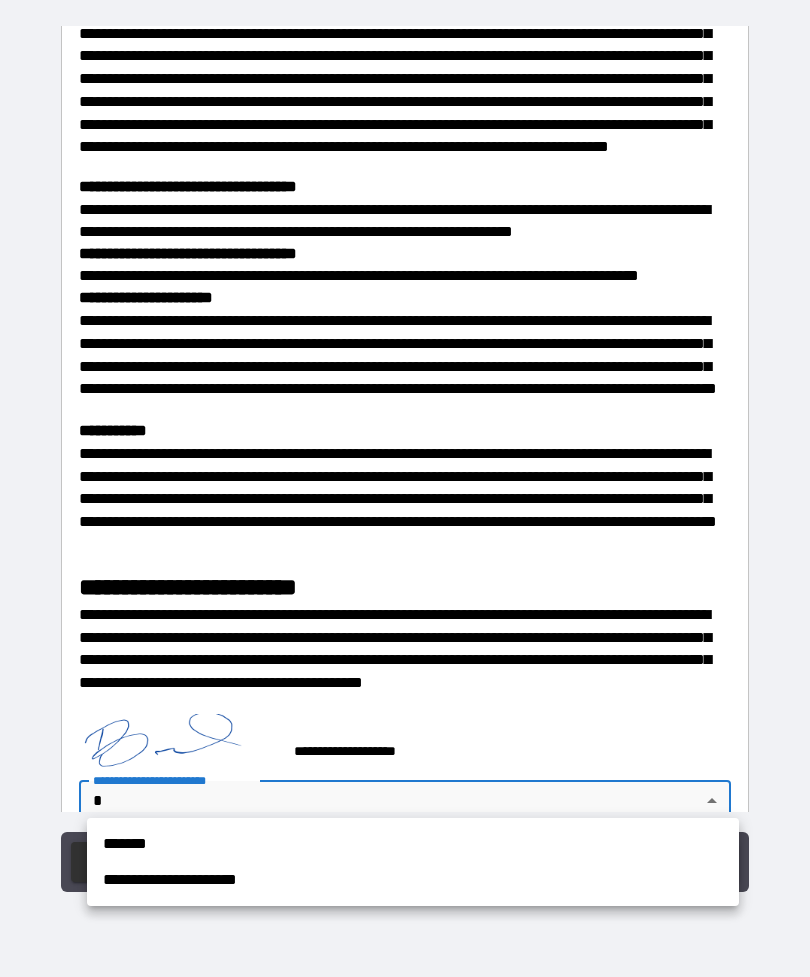 click on "**********" at bounding box center [413, 880] 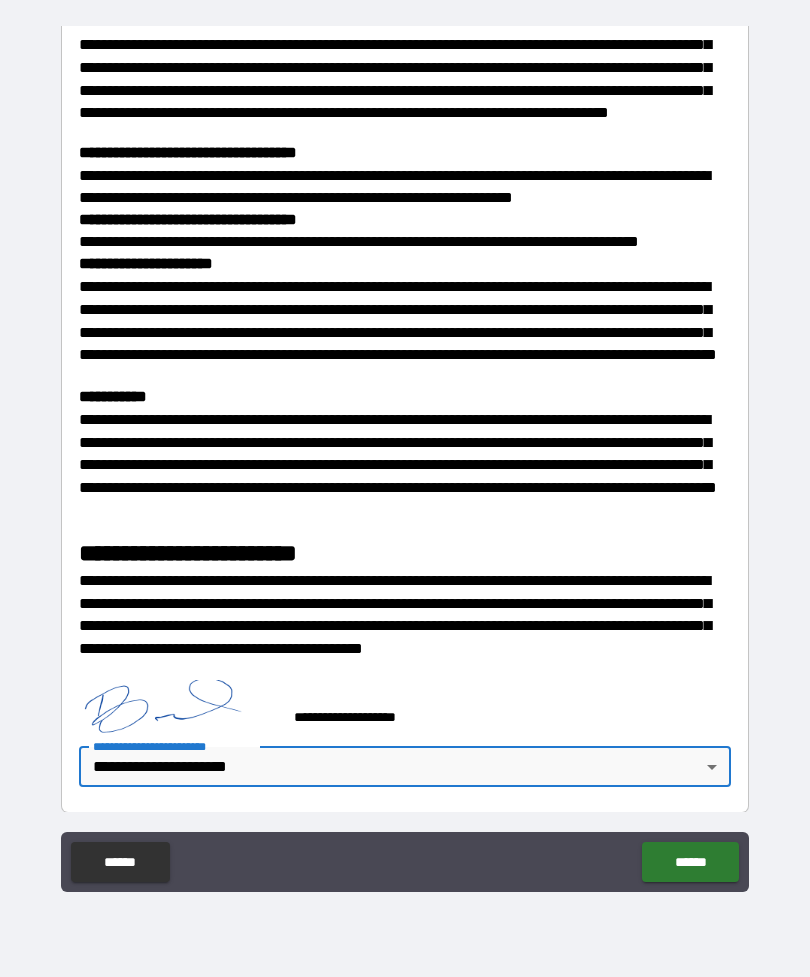 scroll, scrollTop: 0, scrollLeft: 0, axis: both 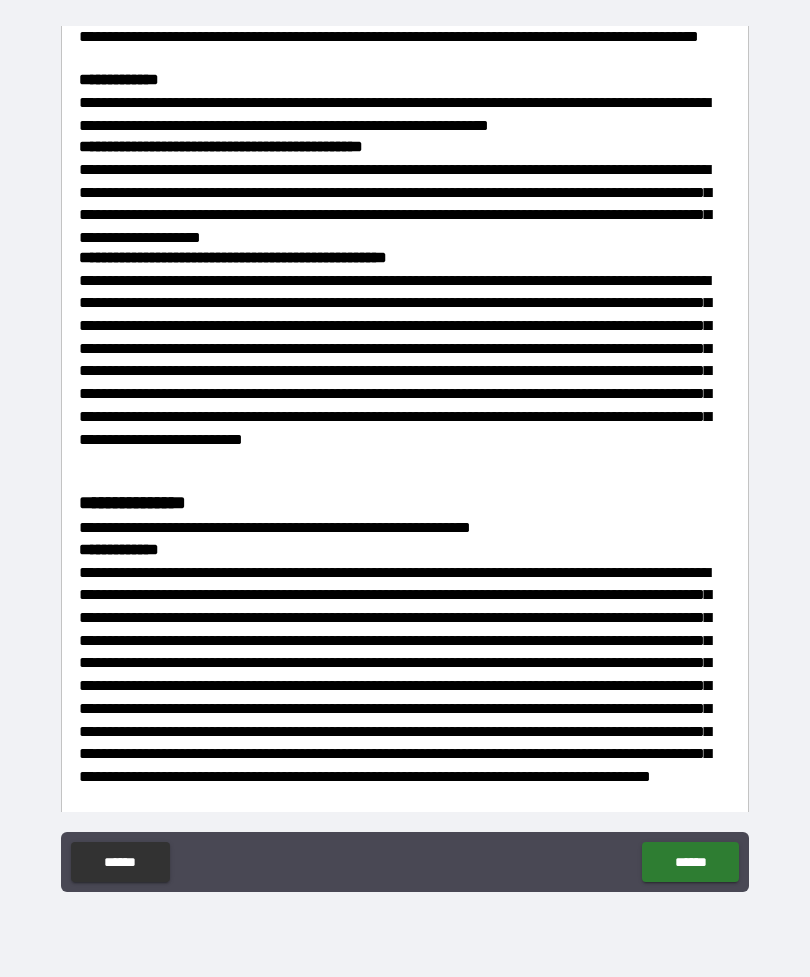 click on "******" at bounding box center [690, 862] 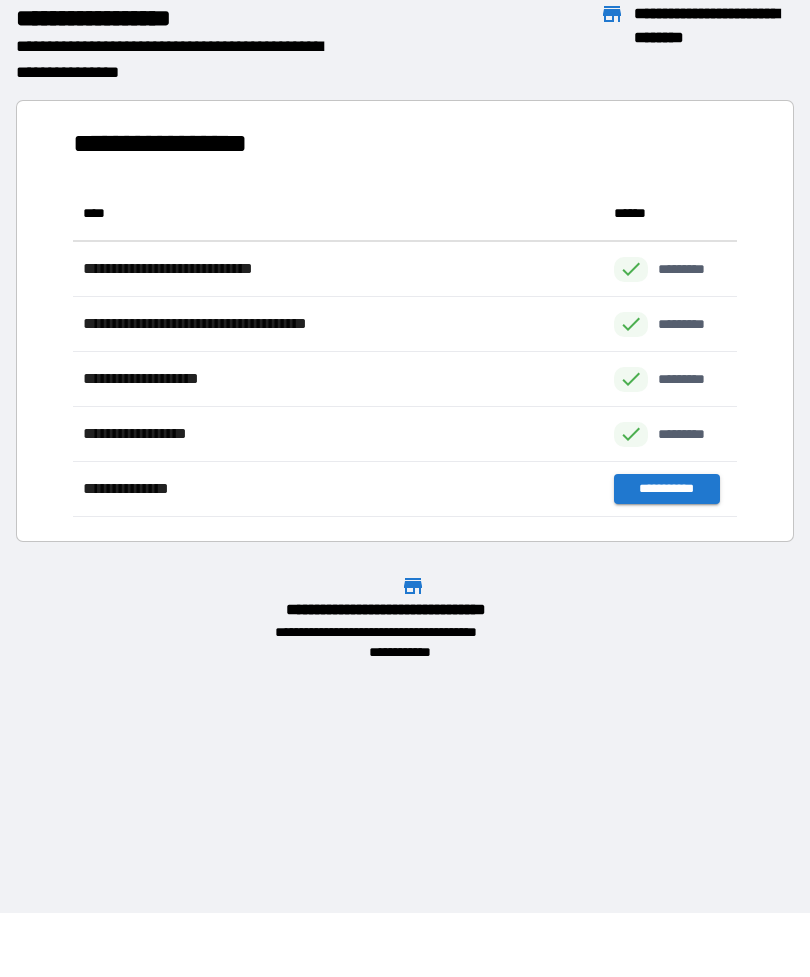 scroll, scrollTop: 1, scrollLeft: 1, axis: both 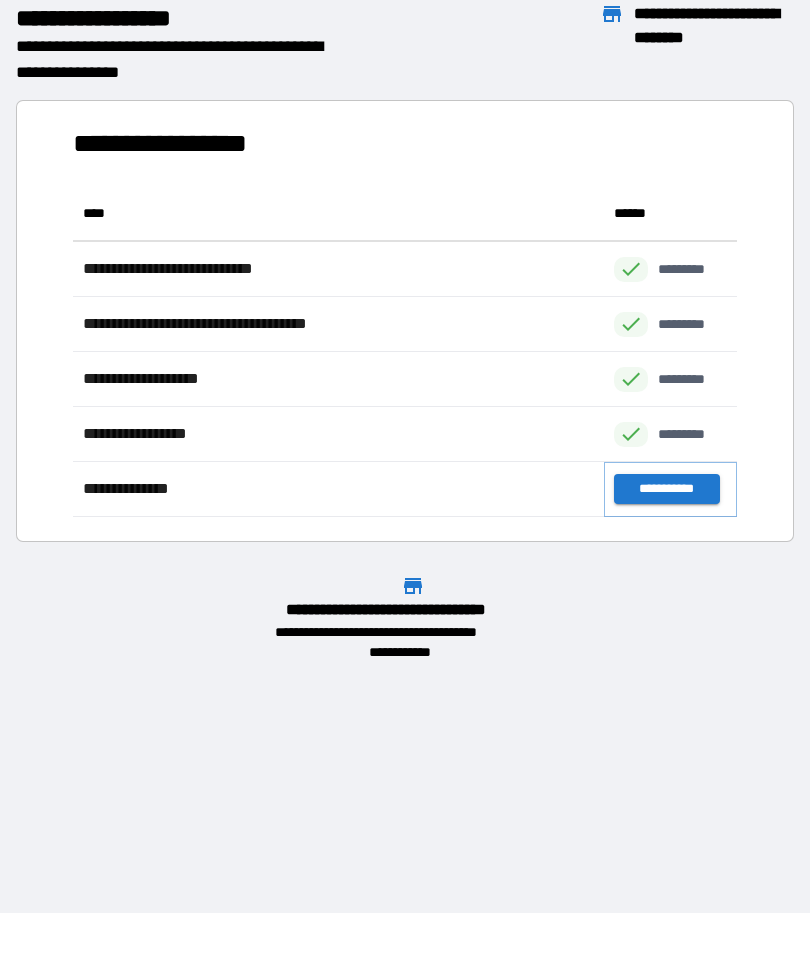 click on "**********" at bounding box center [666, 489] 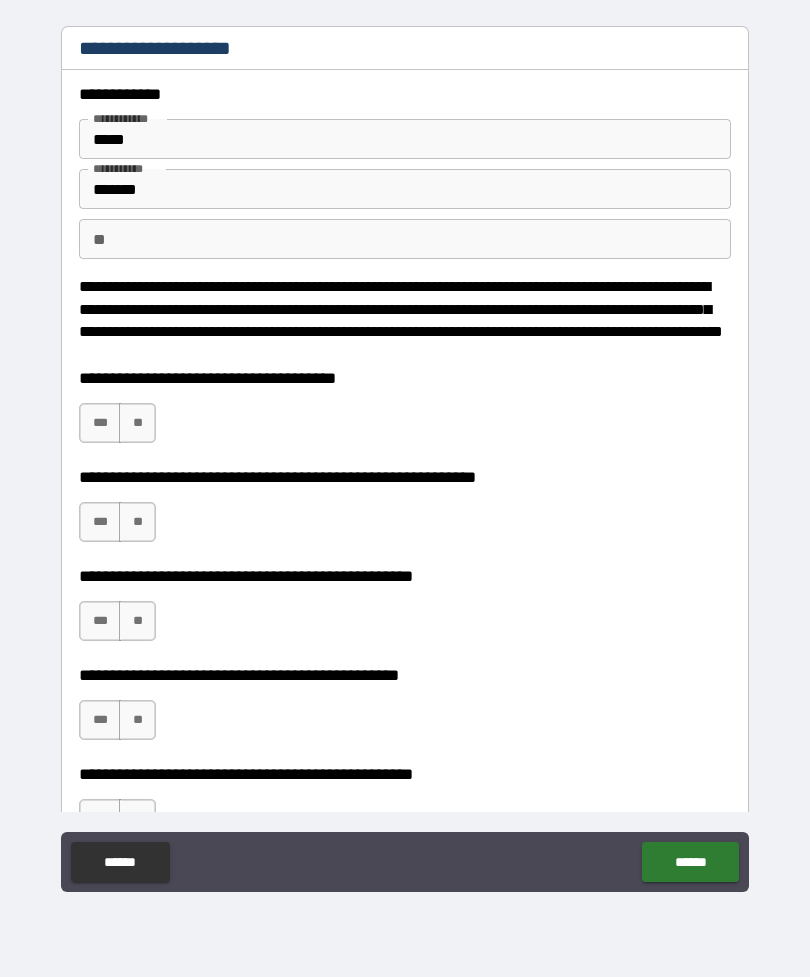 click on "*****" at bounding box center [405, 139] 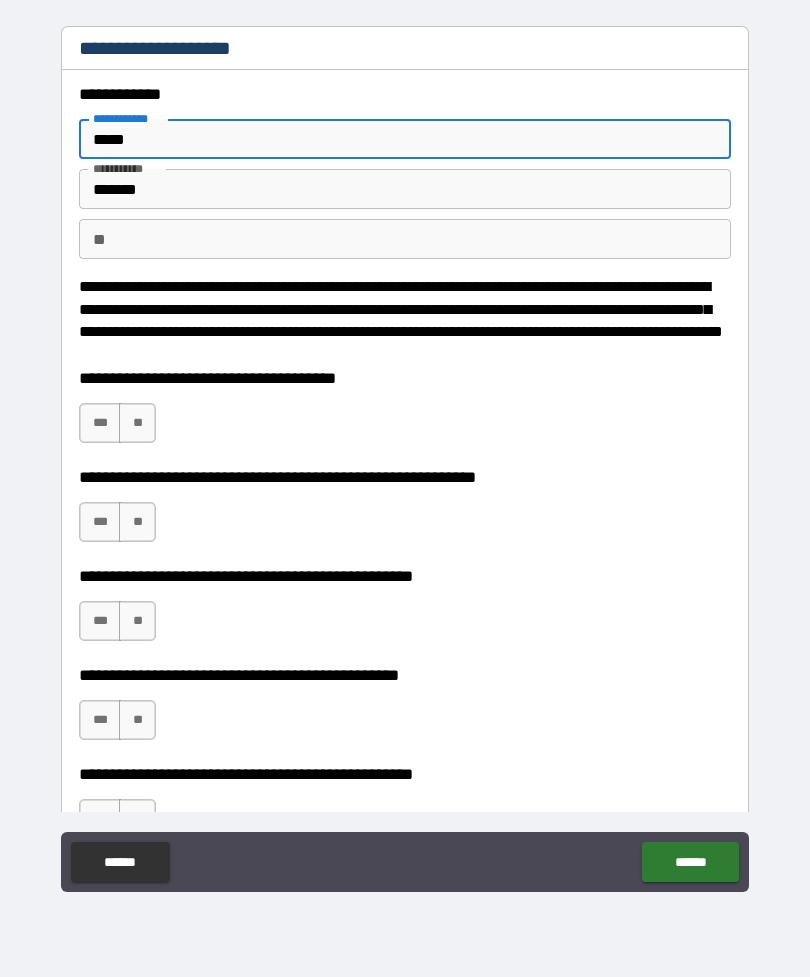 click on "*****" at bounding box center (405, 139) 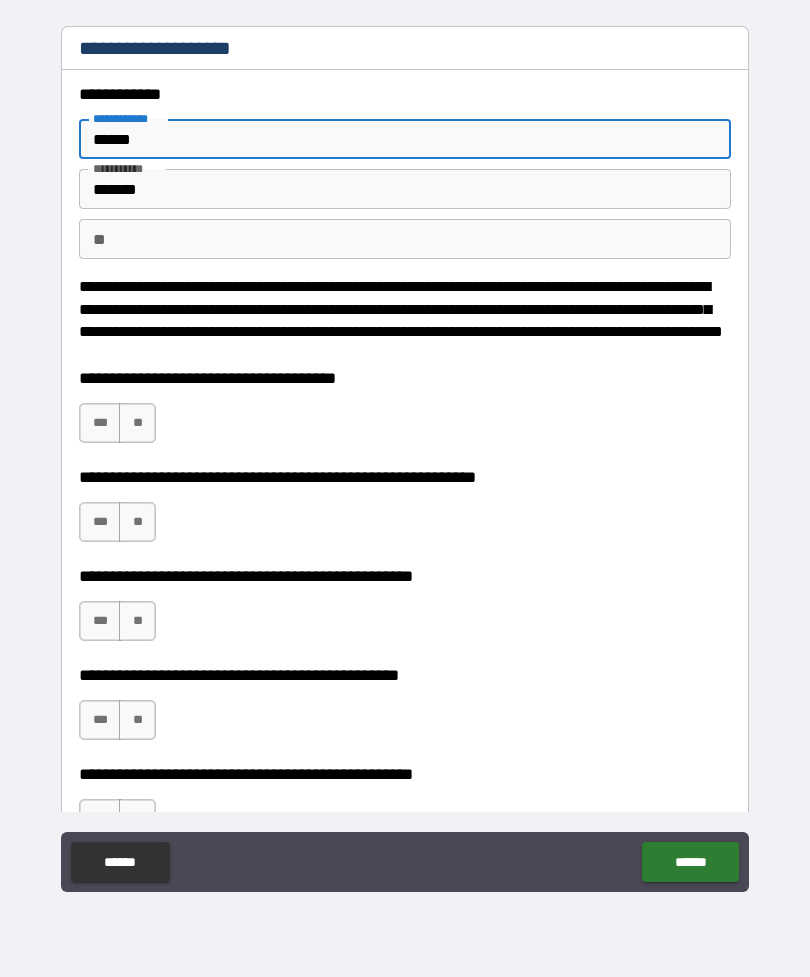 type on "******" 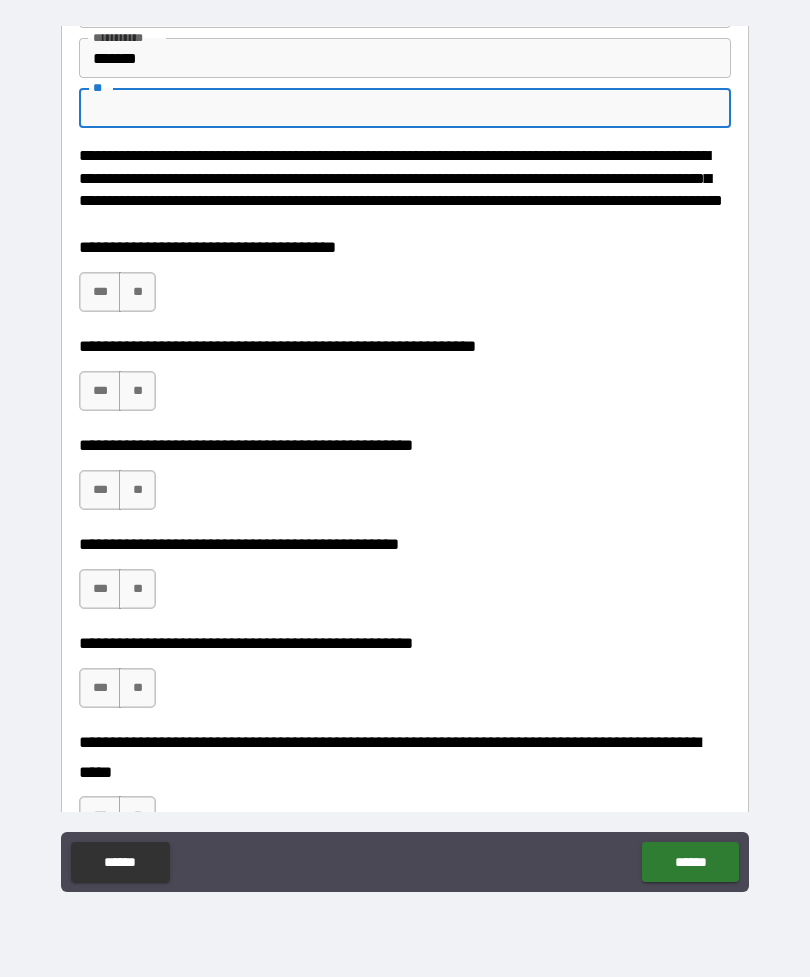 scroll, scrollTop: 133, scrollLeft: 0, axis: vertical 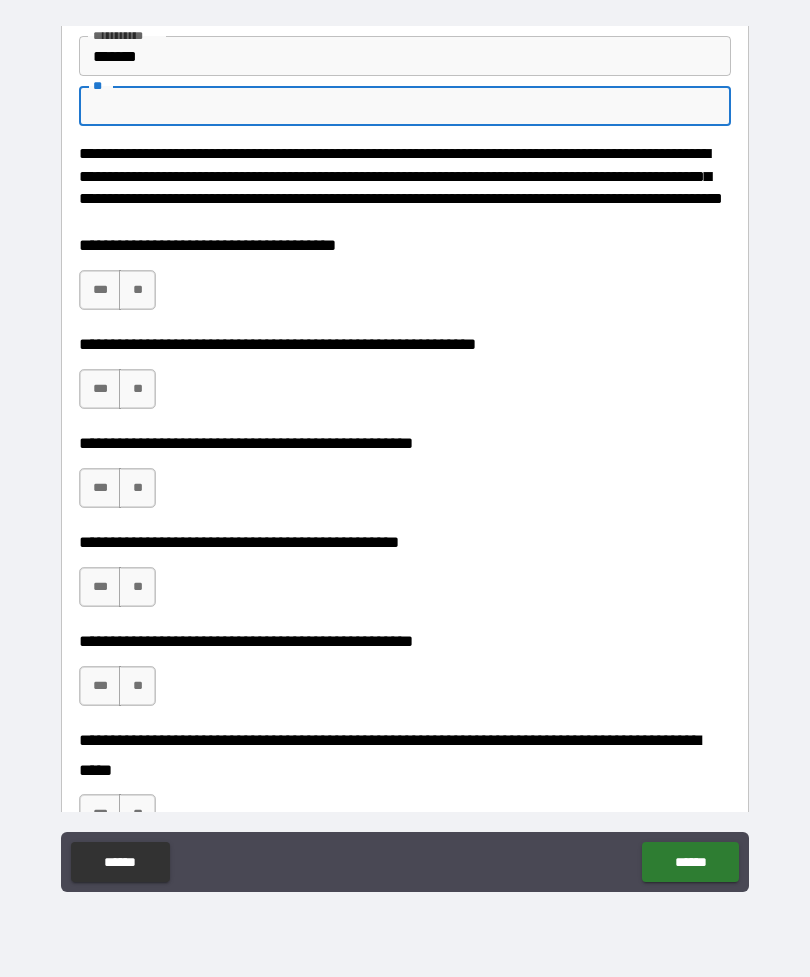 click on "**" at bounding box center (137, 290) 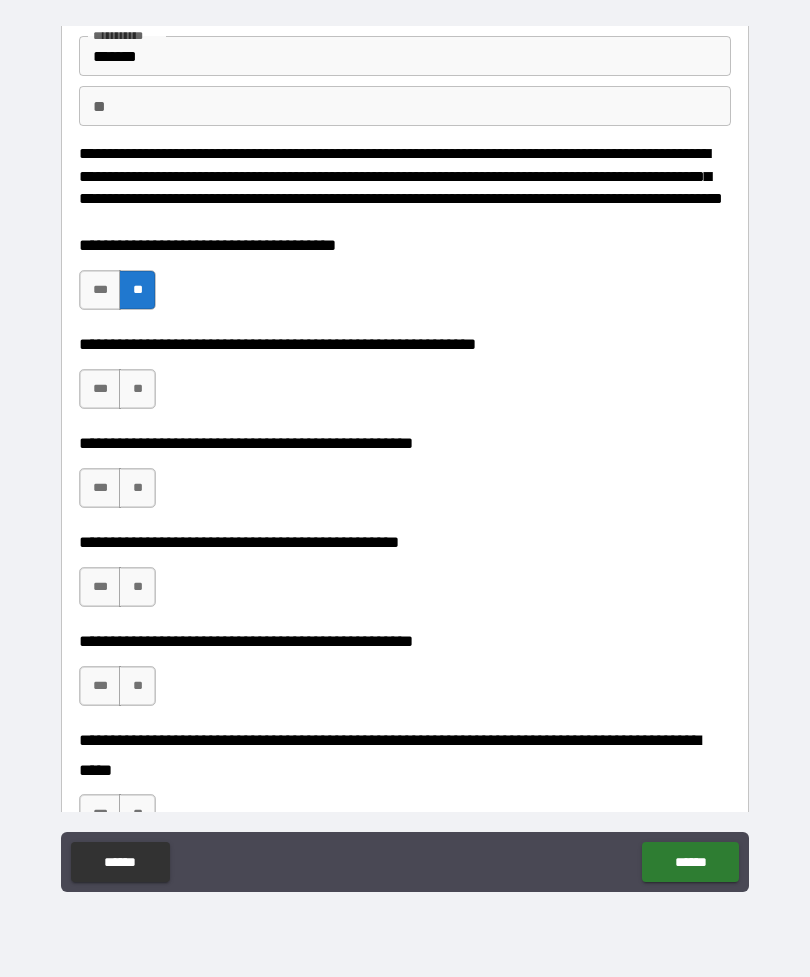 click on "**" at bounding box center (137, 389) 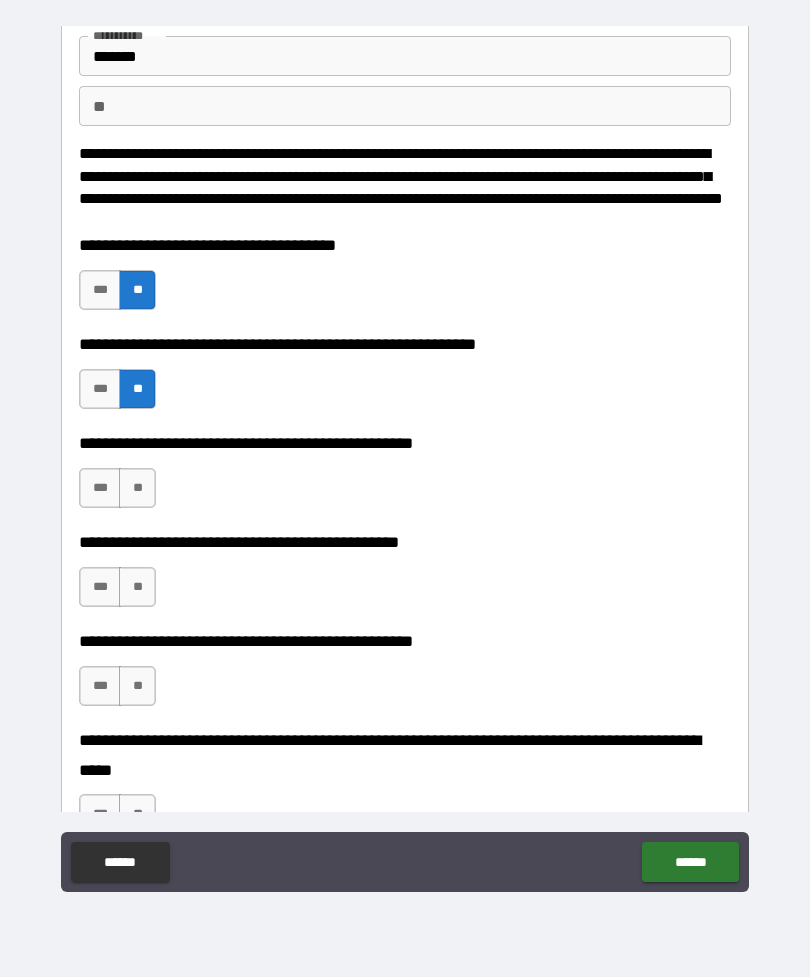 click on "**" at bounding box center [137, 488] 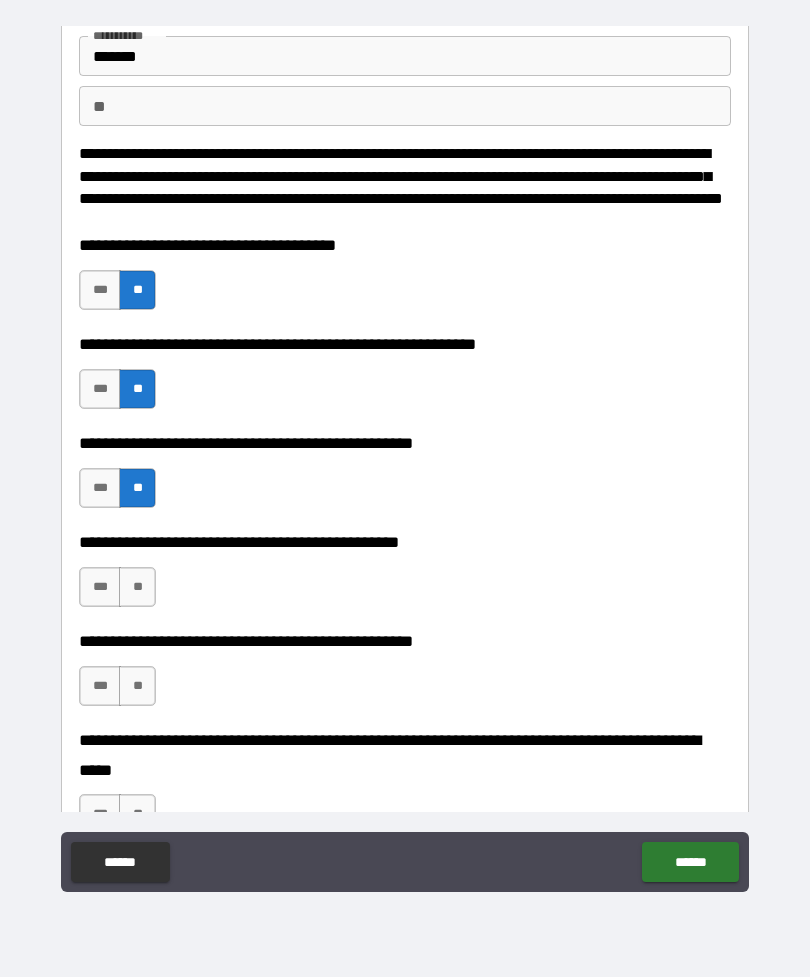 click on "**" at bounding box center [137, 587] 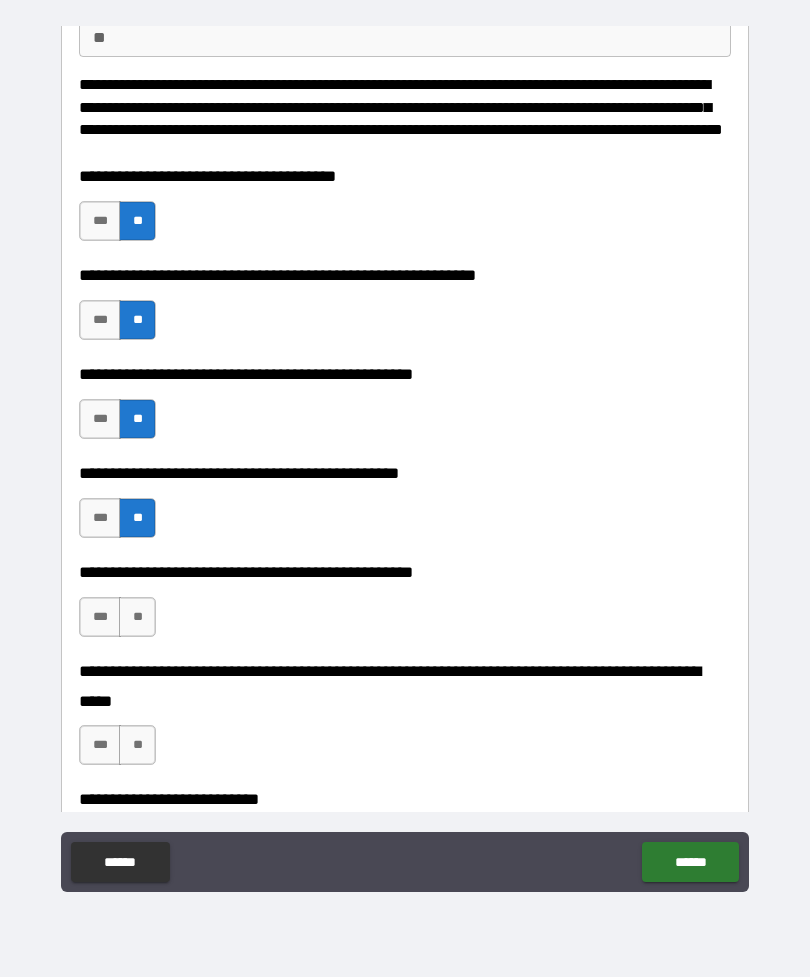 scroll, scrollTop: 207, scrollLeft: 0, axis: vertical 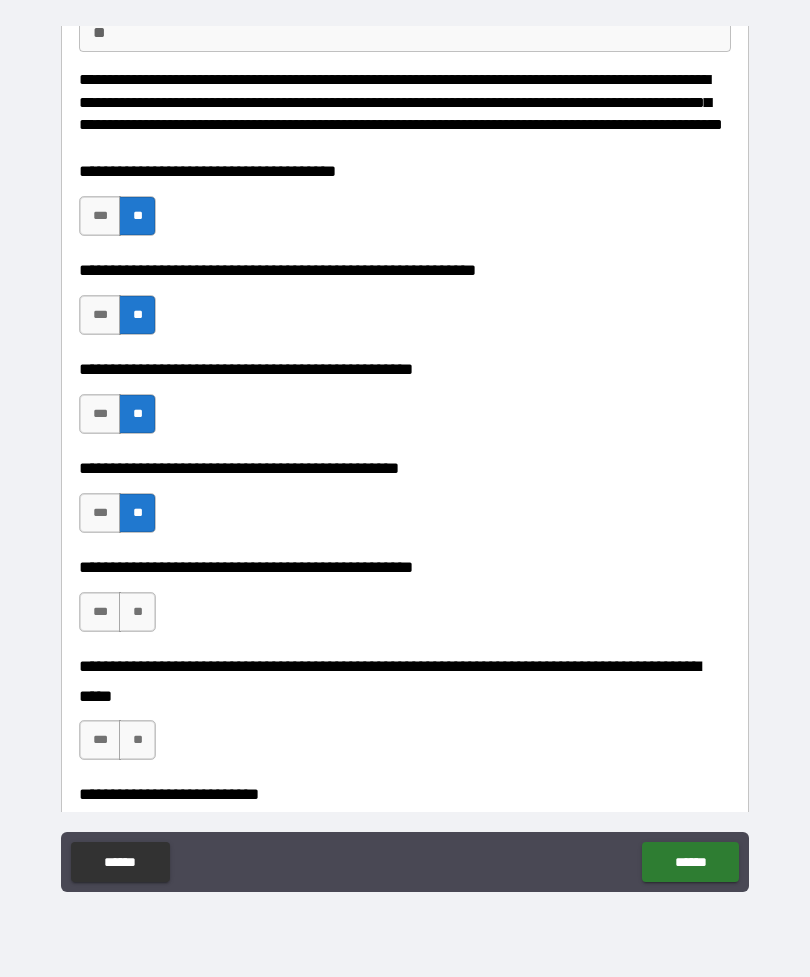 click on "**" at bounding box center [137, 612] 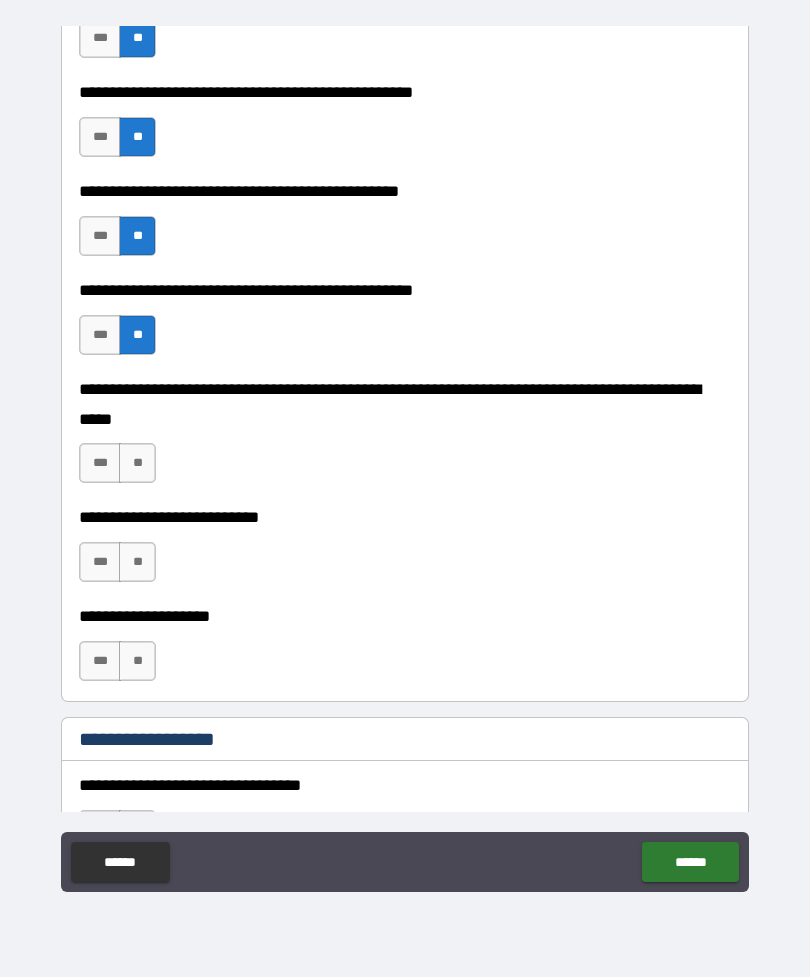scroll, scrollTop: 489, scrollLeft: 0, axis: vertical 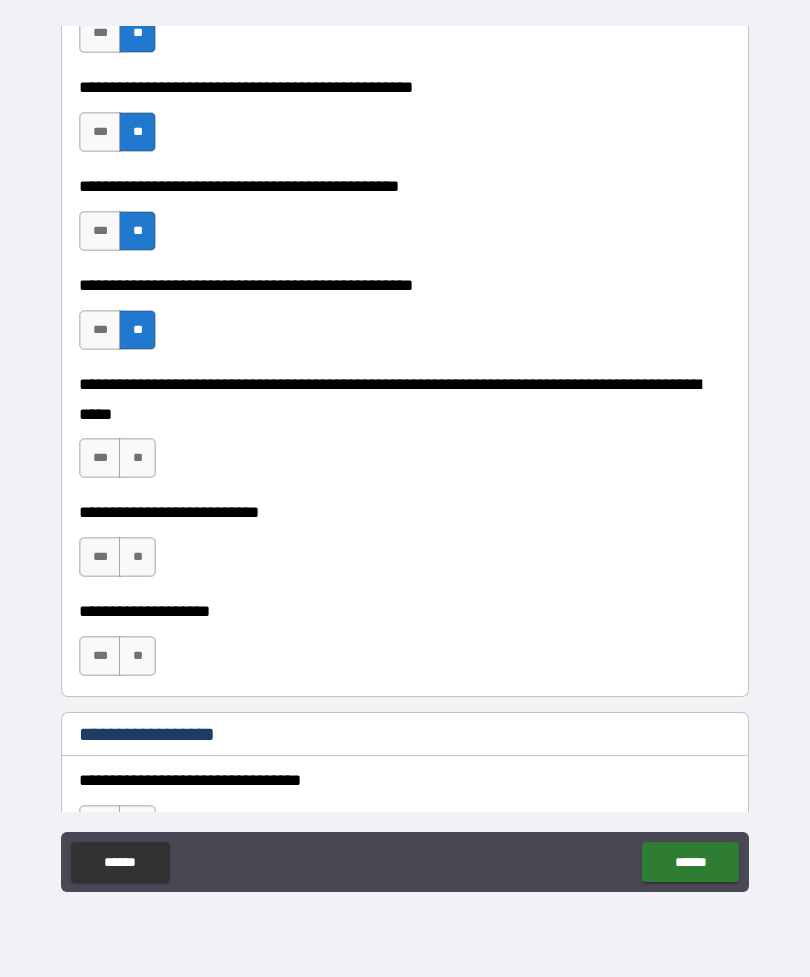 click on "**" at bounding box center [137, 458] 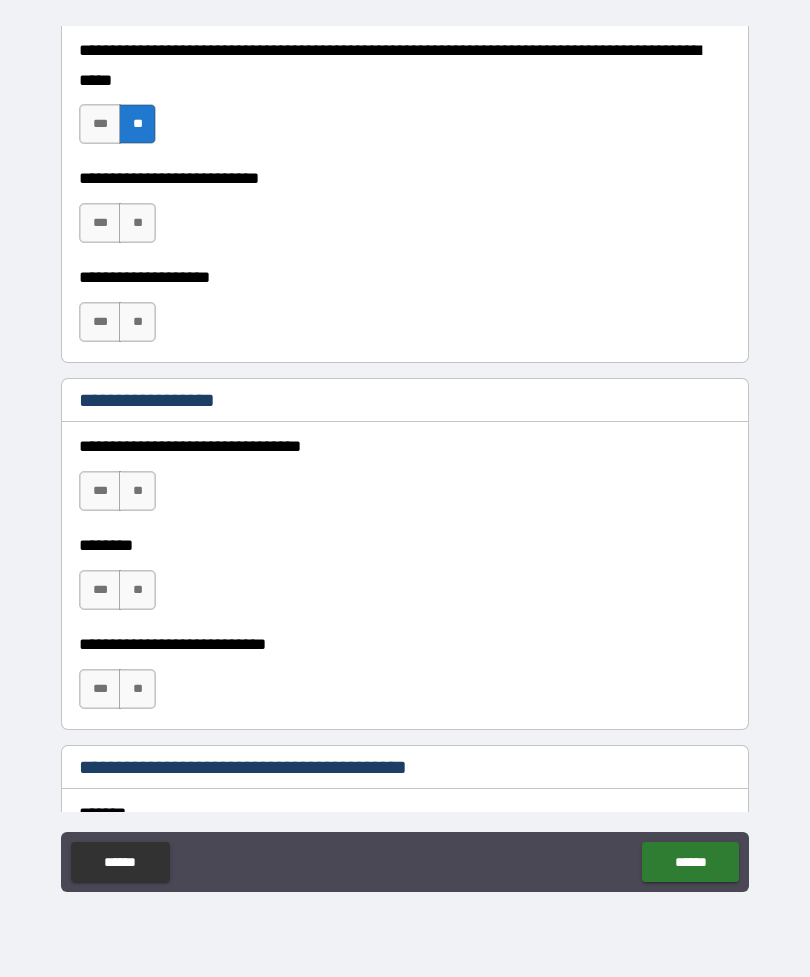 scroll, scrollTop: 832, scrollLeft: 0, axis: vertical 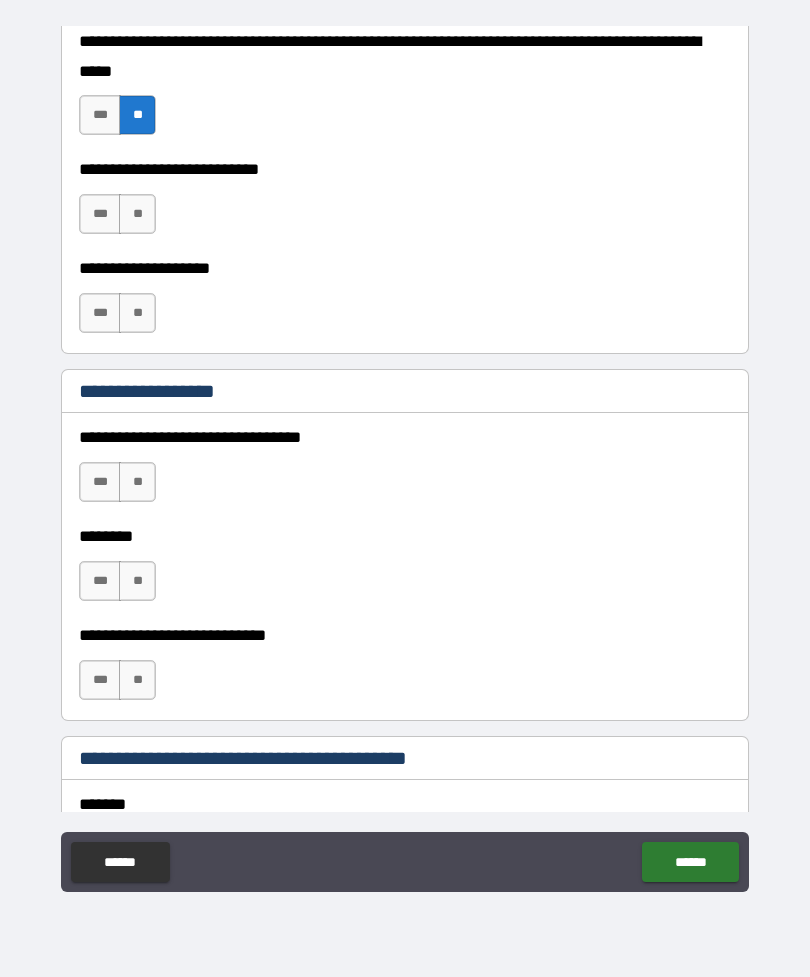 click on "**" at bounding box center [137, 214] 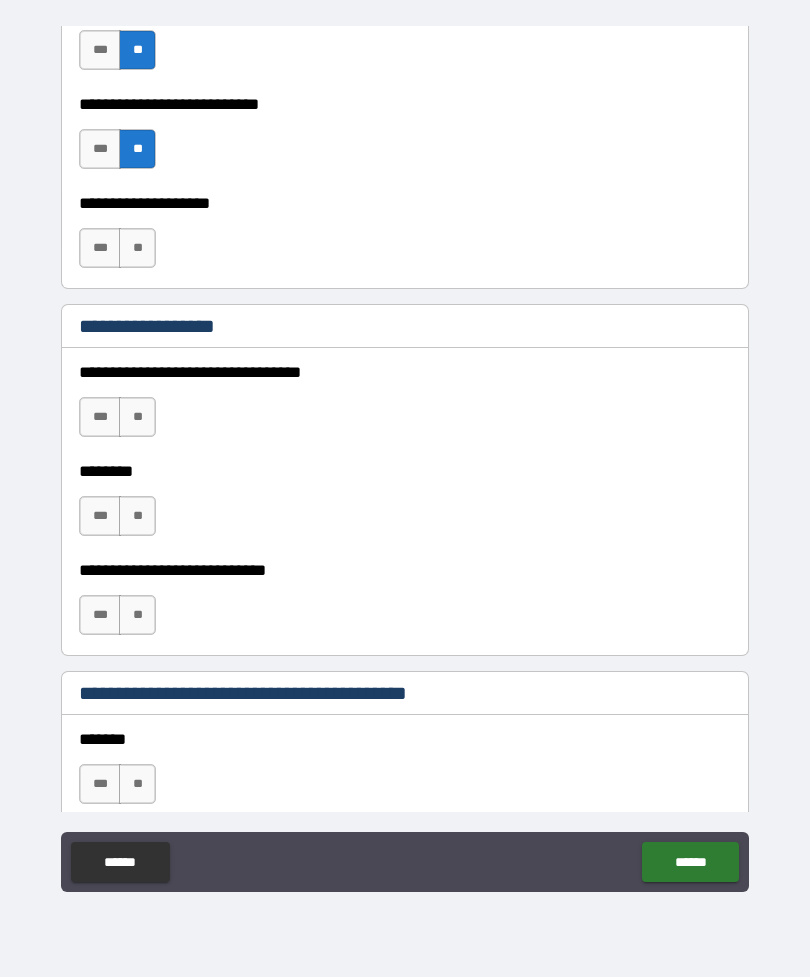 scroll, scrollTop: 902, scrollLeft: 0, axis: vertical 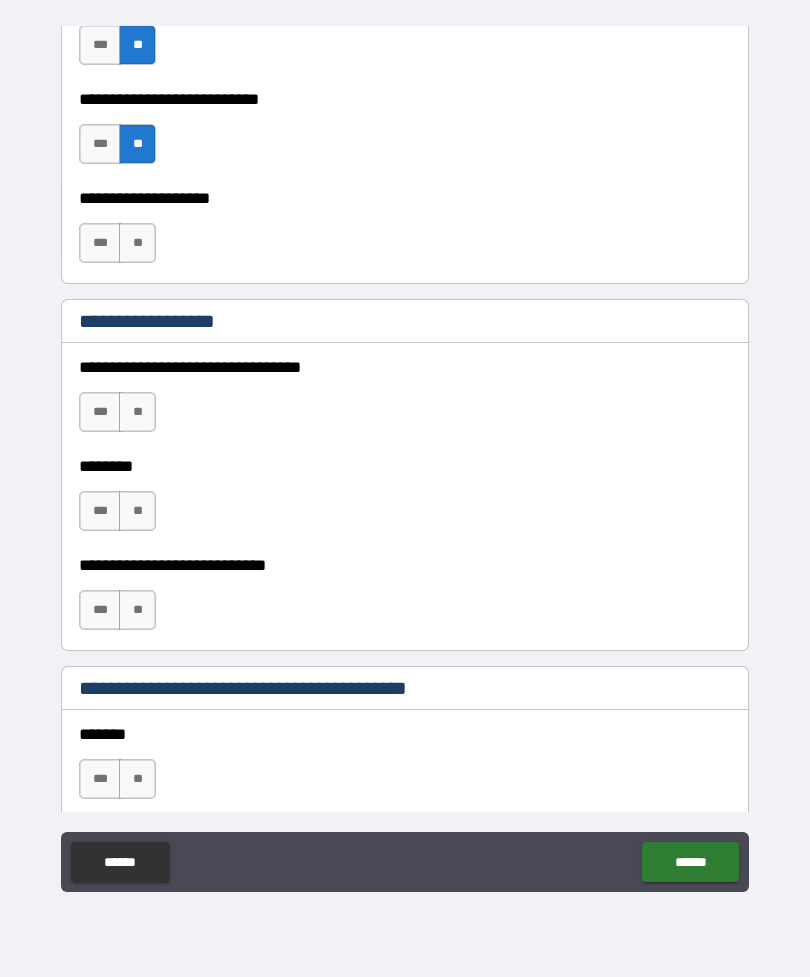 click on "**" at bounding box center [137, 243] 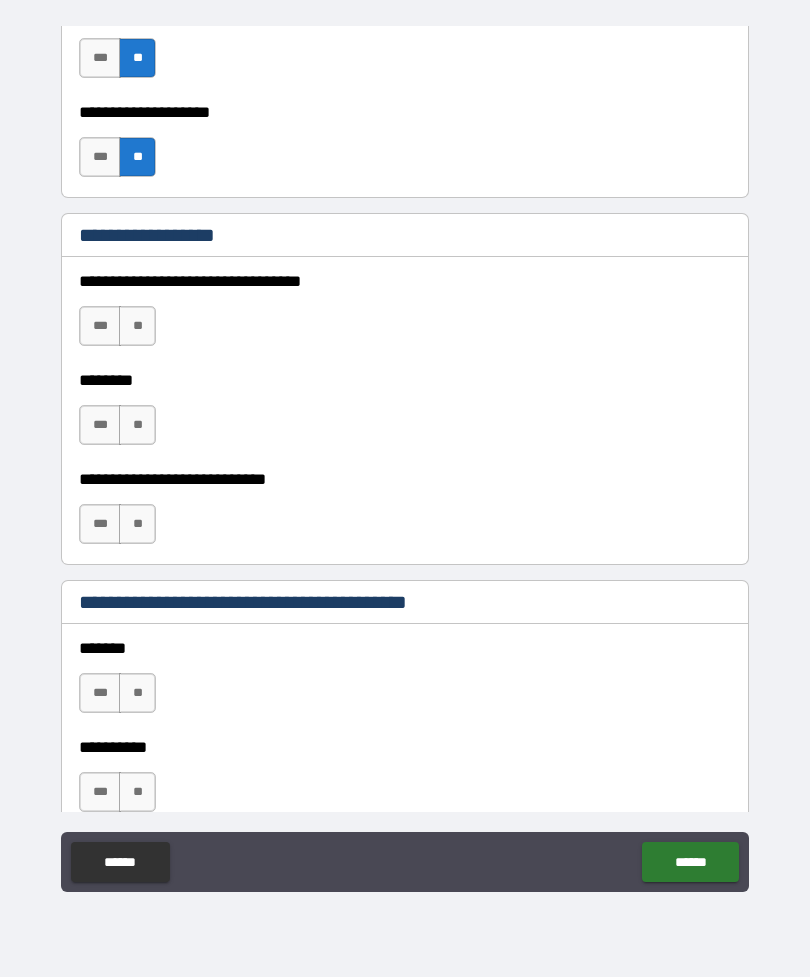scroll, scrollTop: 1006, scrollLeft: 0, axis: vertical 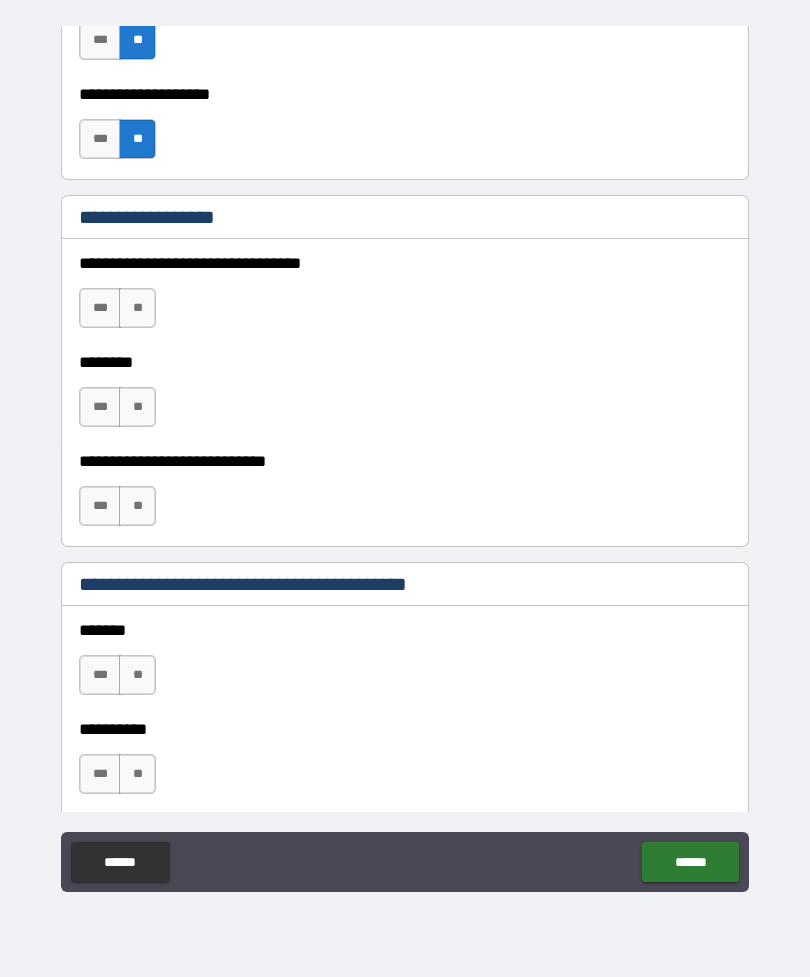 click on "**" at bounding box center [137, 308] 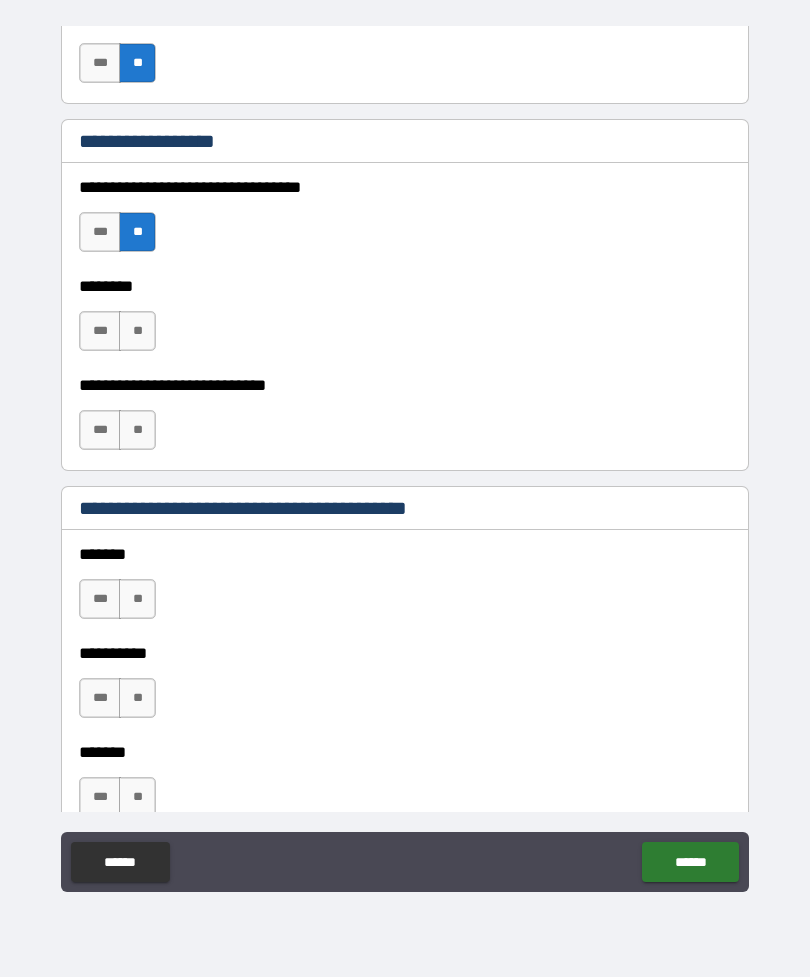scroll, scrollTop: 1093, scrollLeft: 0, axis: vertical 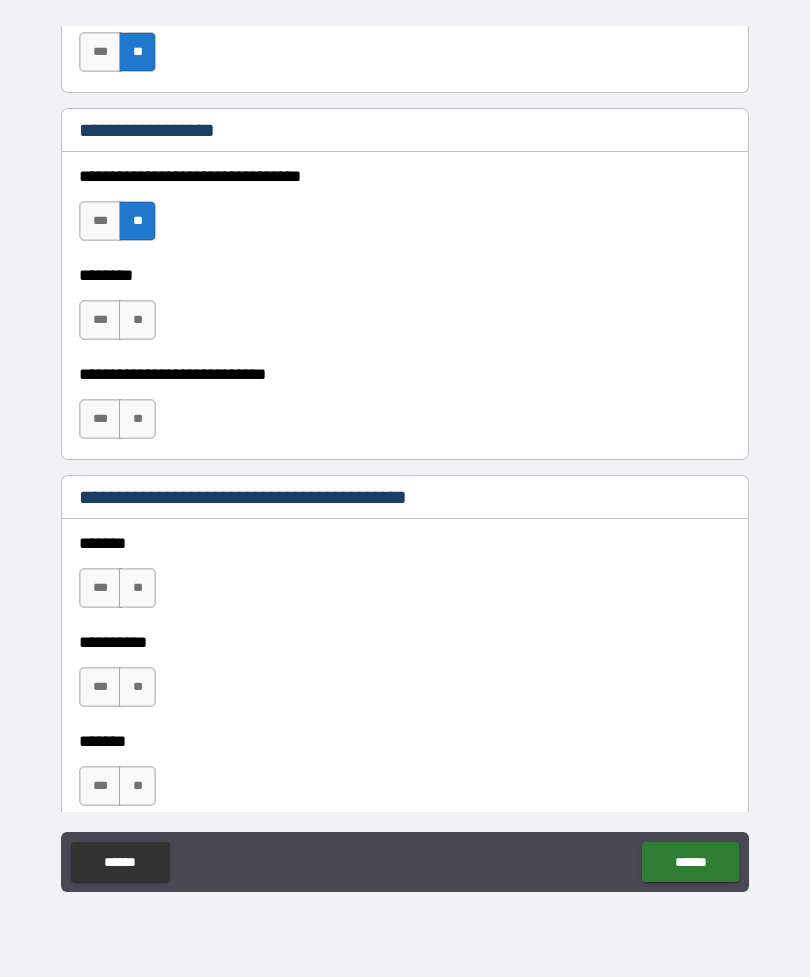 click on "**" at bounding box center (137, 320) 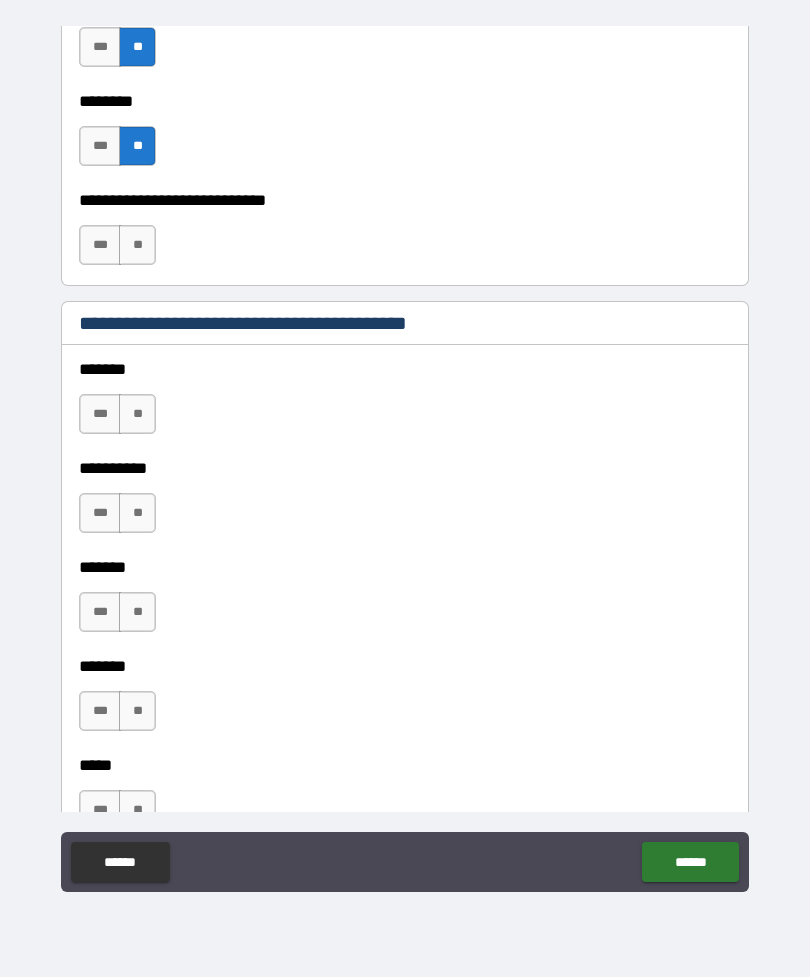 scroll, scrollTop: 1293, scrollLeft: 0, axis: vertical 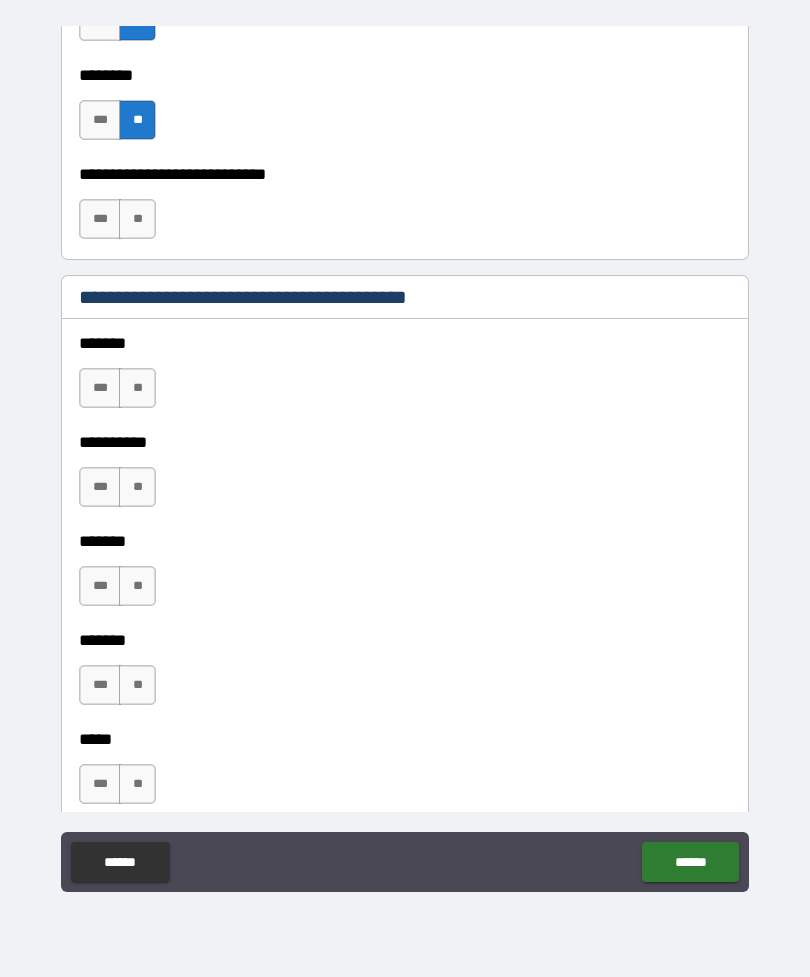 click on "**" at bounding box center [137, 219] 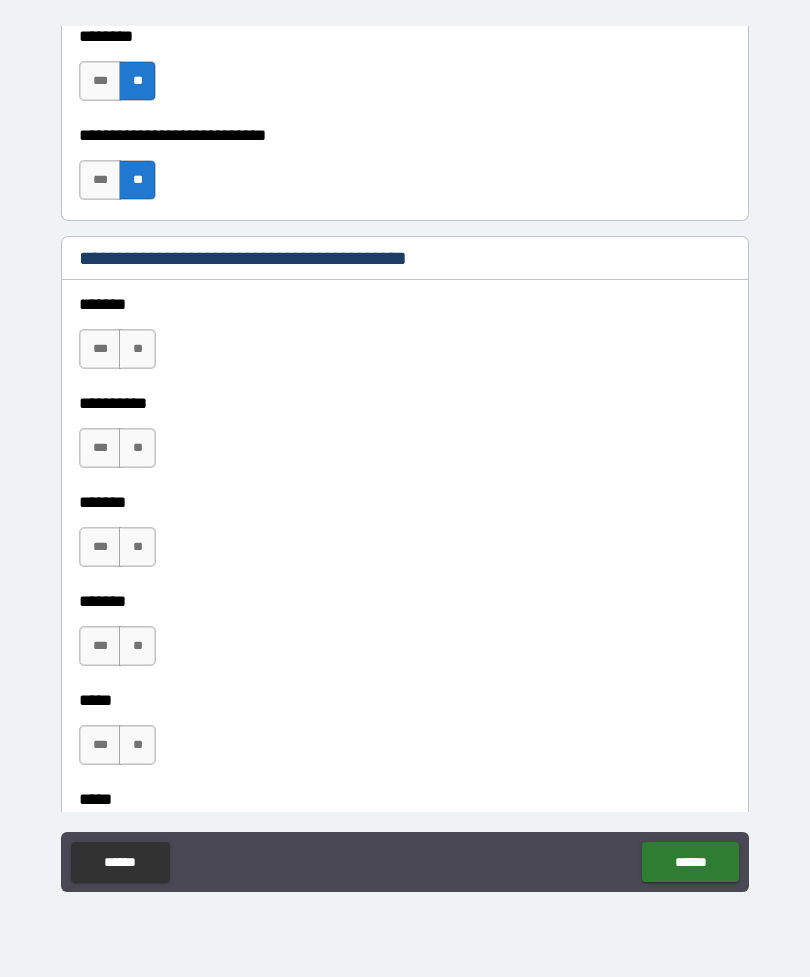 scroll, scrollTop: 1366, scrollLeft: 0, axis: vertical 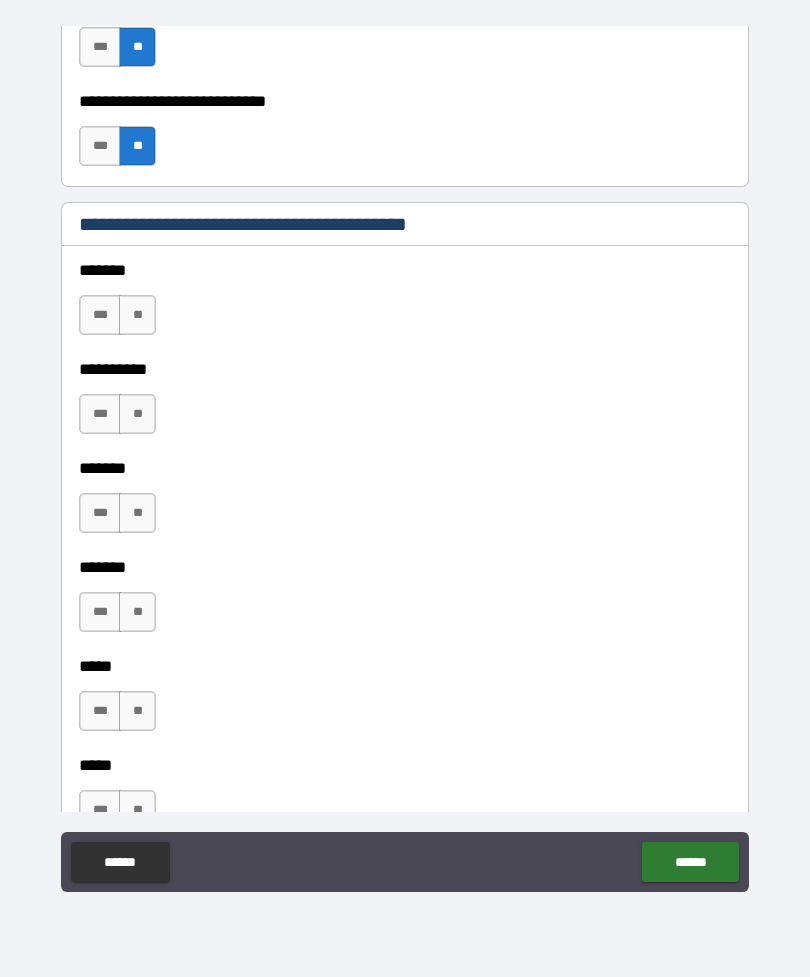 click on "**" at bounding box center (137, 315) 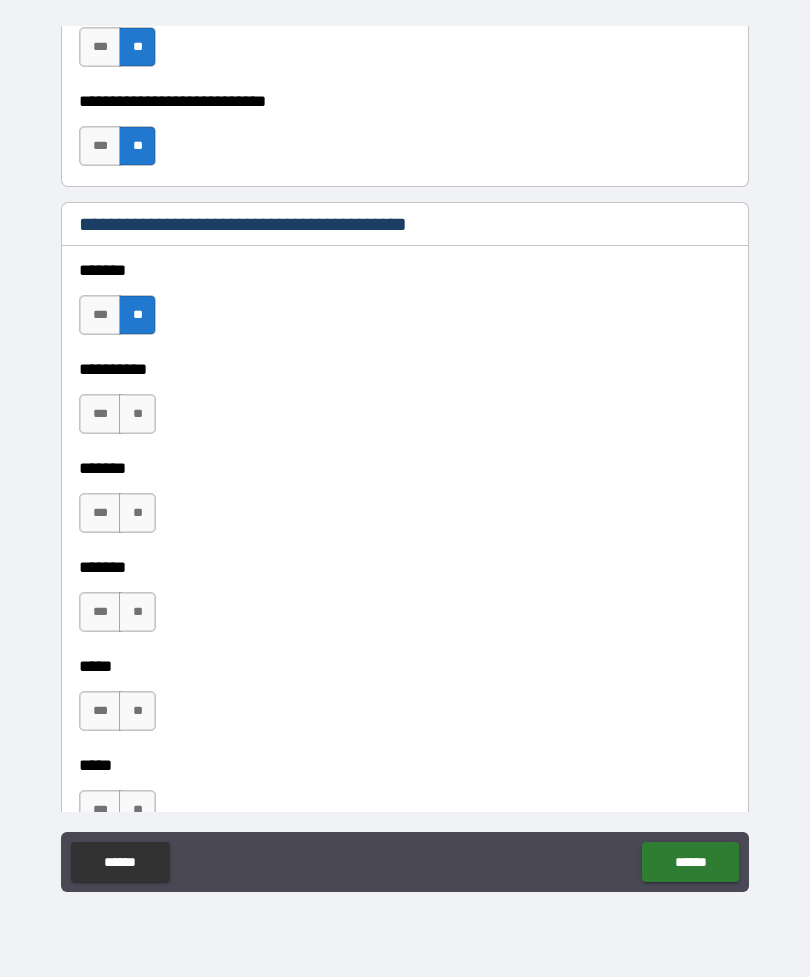 click on "**" at bounding box center (137, 414) 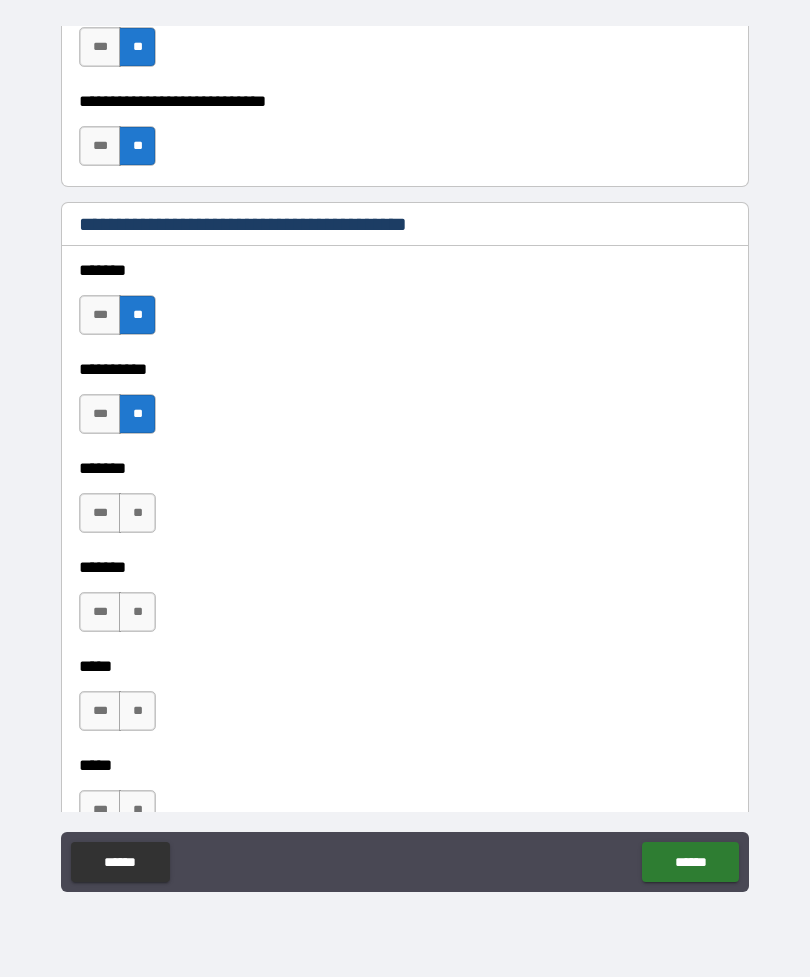 click on "**" at bounding box center [137, 513] 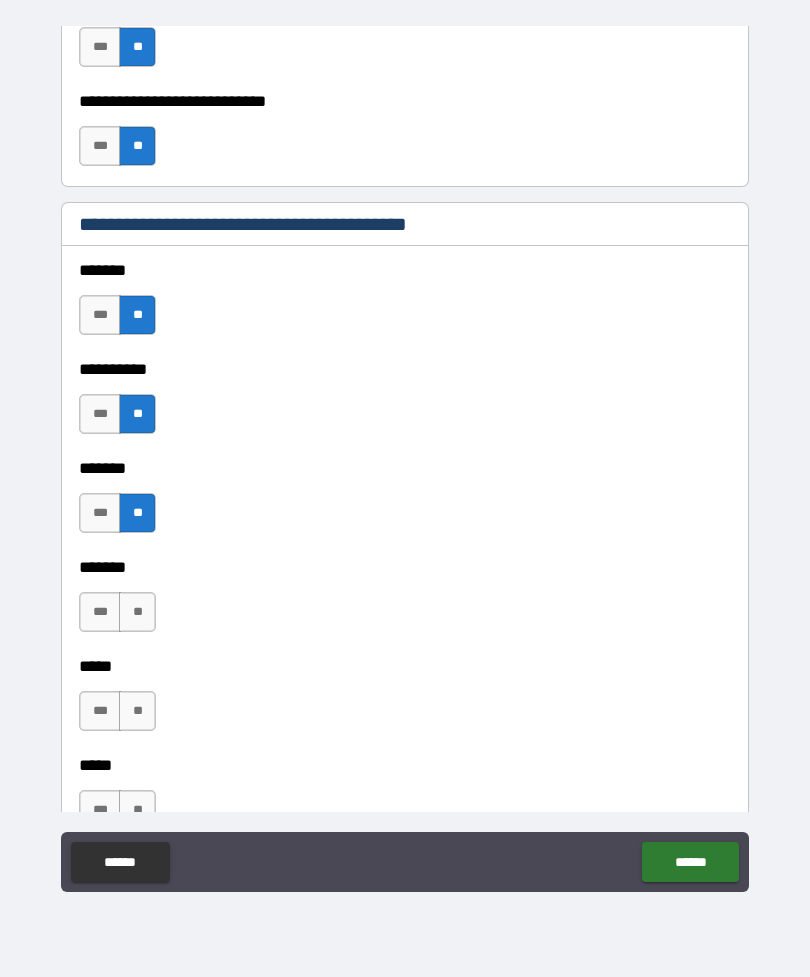 click on "**" at bounding box center [137, 612] 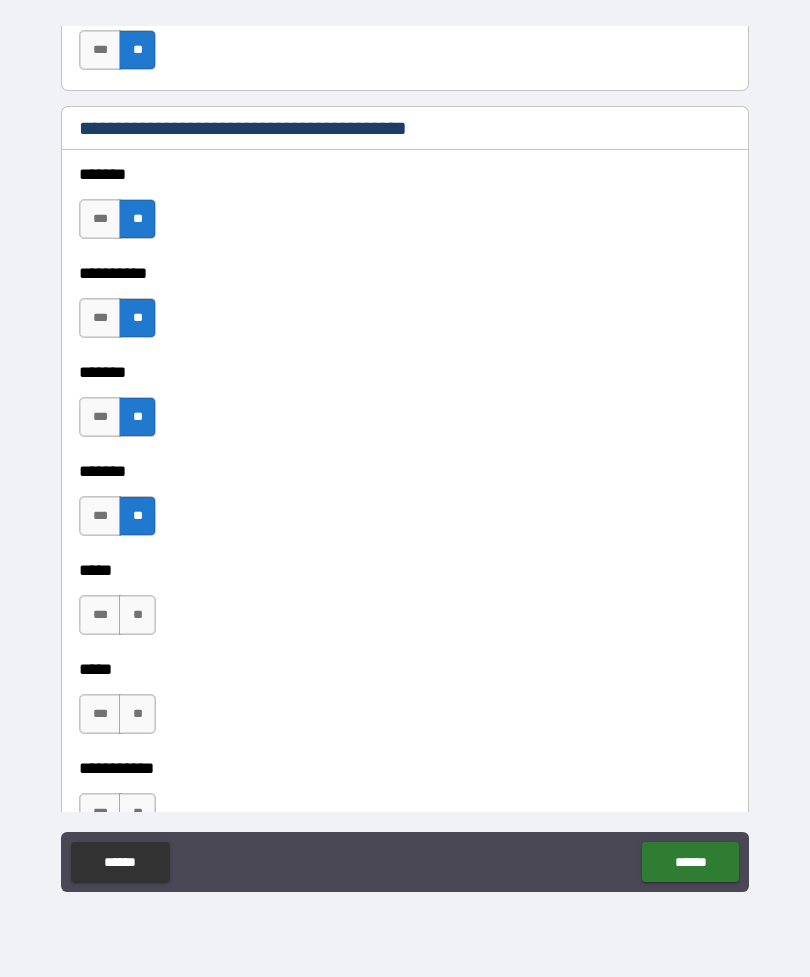 scroll, scrollTop: 1537, scrollLeft: 0, axis: vertical 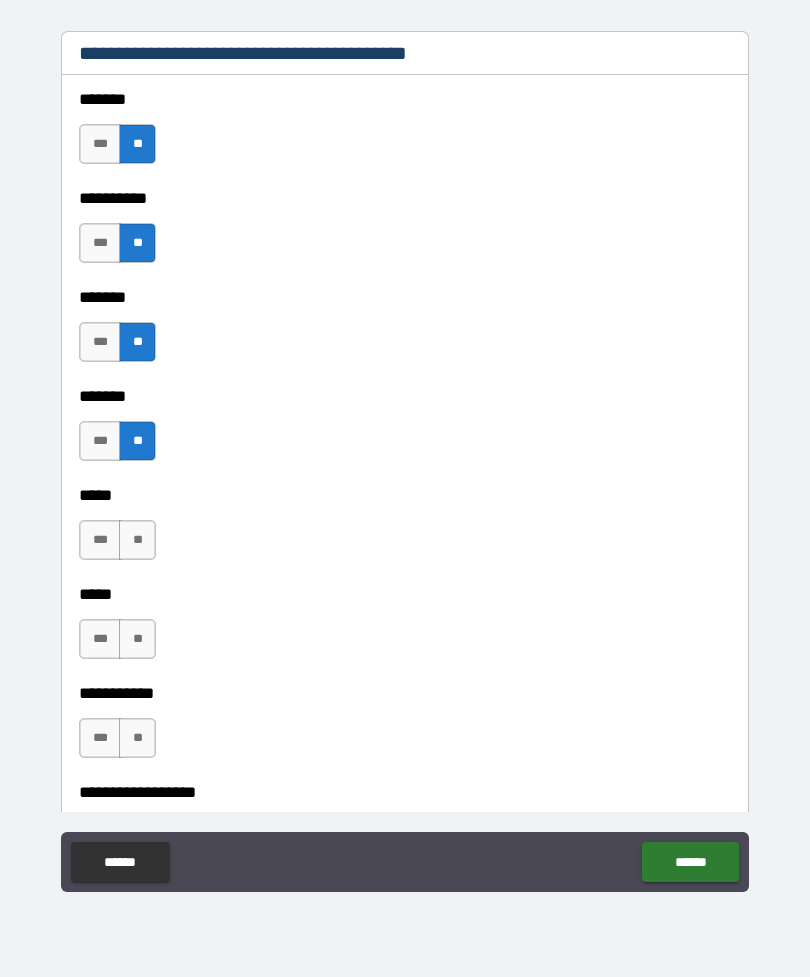 click on "**" at bounding box center (137, 540) 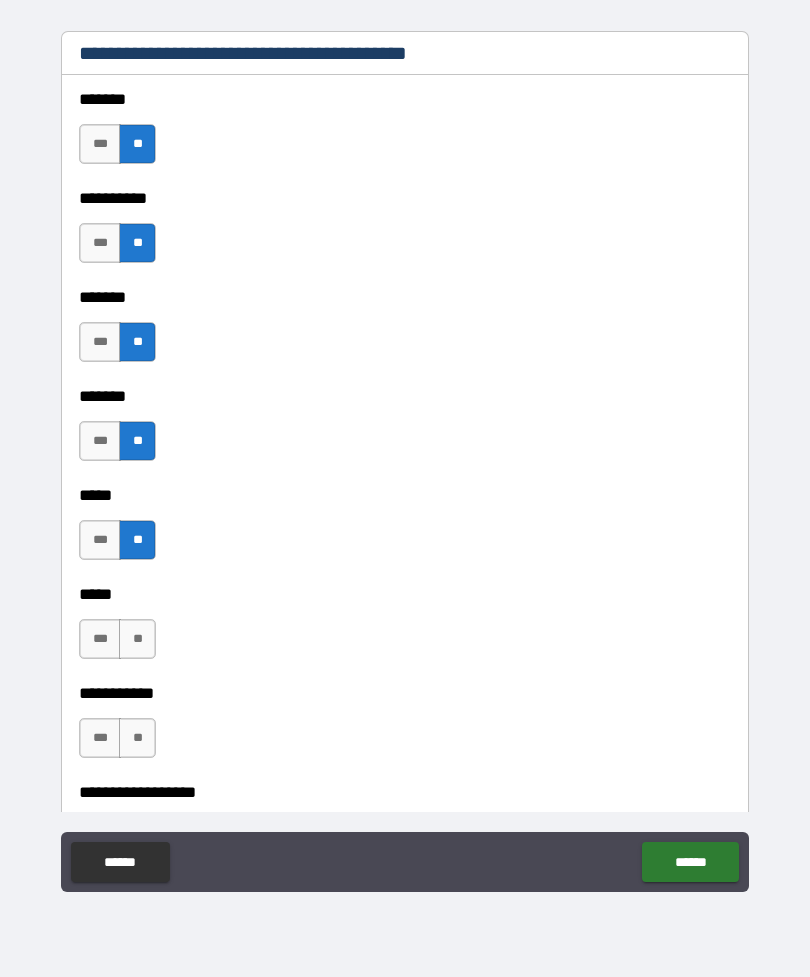 click on "**" at bounding box center (137, 639) 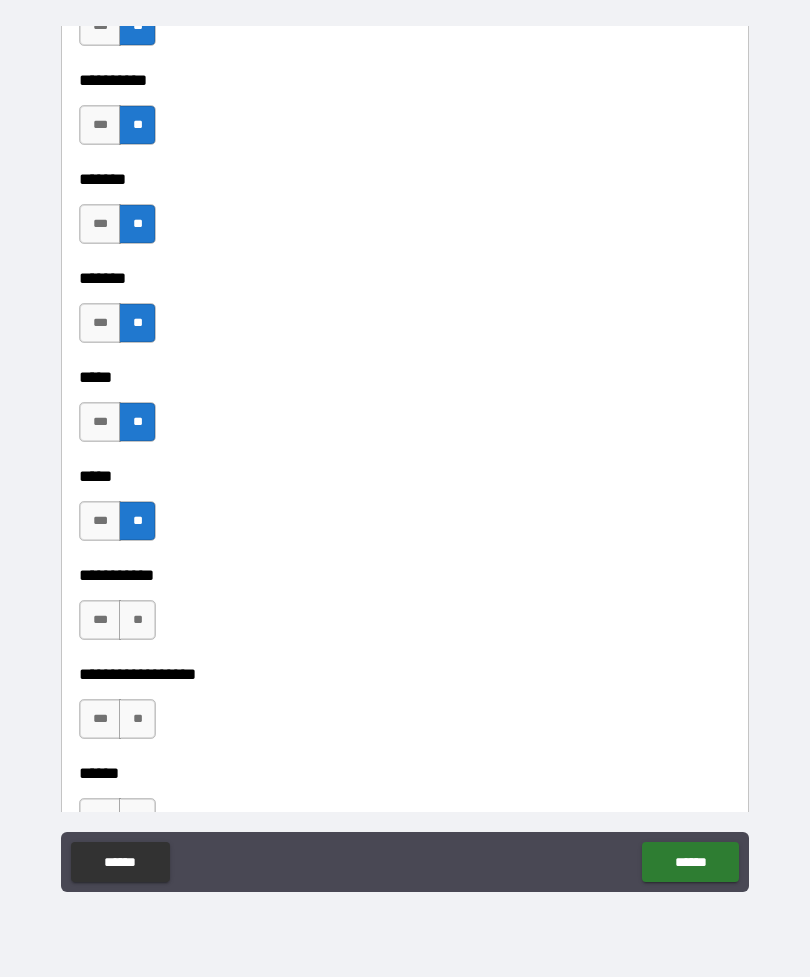 click on "**" at bounding box center (137, 620) 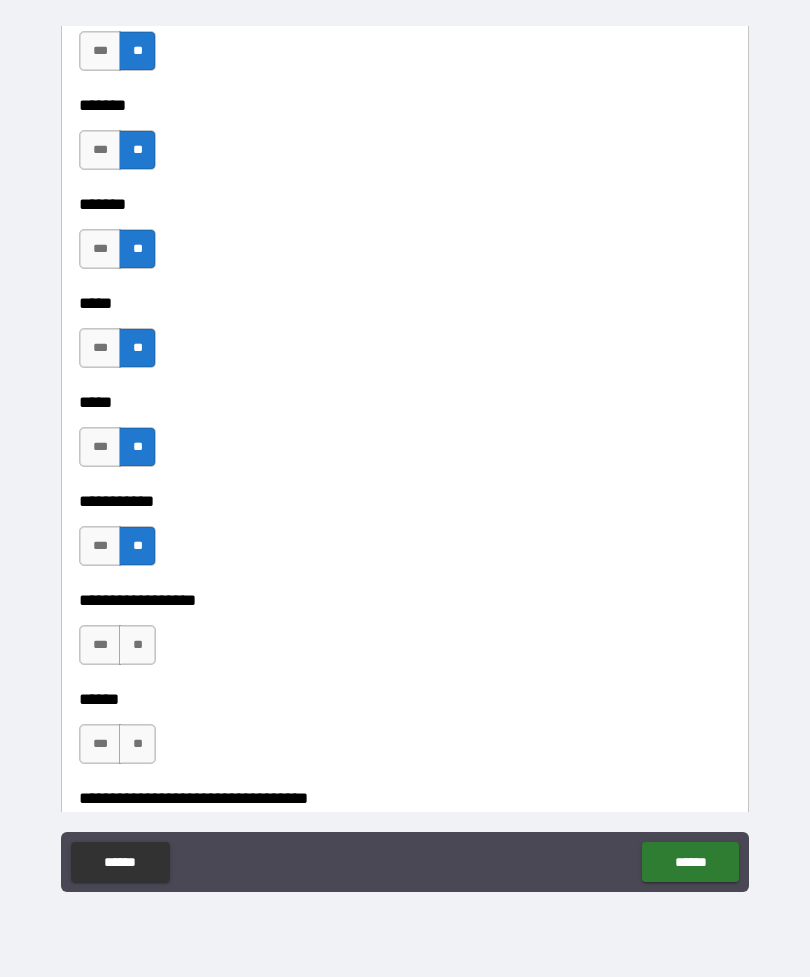 scroll, scrollTop: 1762, scrollLeft: 0, axis: vertical 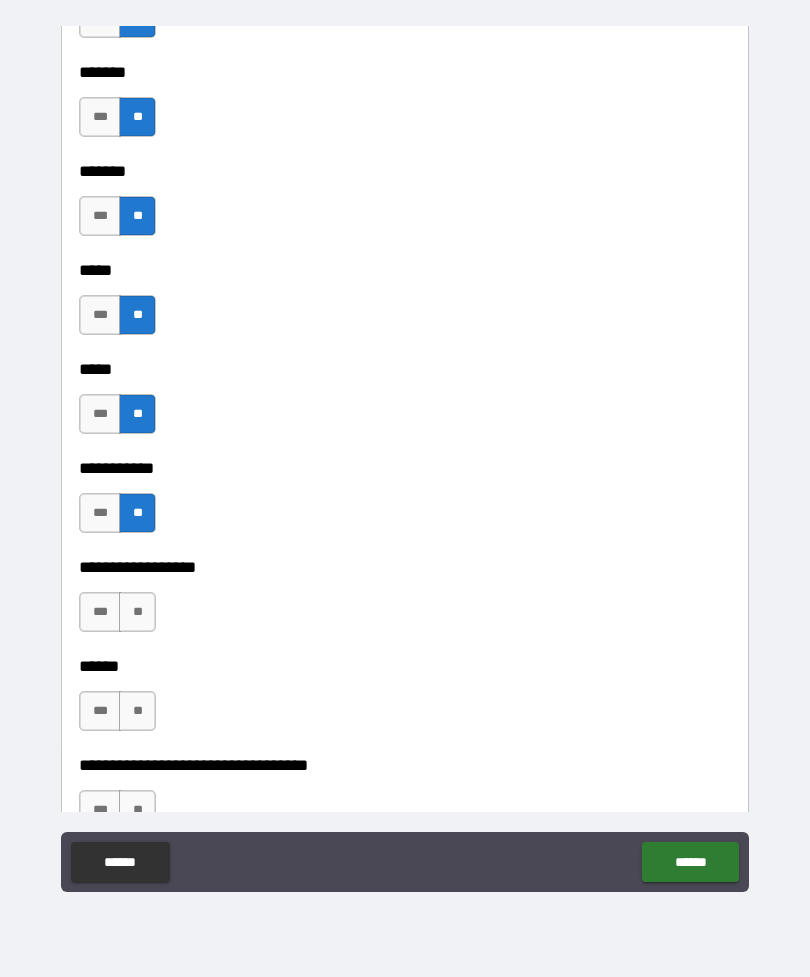 click on "**" at bounding box center [137, 612] 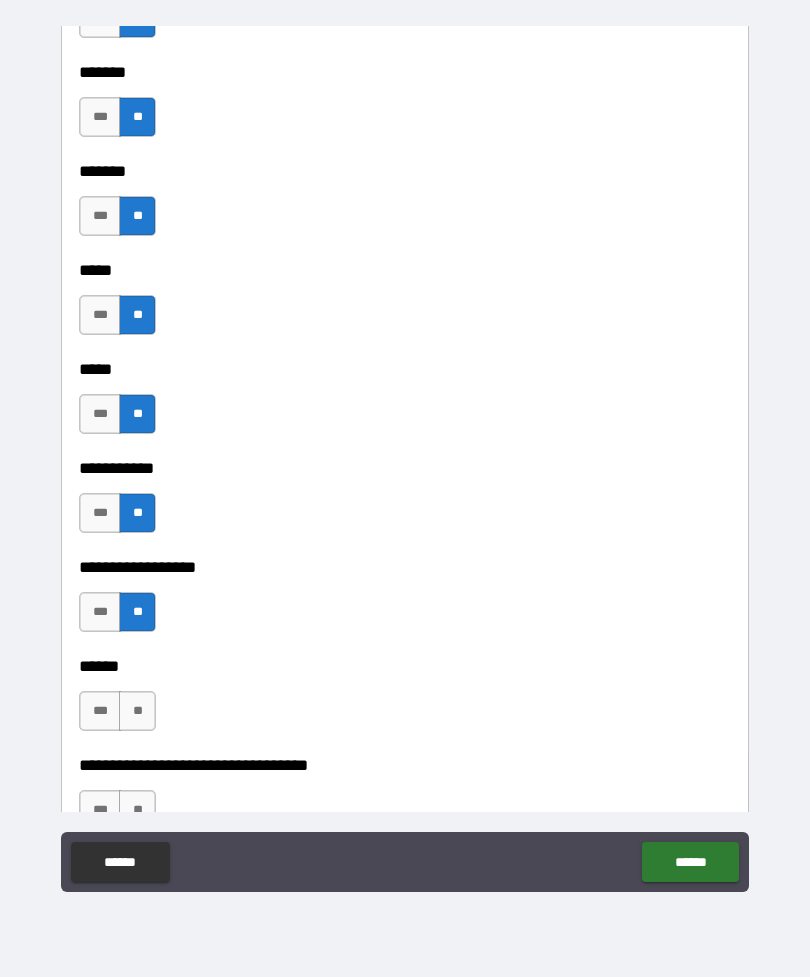 click on "**" at bounding box center [137, 711] 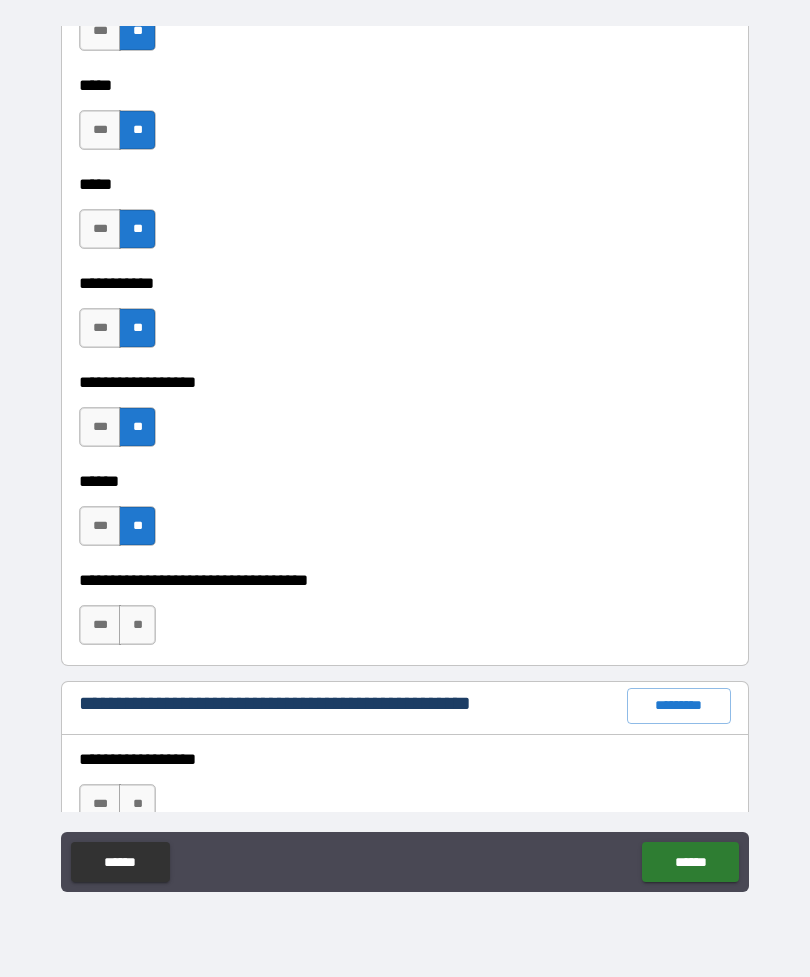 click on "**" at bounding box center (137, 625) 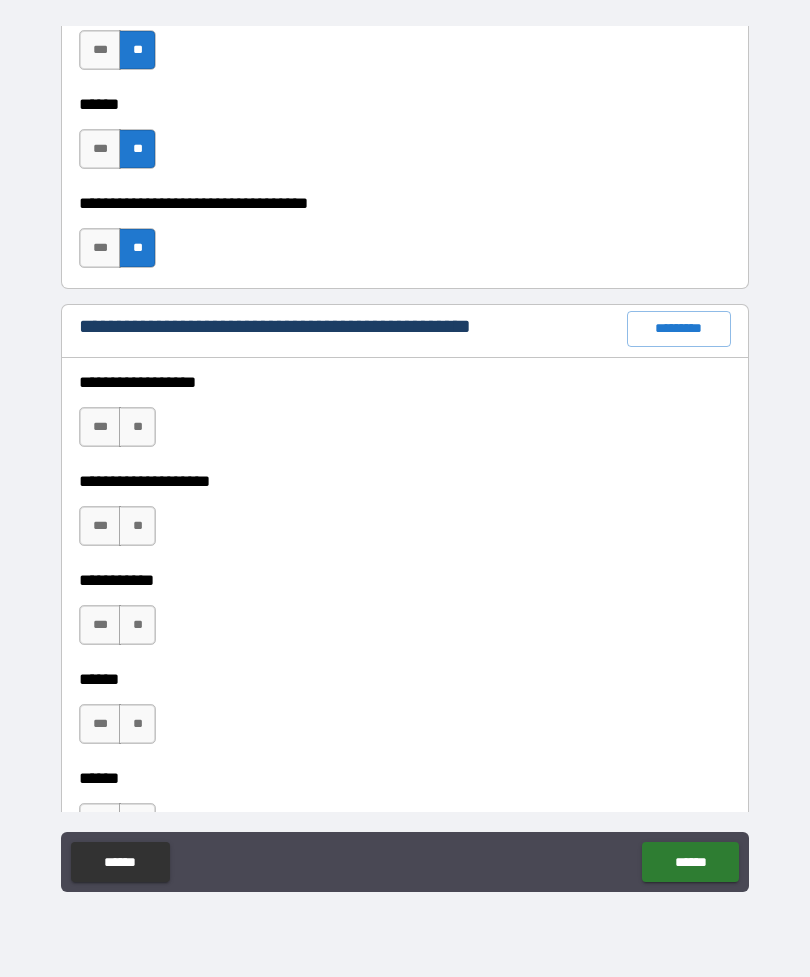 scroll, scrollTop: 2333, scrollLeft: 0, axis: vertical 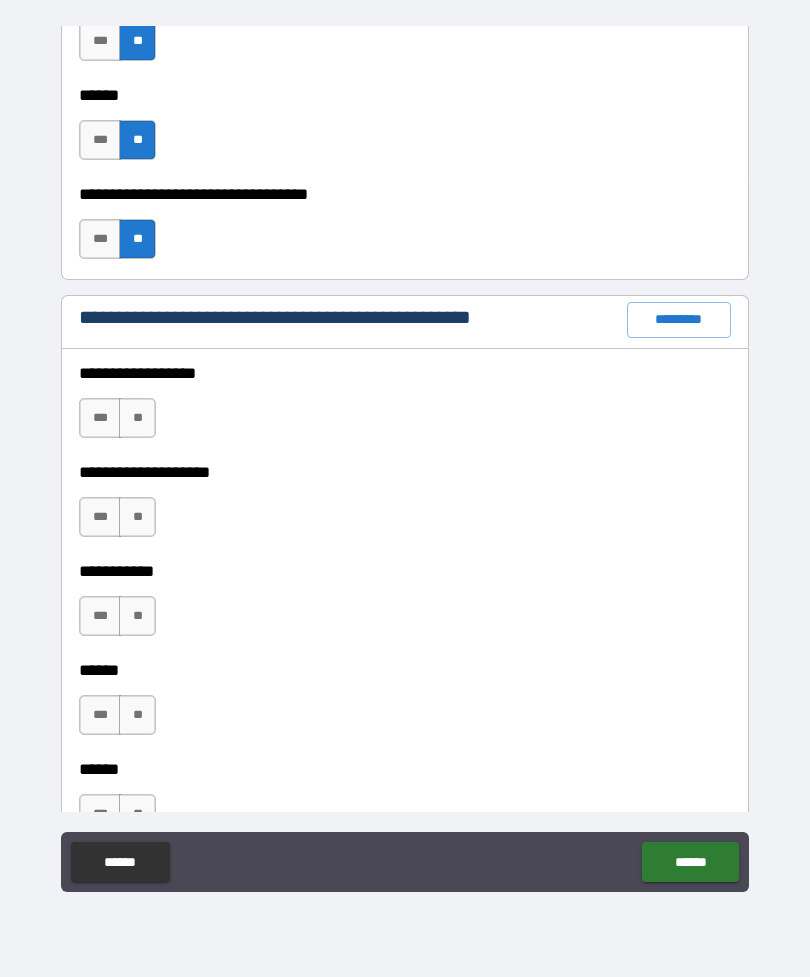 click on "**" at bounding box center [137, 418] 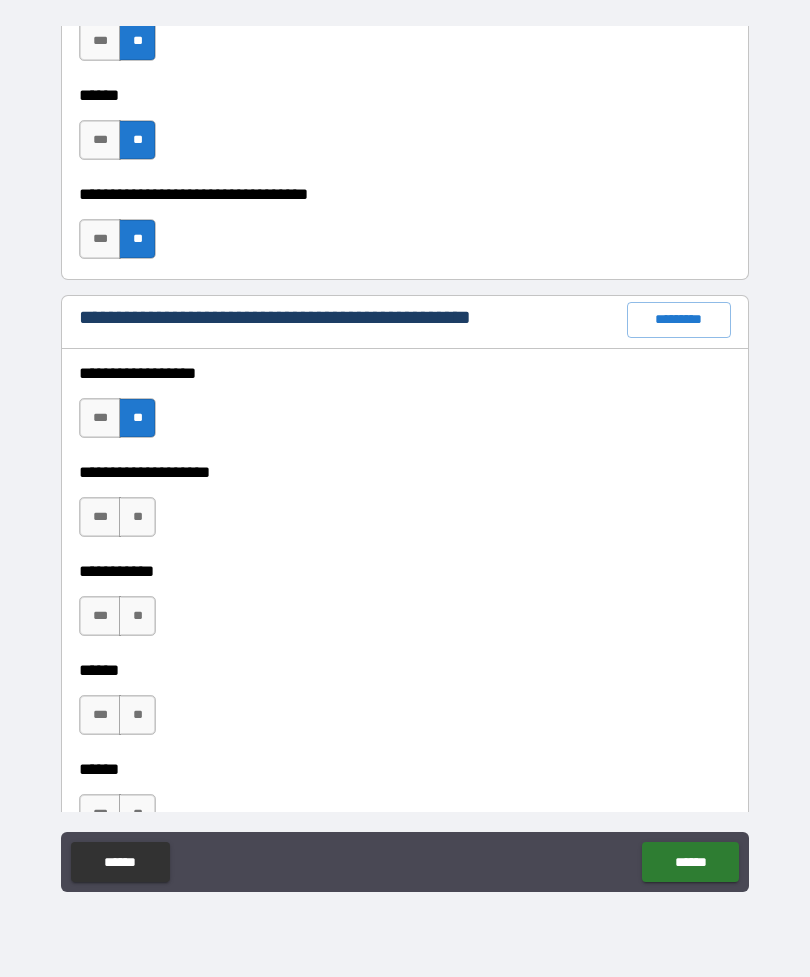 click on "**" at bounding box center [137, 517] 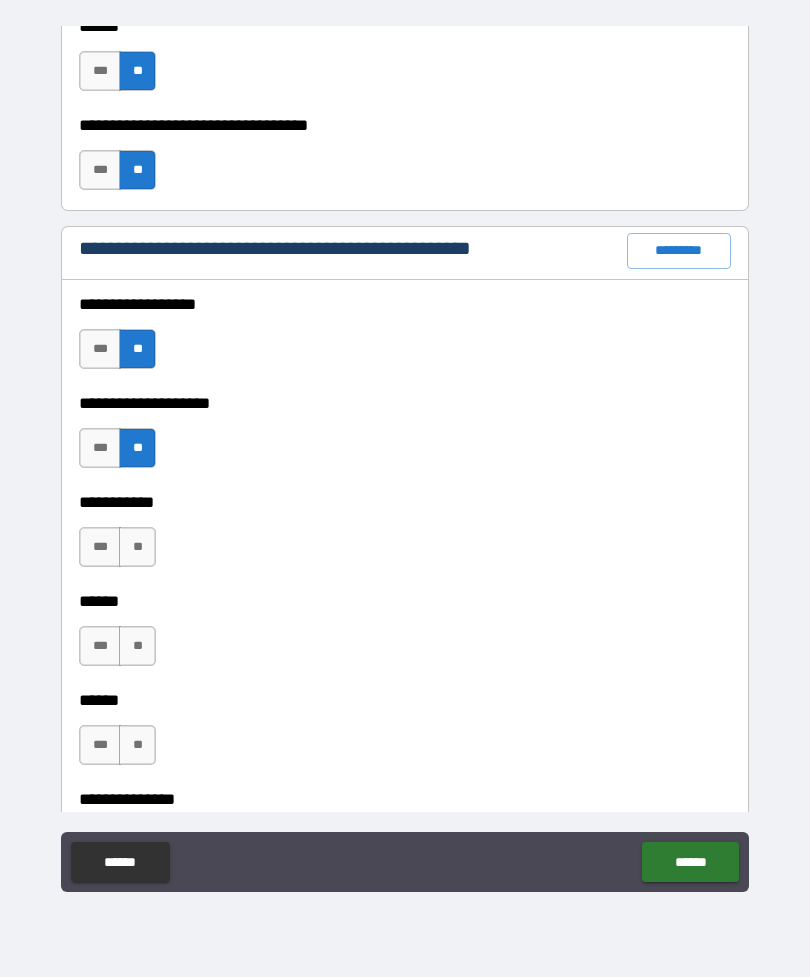 scroll, scrollTop: 2409, scrollLeft: 0, axis: vertical 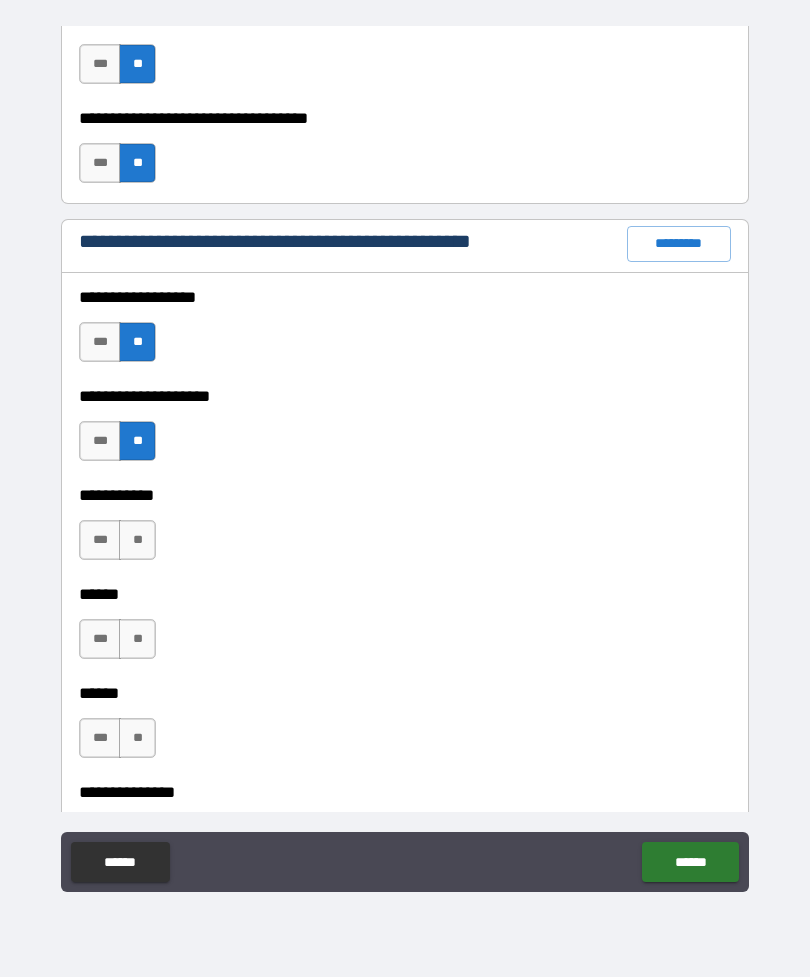 click on "**" at bounding box center [137, 540] 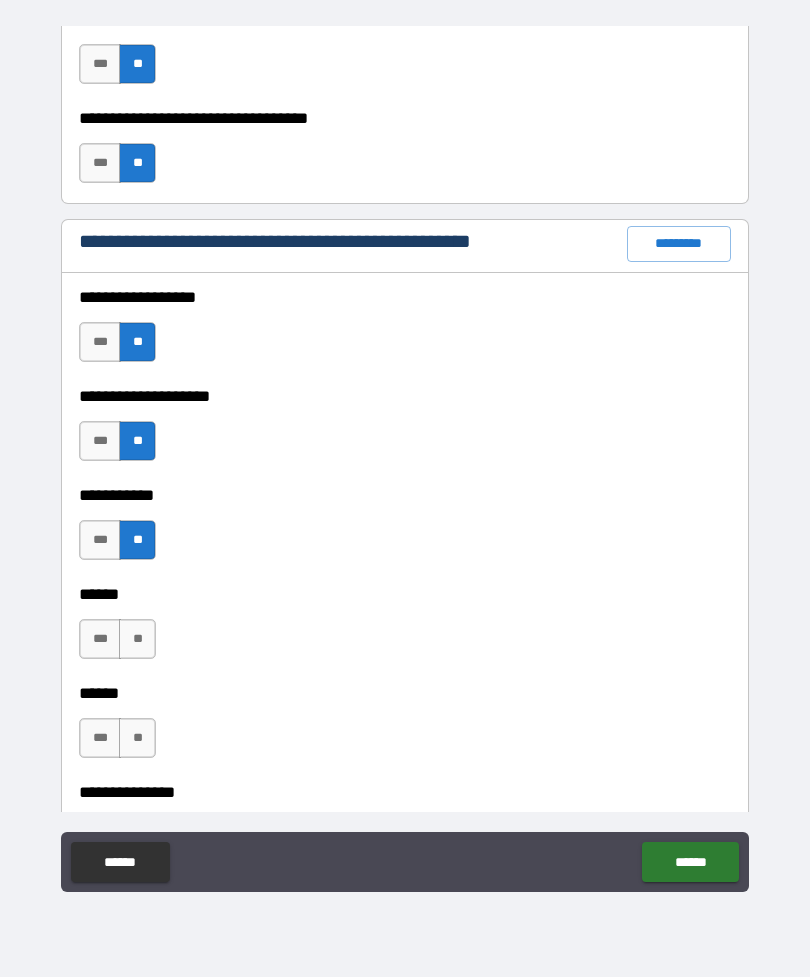 click on "**" at bounding box center [137, 639] 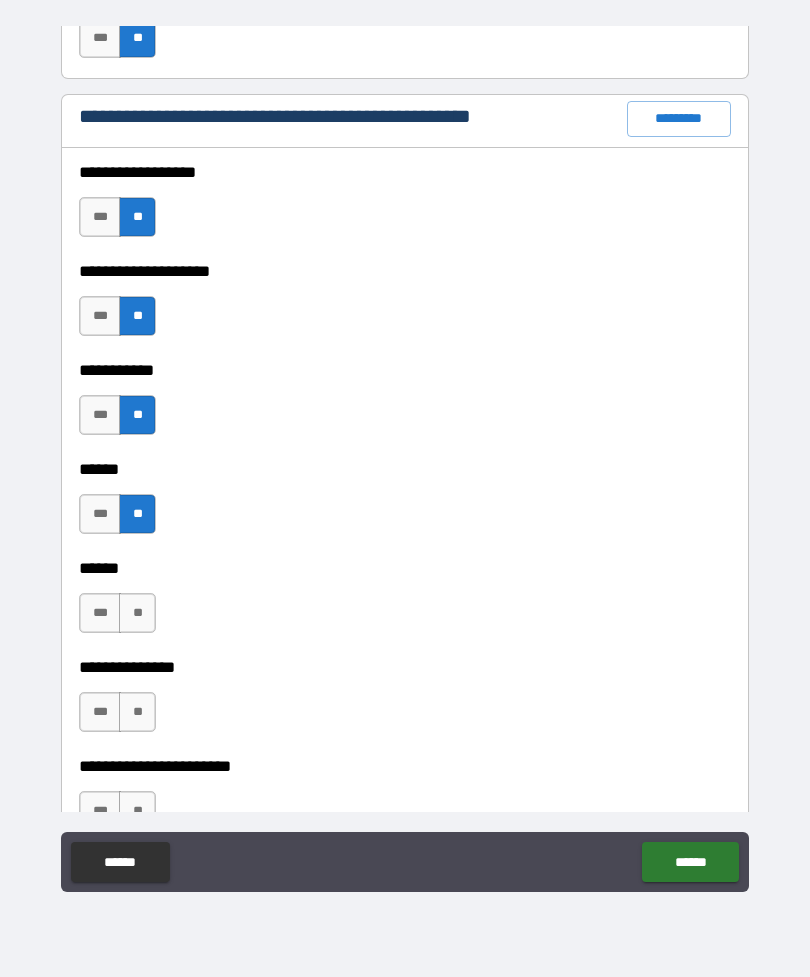click on "**" at bounding box center [137, 613] 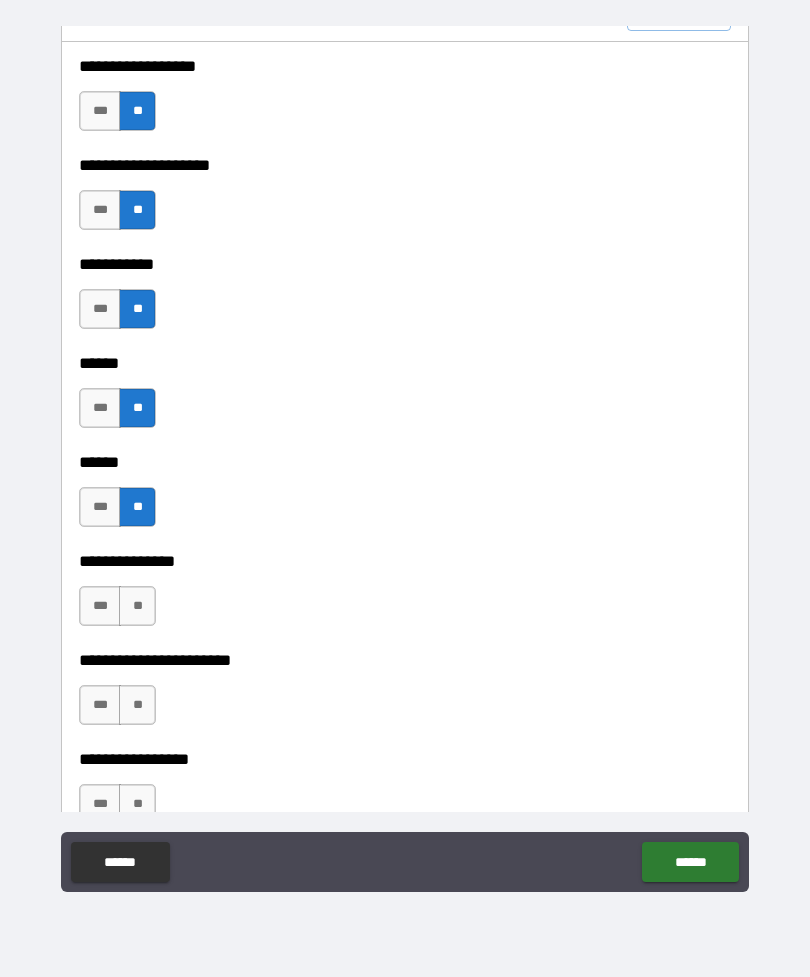 click on "**" at bounding box center [137, 606] 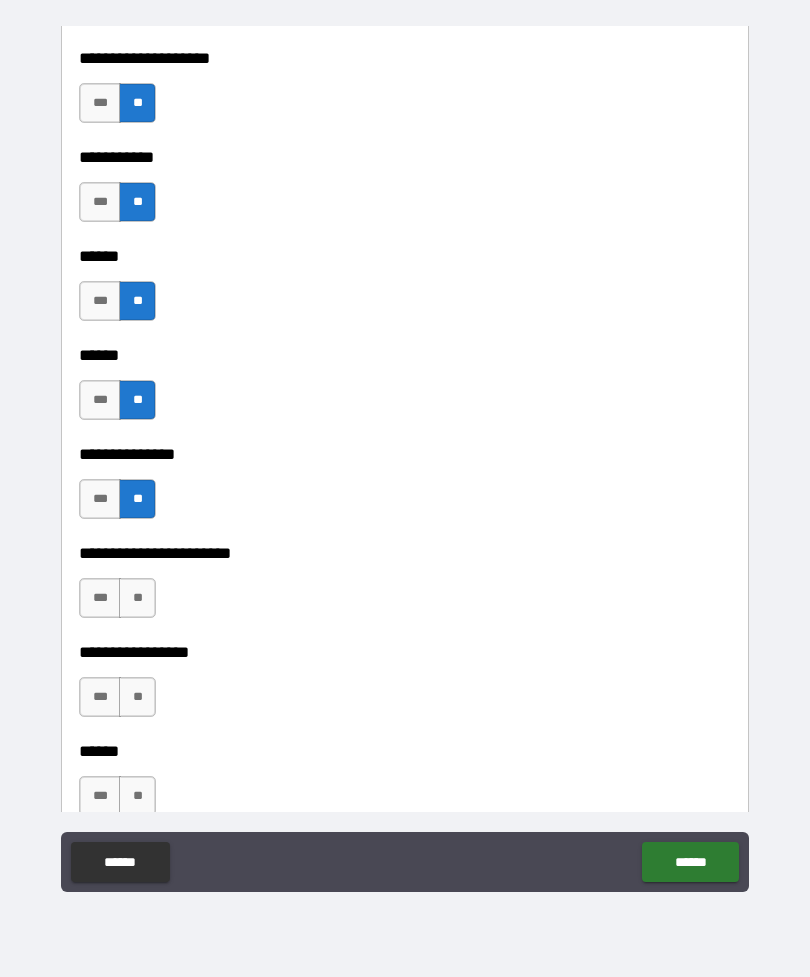 click on "**" at bounding box center [137, 598] 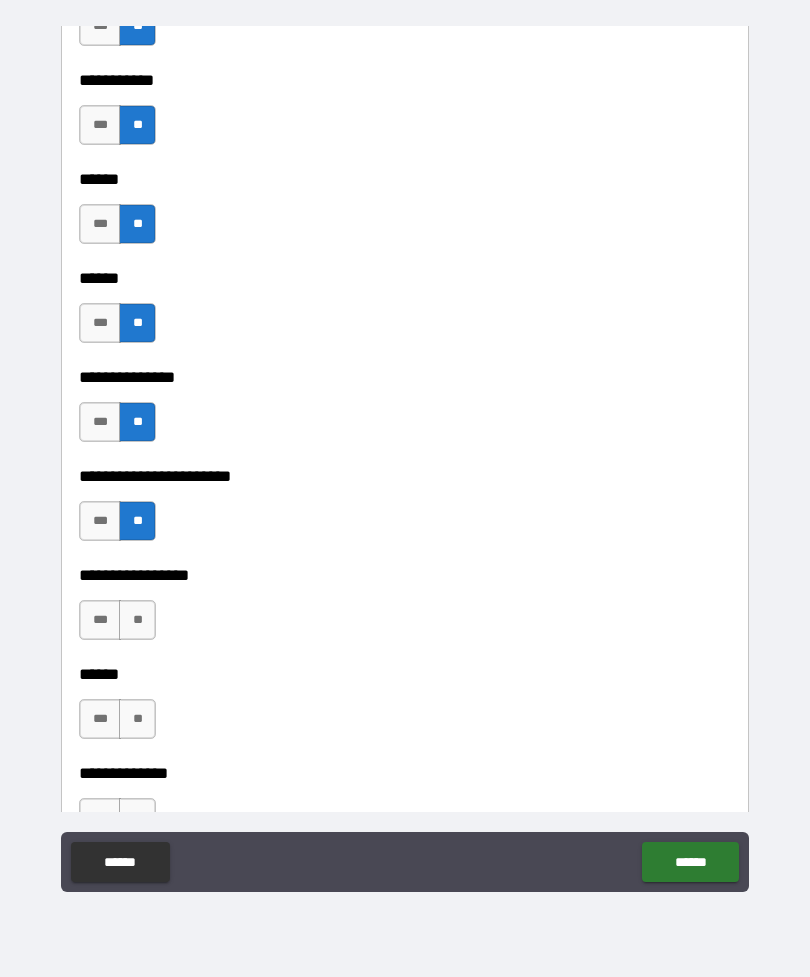 click on "**" at bounding box center [137, 620] 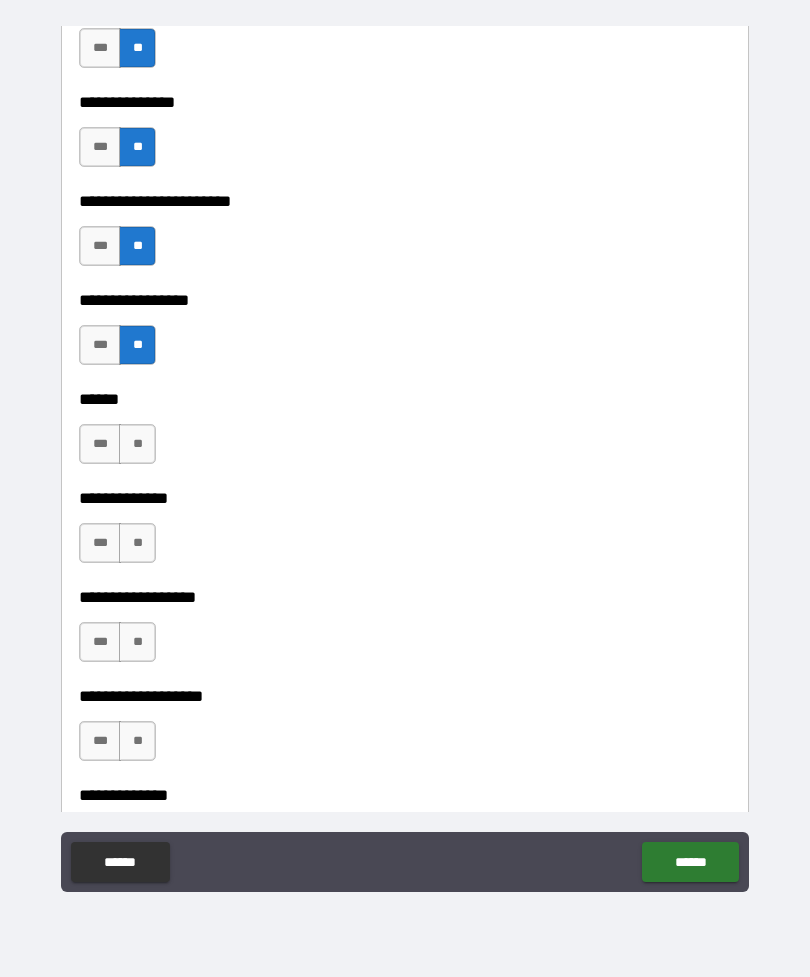 scroll, scrollTop: 3118, scrollLeft: 0, axis: vertical 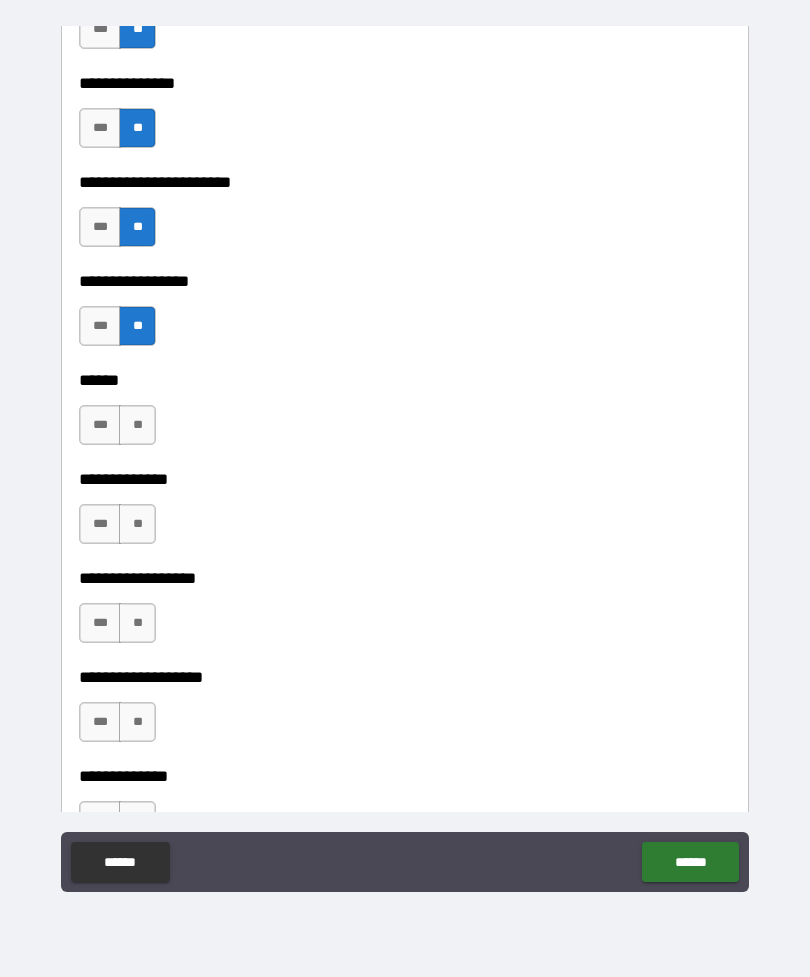 click on "**" at bounding box center [137, 425] 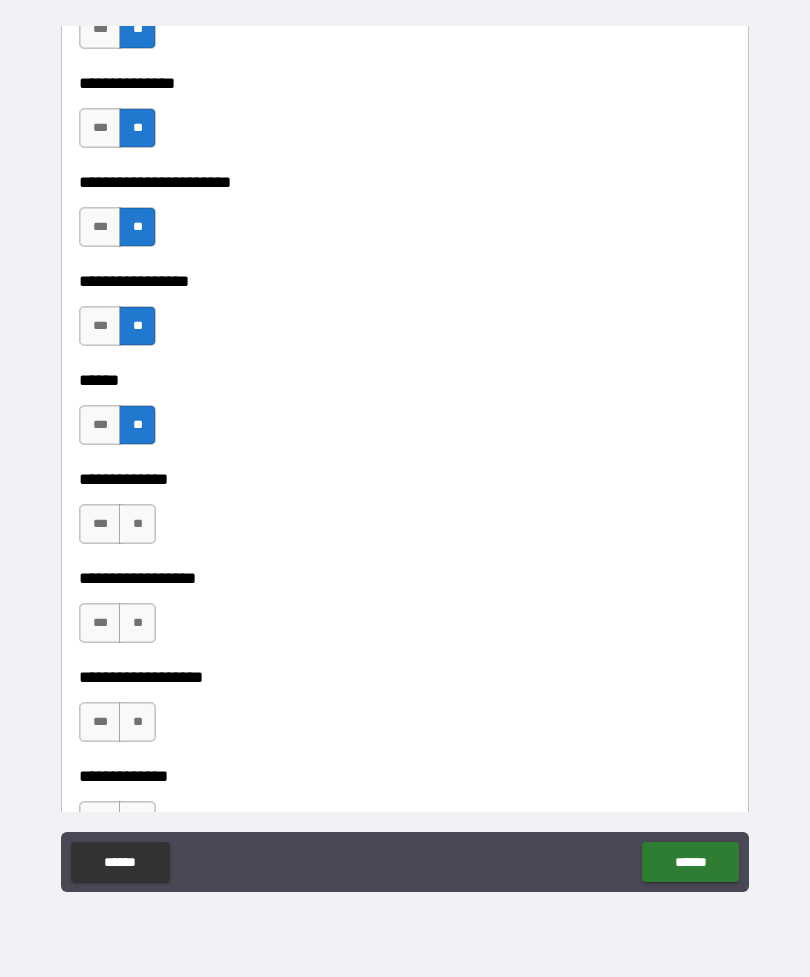 click on "**" at bounding box center (137, 524) 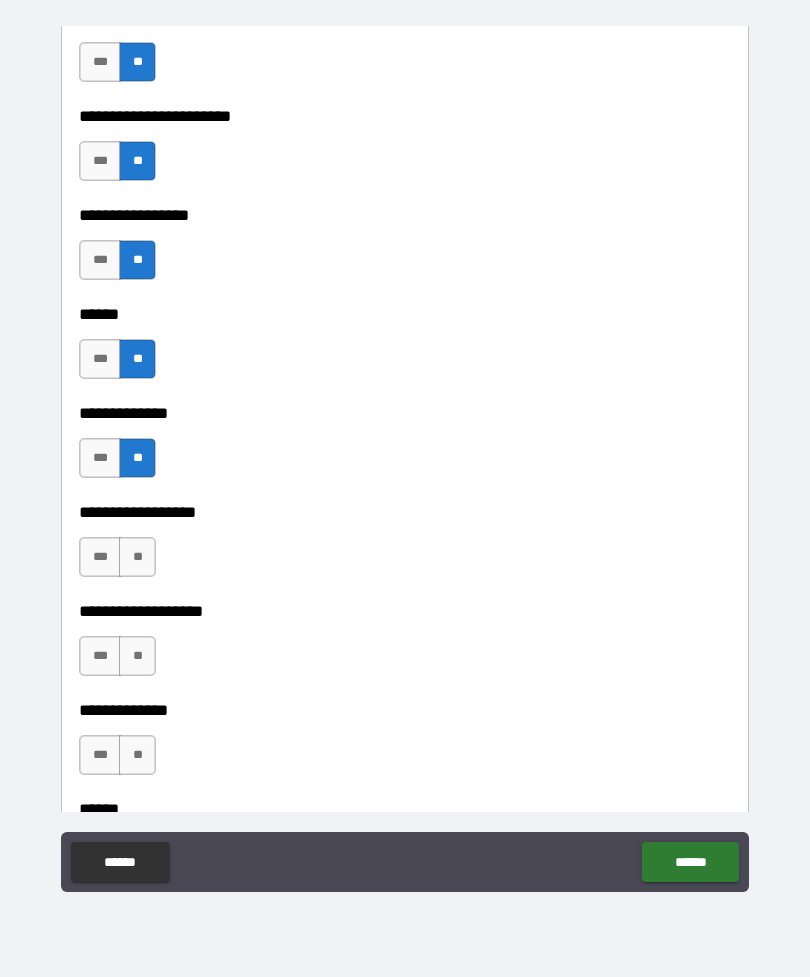click on "**" at bounding box center (137, 557) 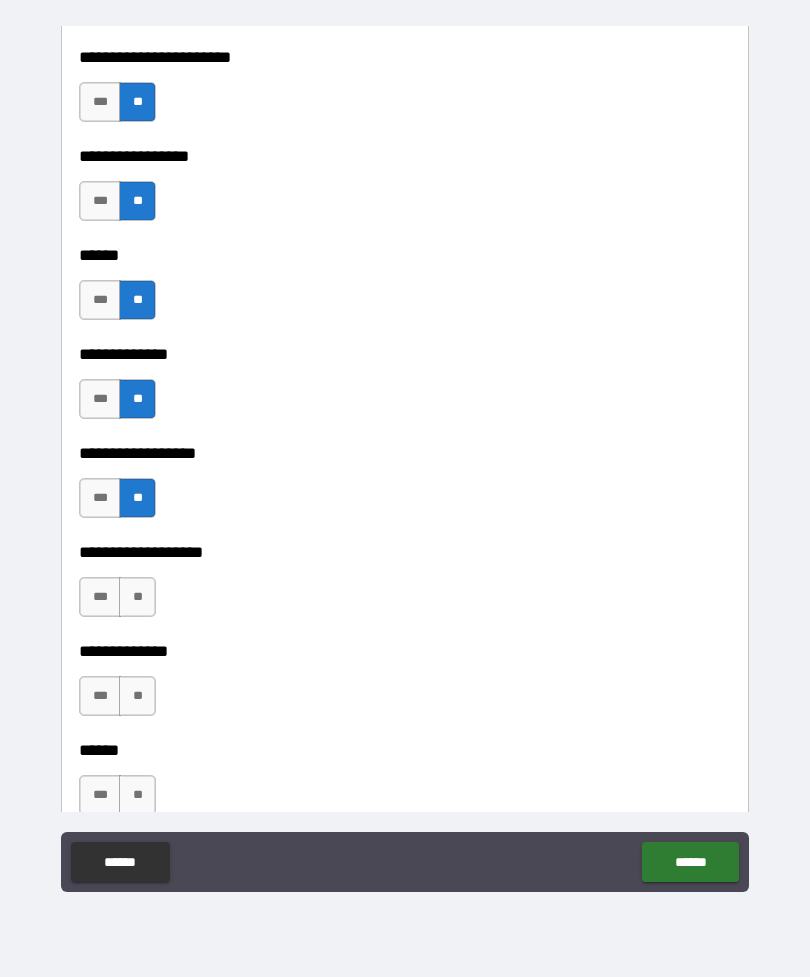 click on "**" at bounding box center [137, 597] 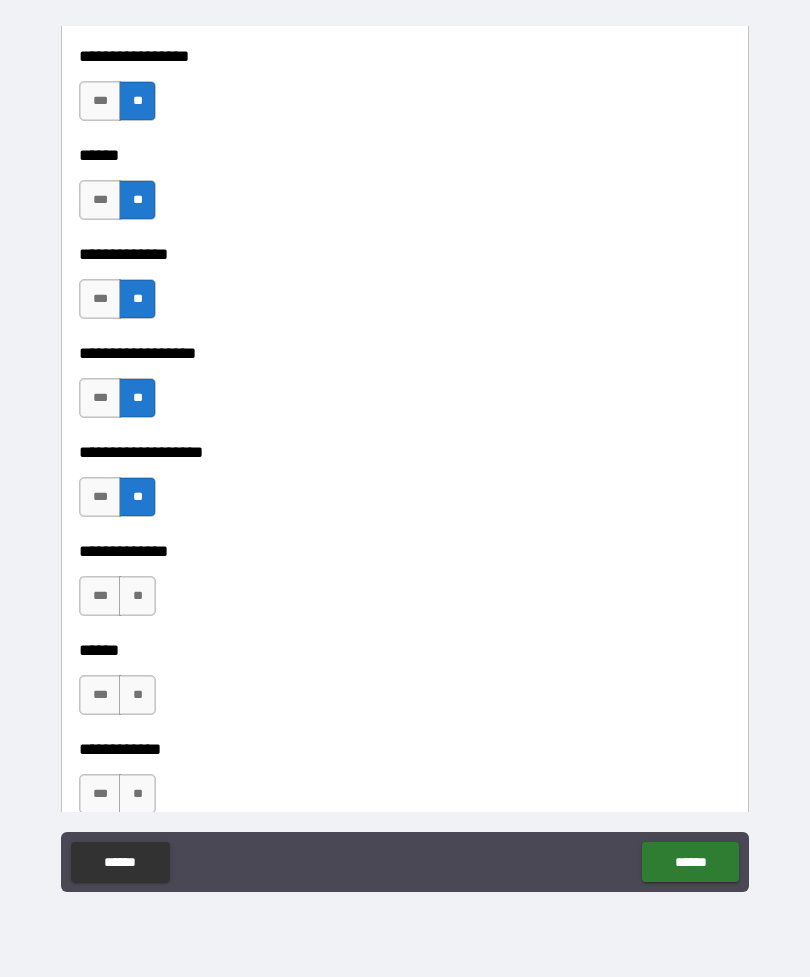 scroll, scrollTop: 3345, scrollLeft: 0, axis: vertical 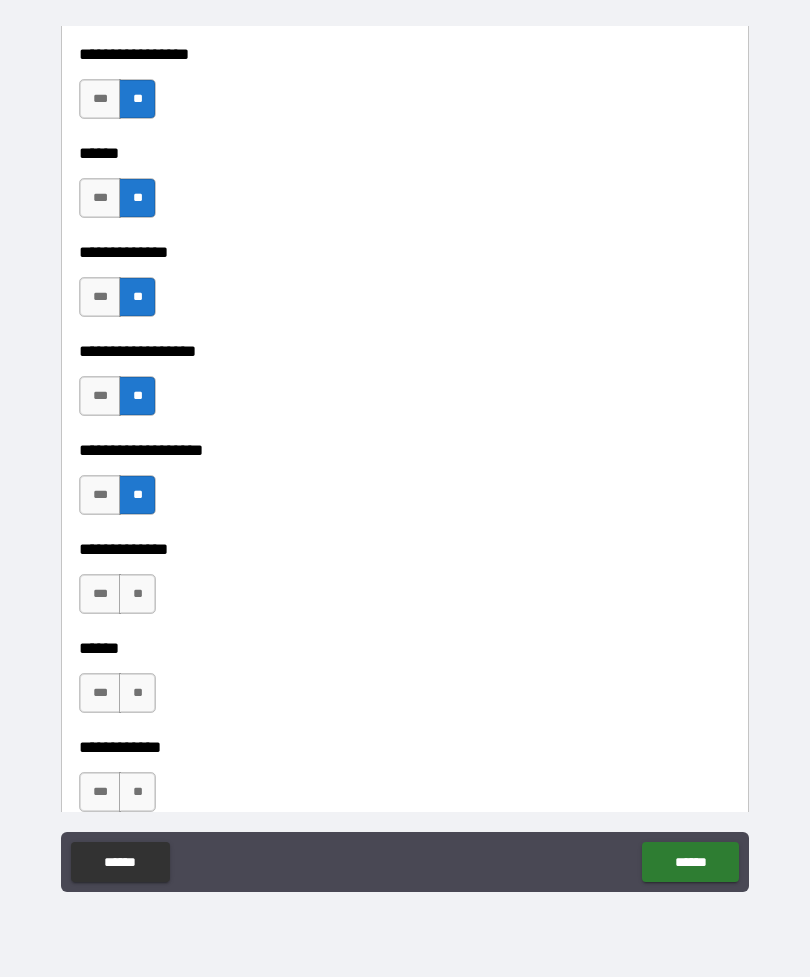 click on "**" at bounding box center [137, 594] 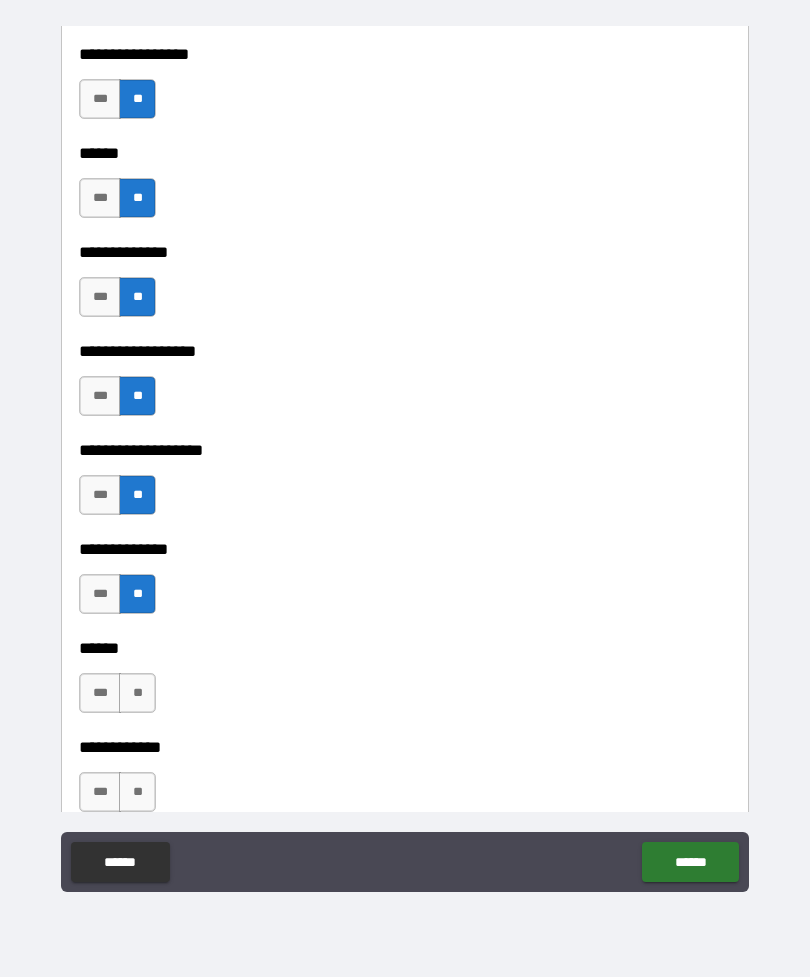 click on "**" at bounding box center [137, 693] 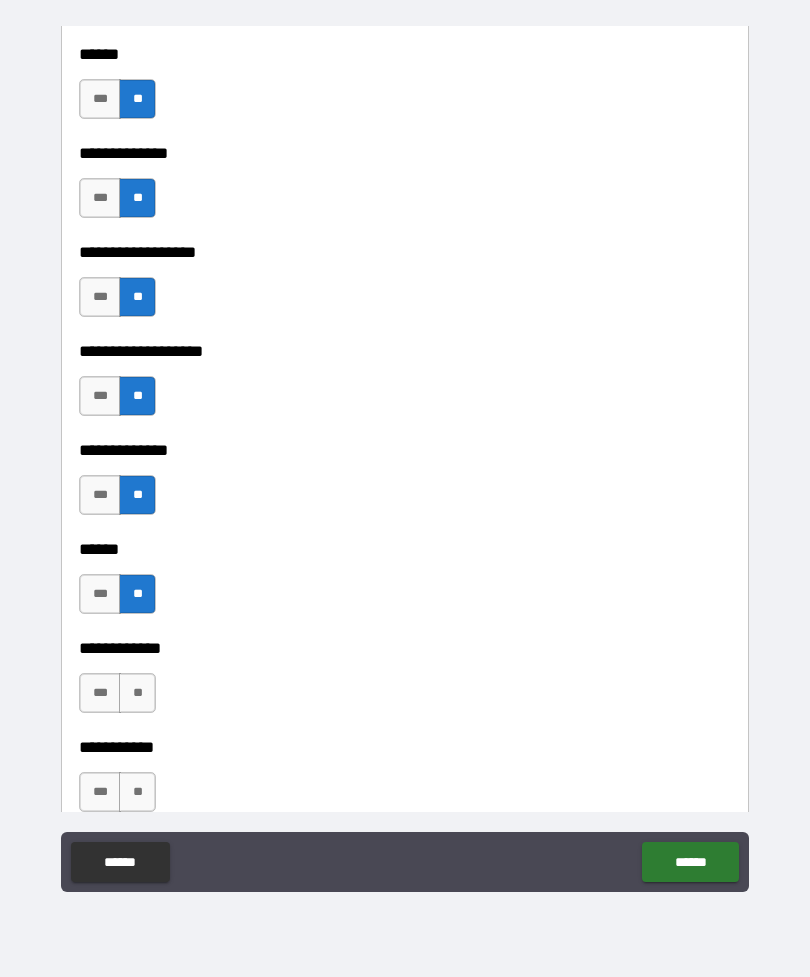 click on "**" at bounding box center (137, 693) 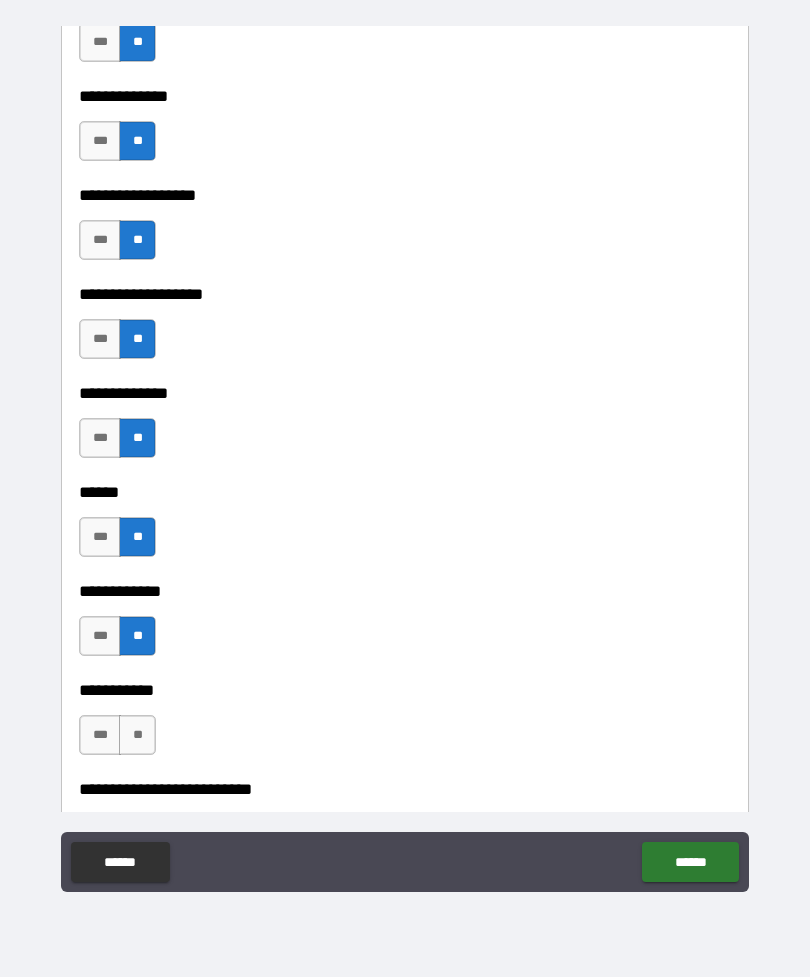 scroll, scrollTop: 3618, scrollLeft: 0, axis: vertical 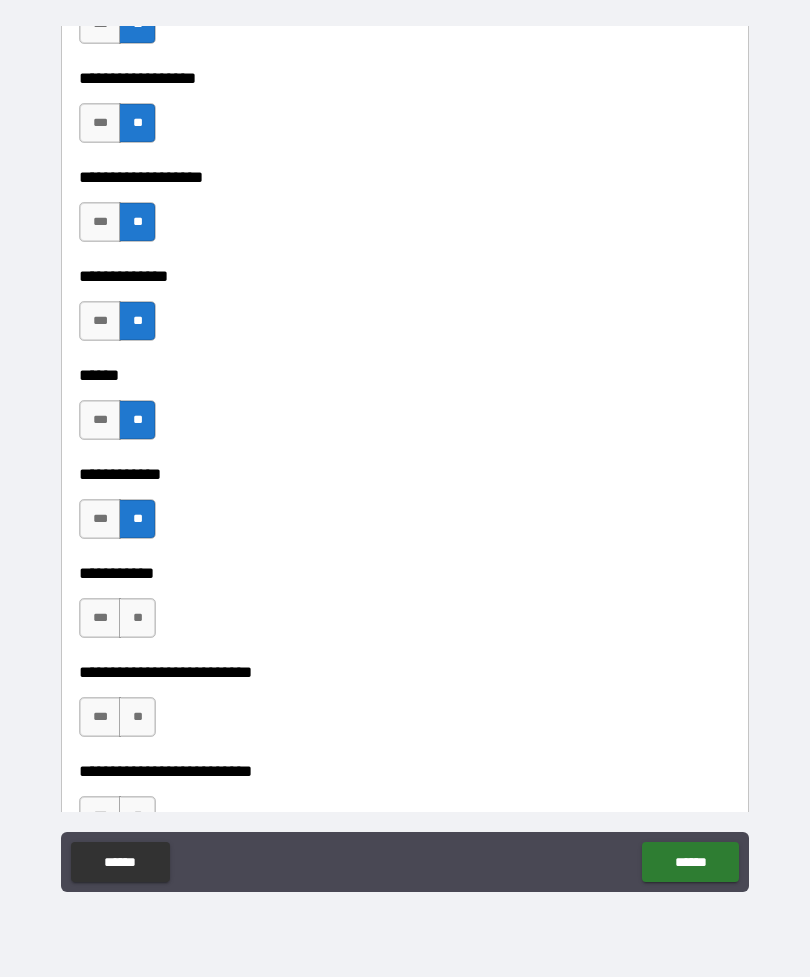 click on "**" at bounding box center [137, 618] 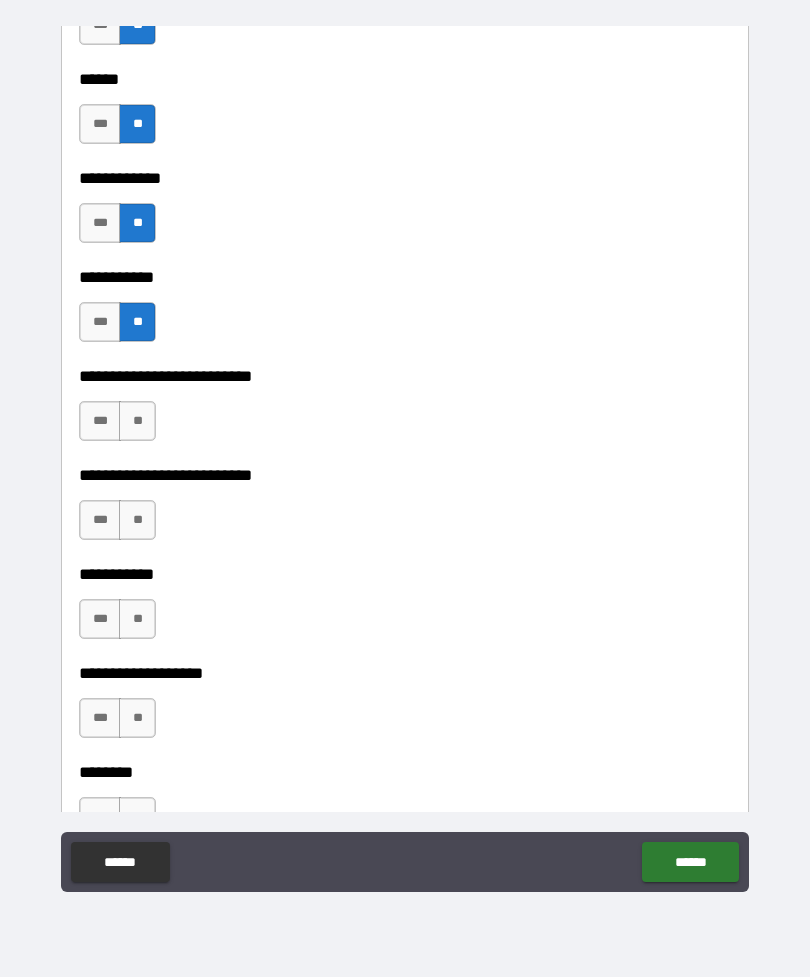 scroll, scrollTop: 3947, scrollLeft: 0, axis: vertical 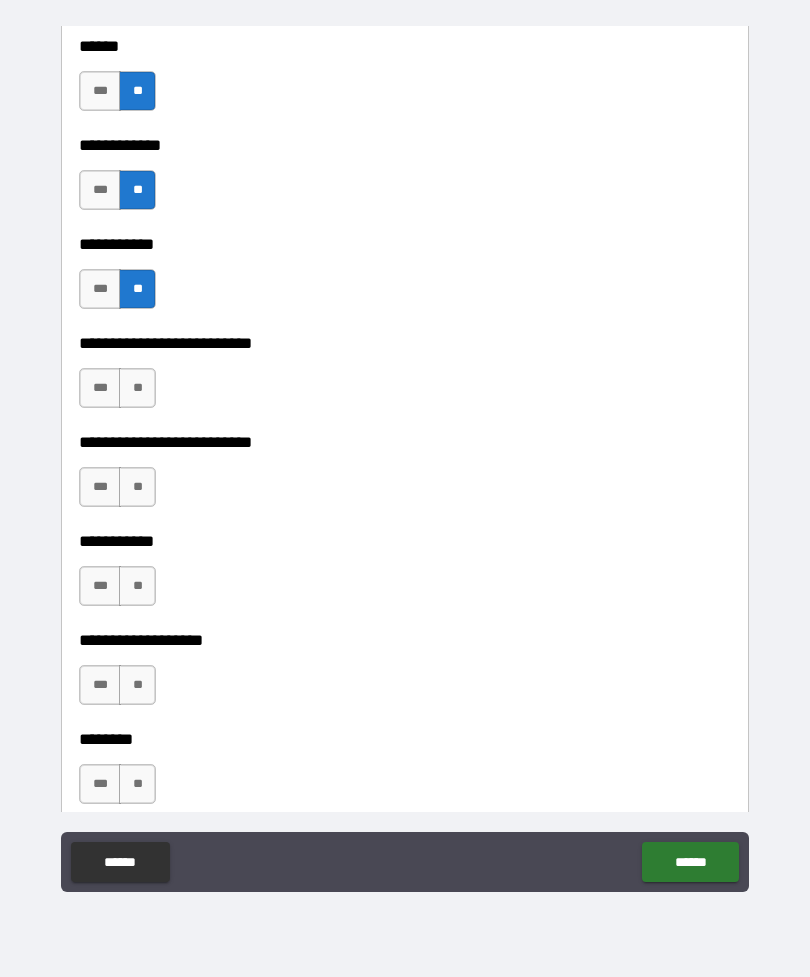 click on "**" at bounding box center [137, 388] 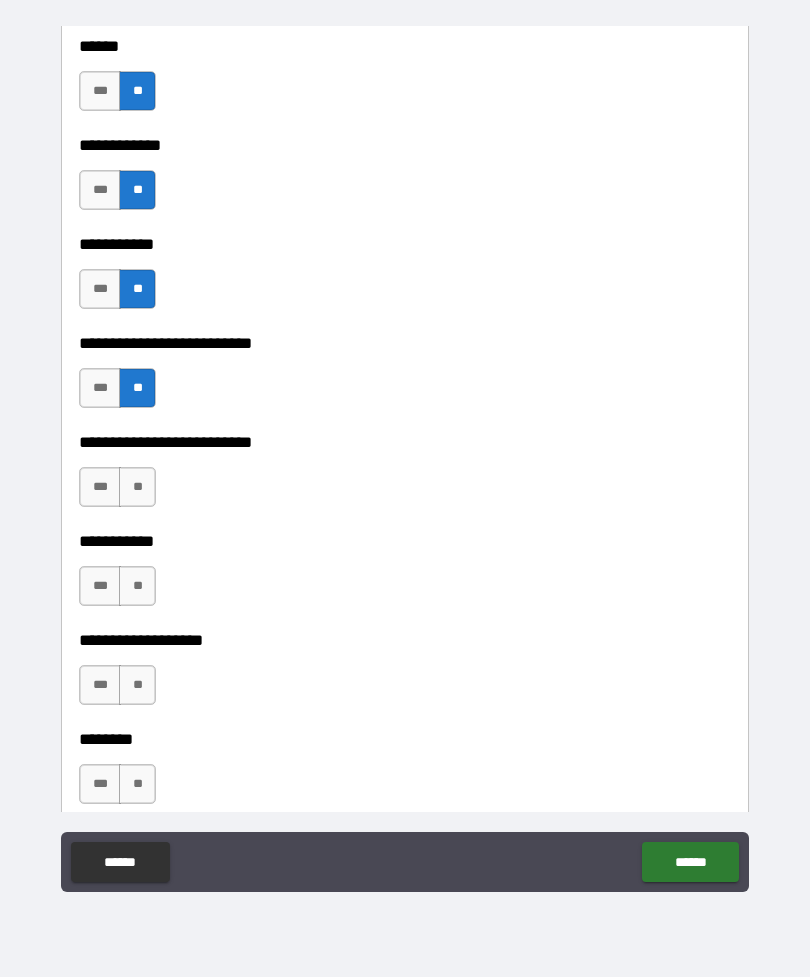 click on "**********" at bounding box center (405, 428) 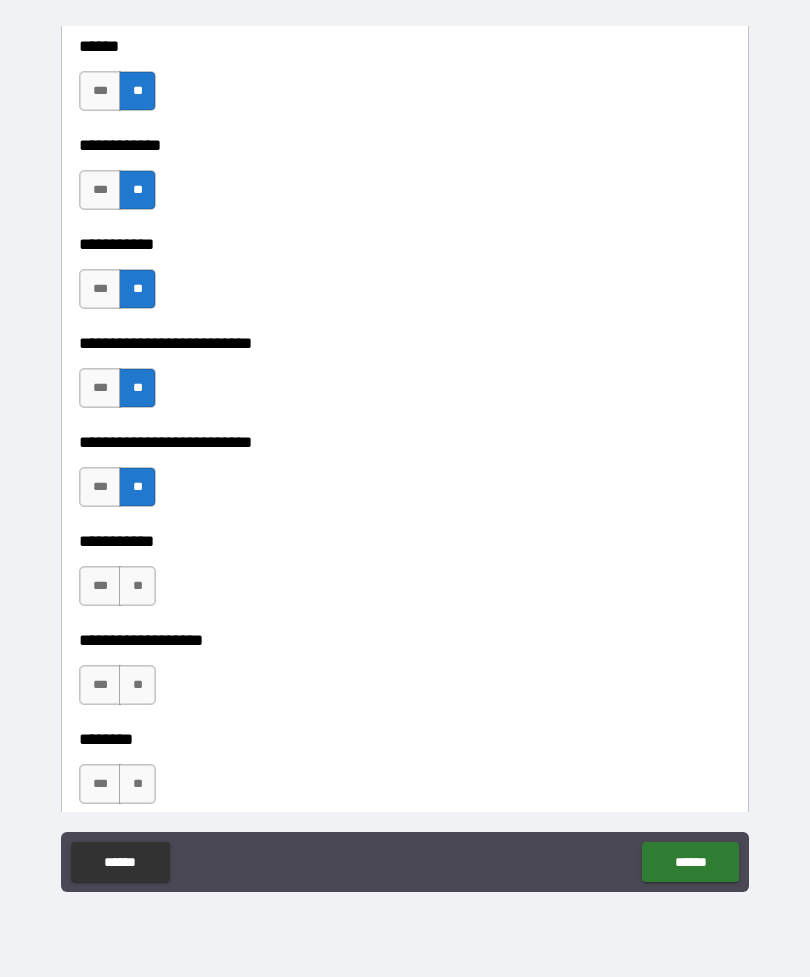 click on "**" at bounding box center (137, 586) 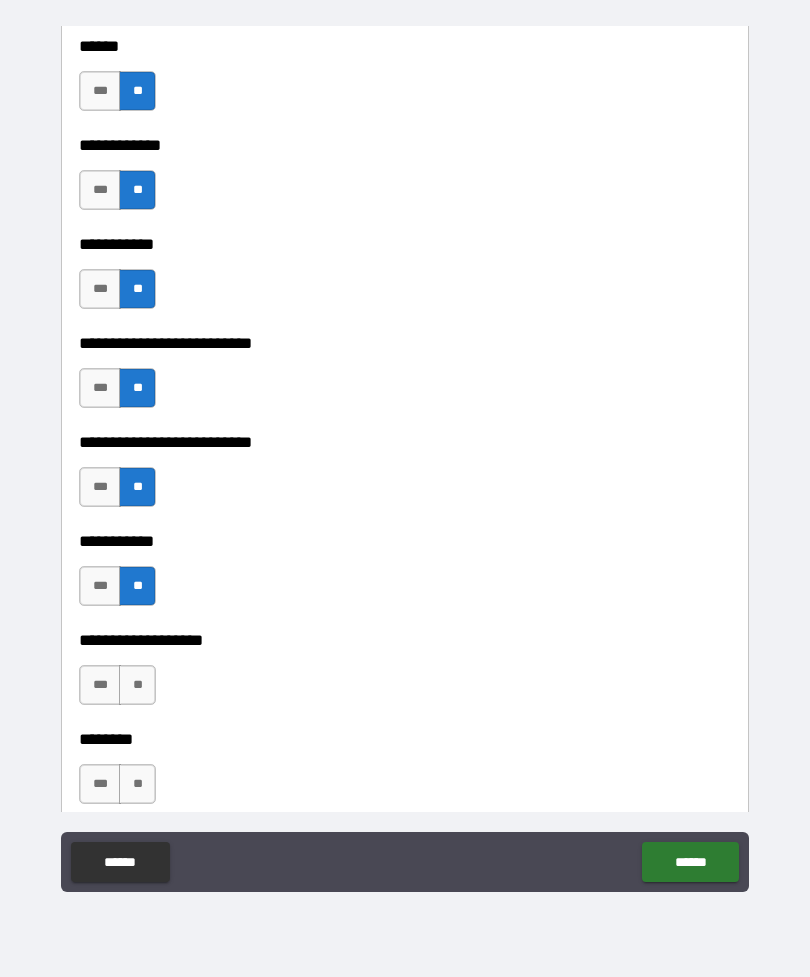 click on "**********" at bounding box center (405, 541) 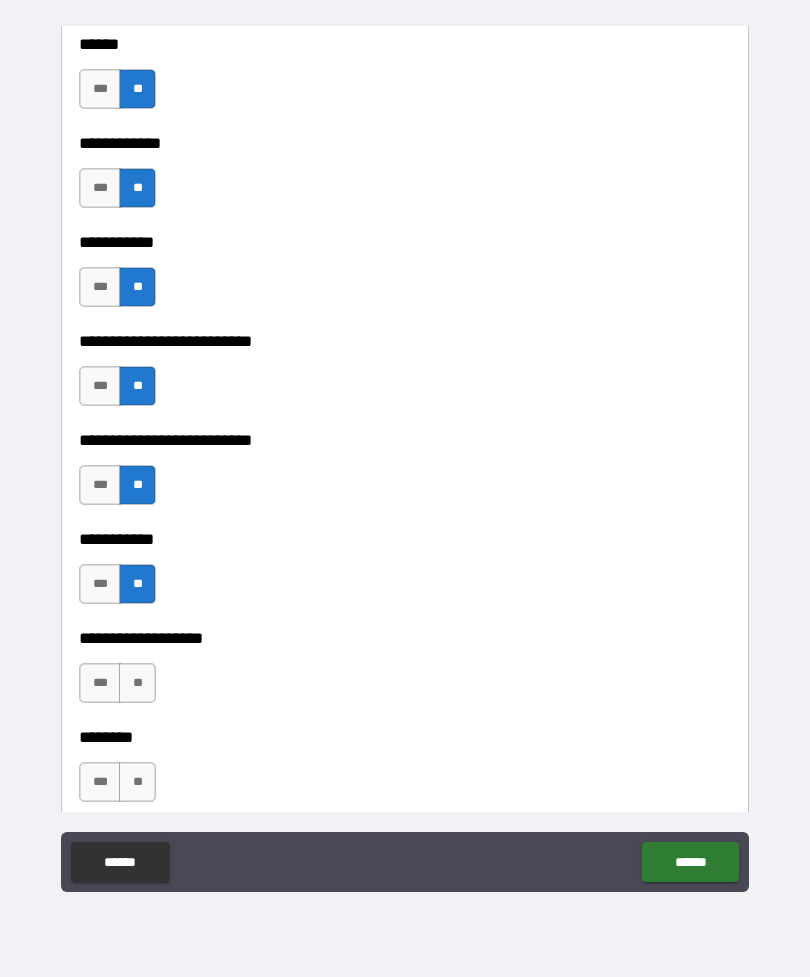 click on "**" at bounding box center (137, 683) 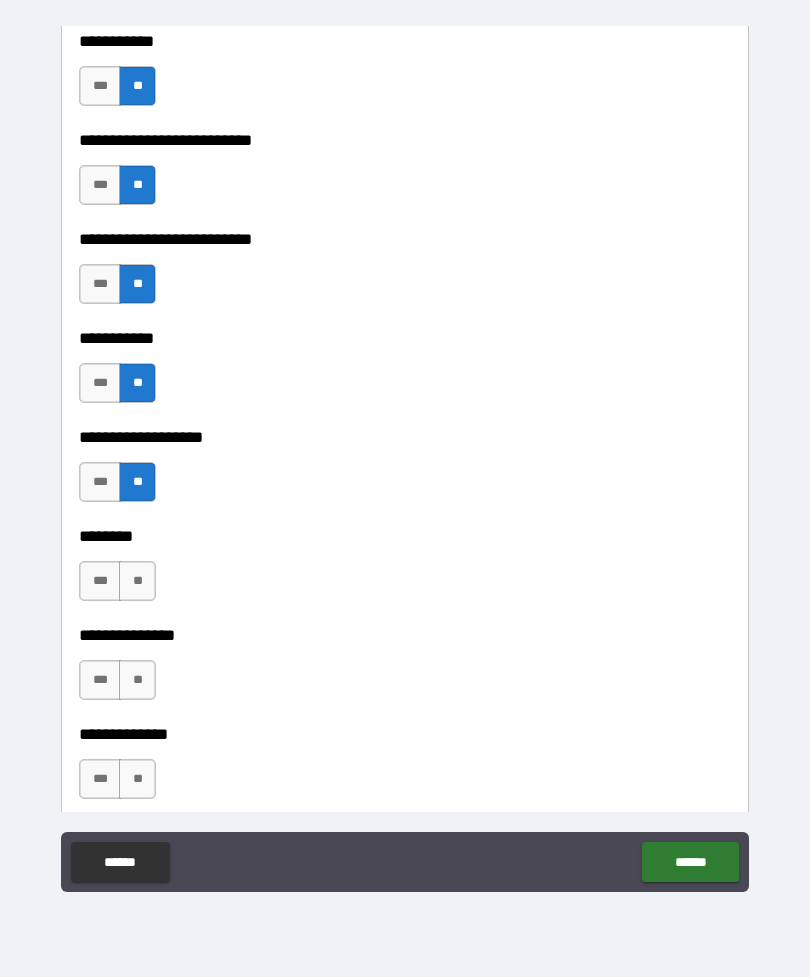click on "**" at bounding box center [137, 581] 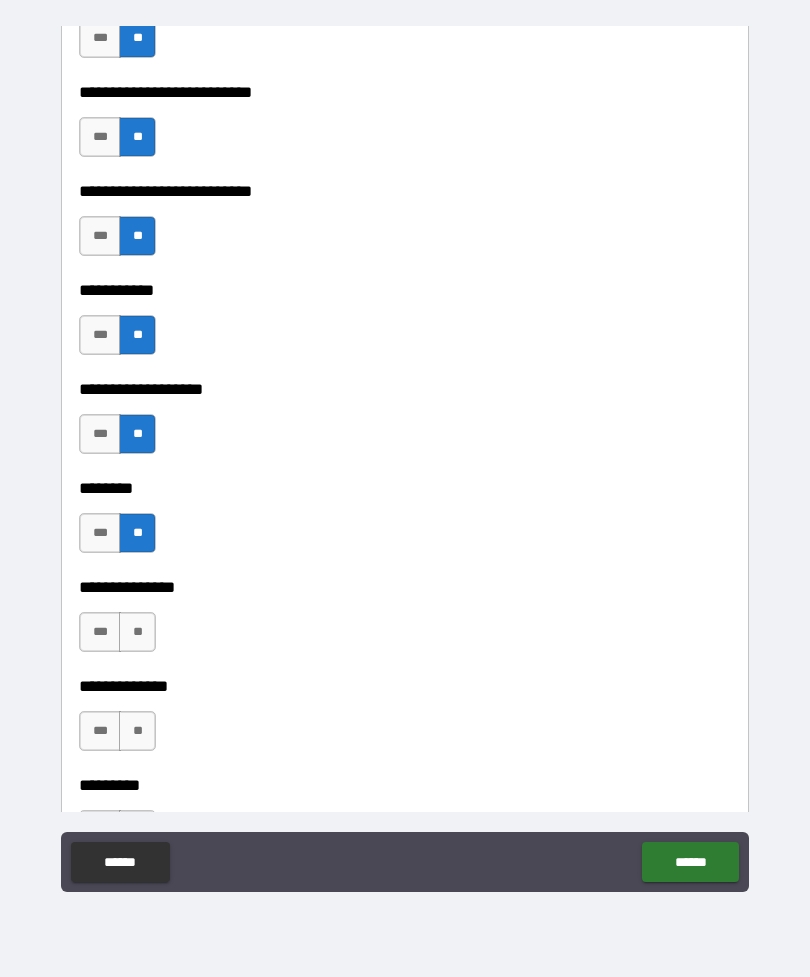 scroll, scrollTop: 4207, scrollLeft: 0, axis: vertical 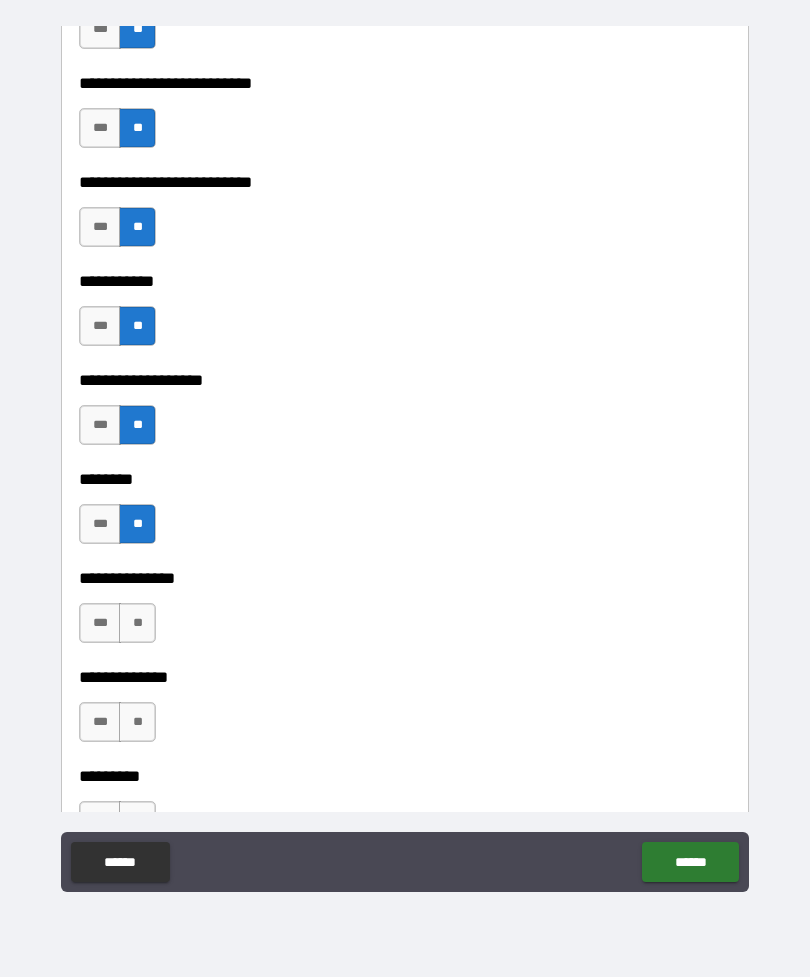 click on "**" at bounding box center (137, 623) 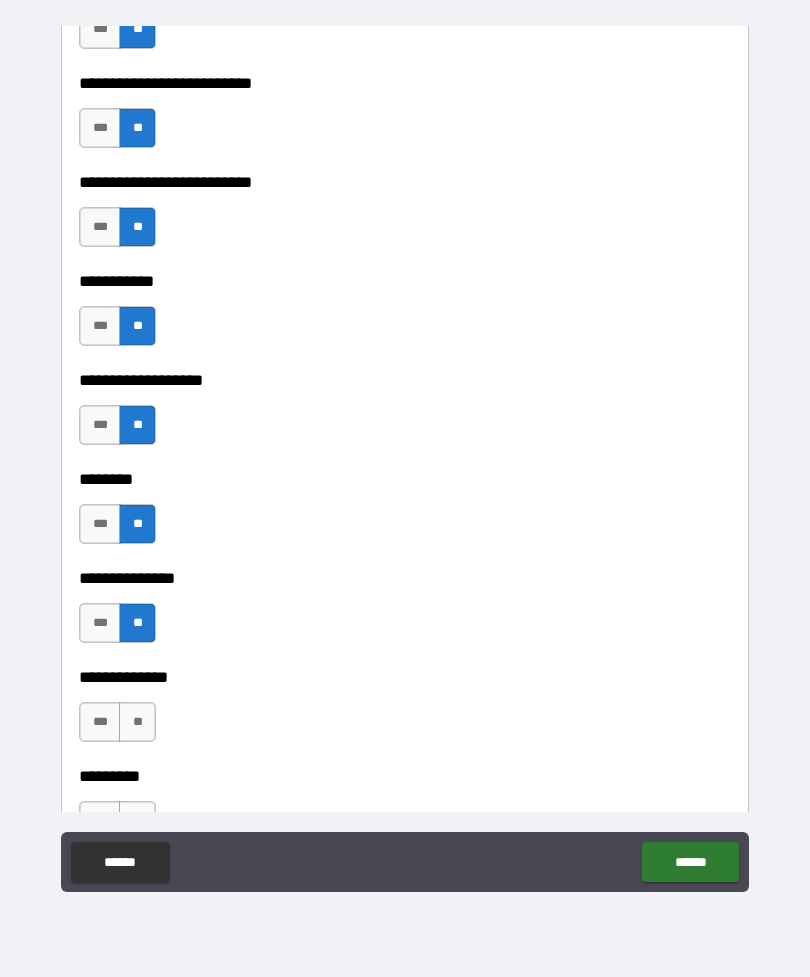 click on "**" at bounding box center [137, 722] 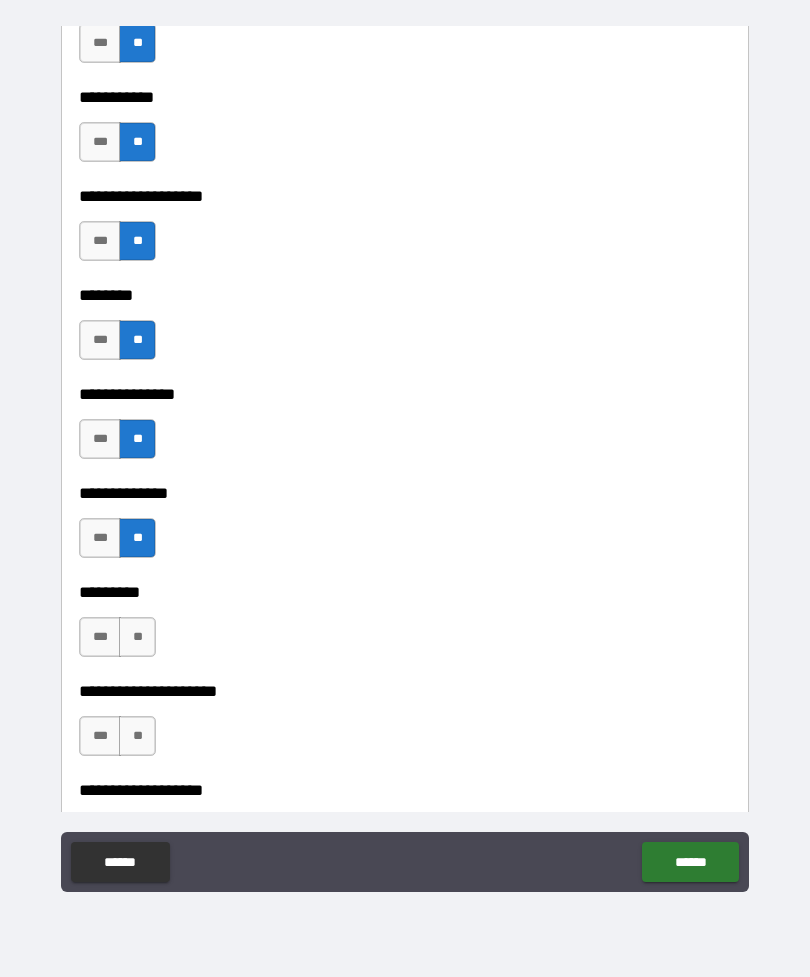 click on "**" at bounding box center (137, 637) 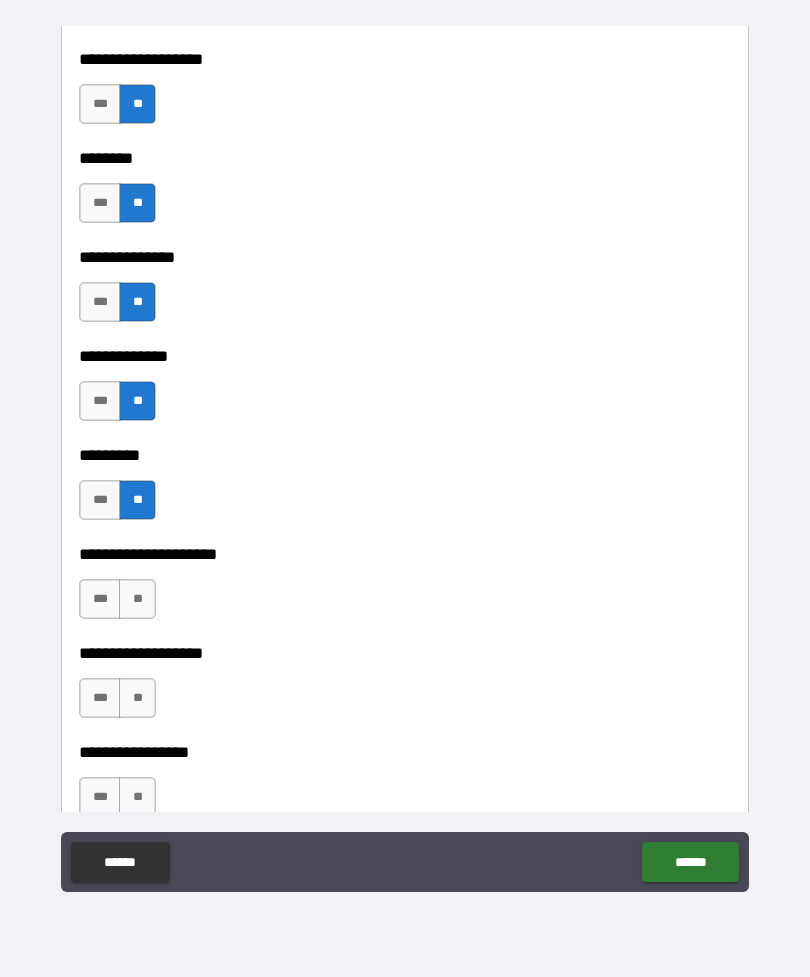 click on "**" at bounding box center [137, 599] 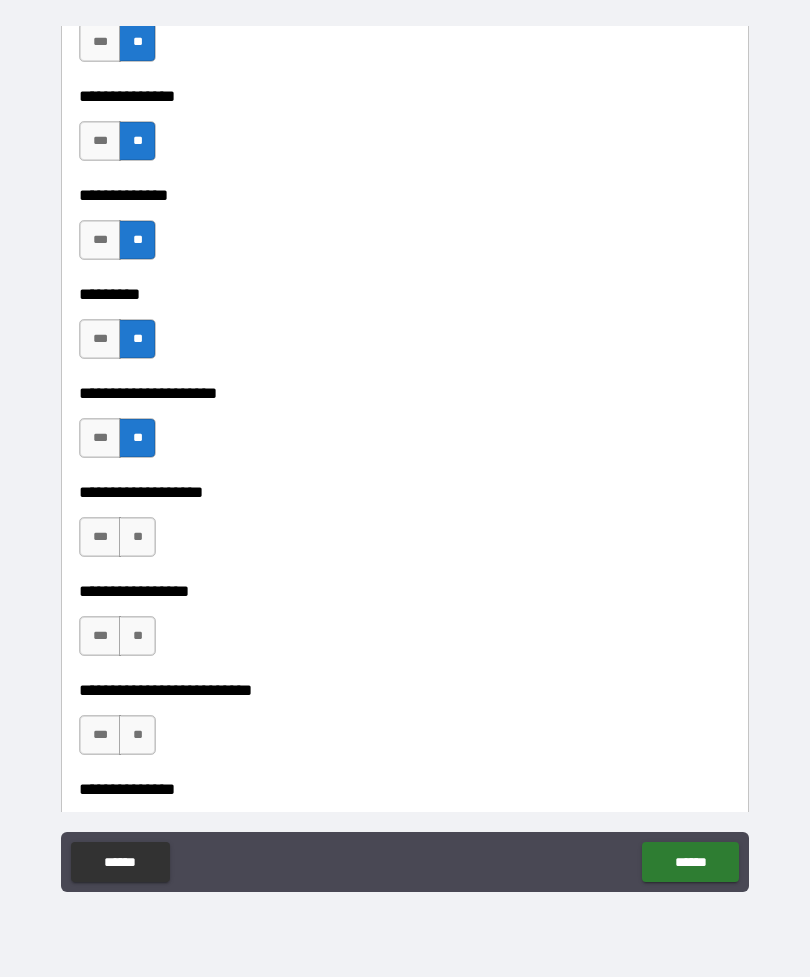 click on "**" at bounding box center (137, 537) 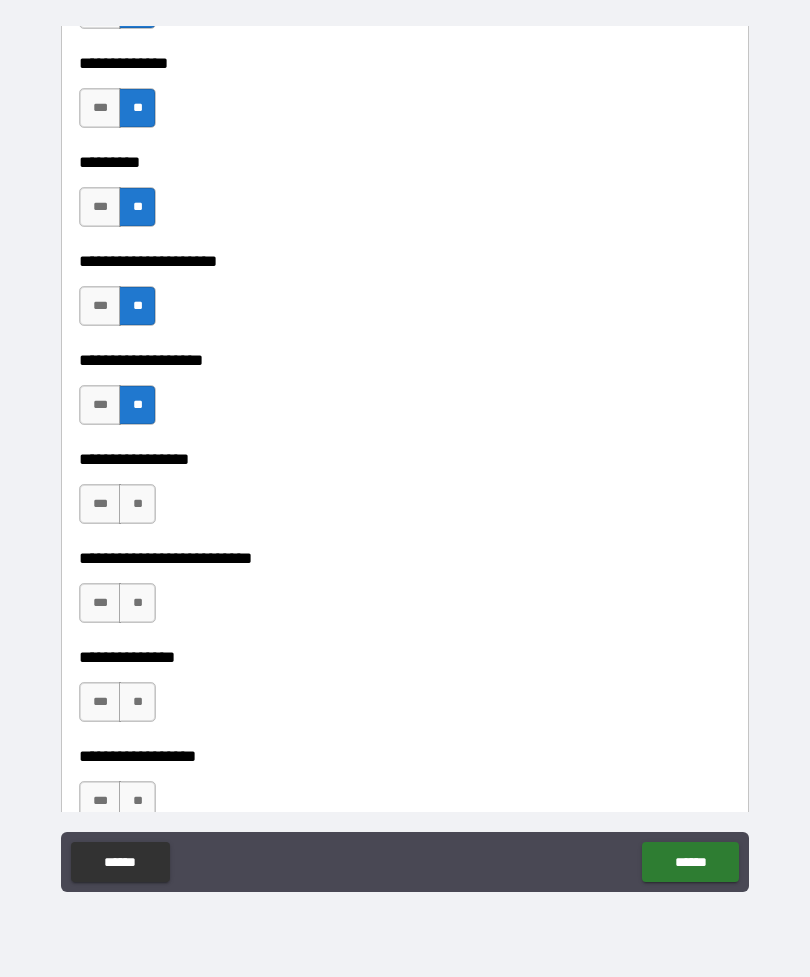 click on "**" at bounding box center [137, 504] 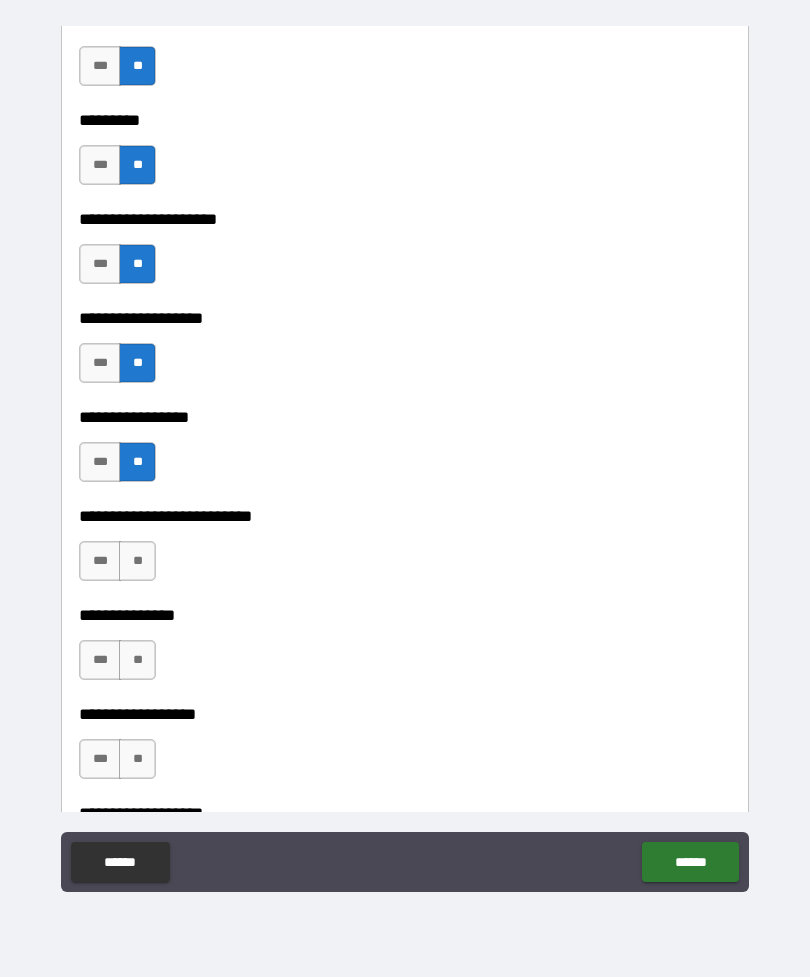 click on "**" at bounding box center (137, 561) 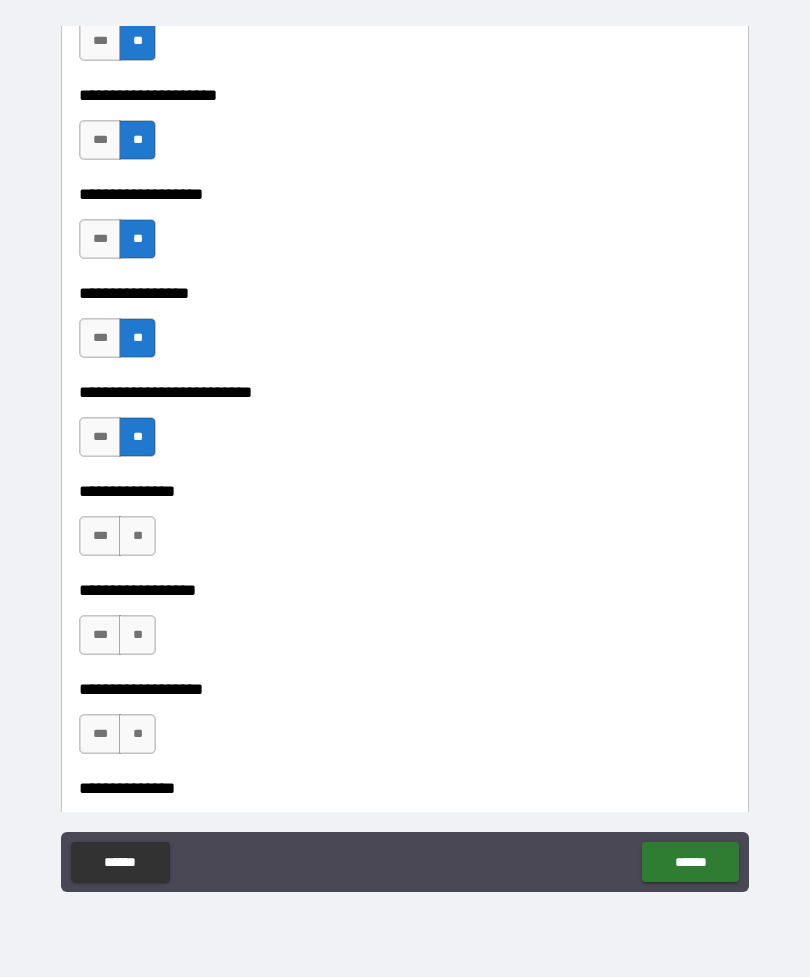 click on "**" at bounding box center [137, 536] 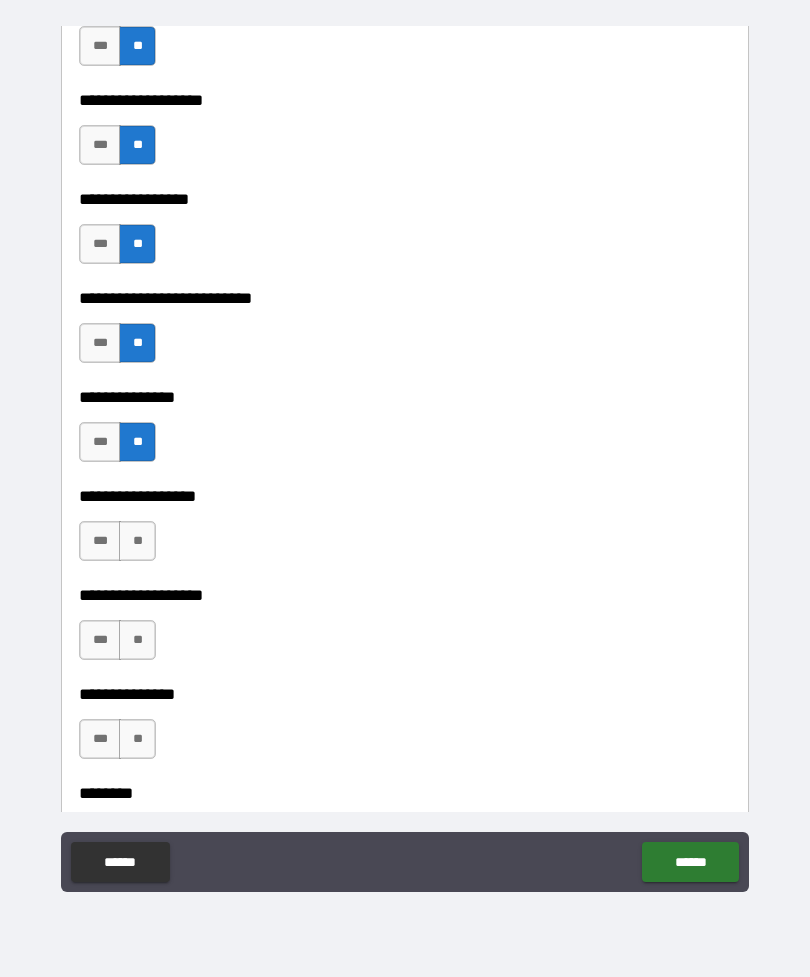 click on "**" at bounding box center [137, 541] 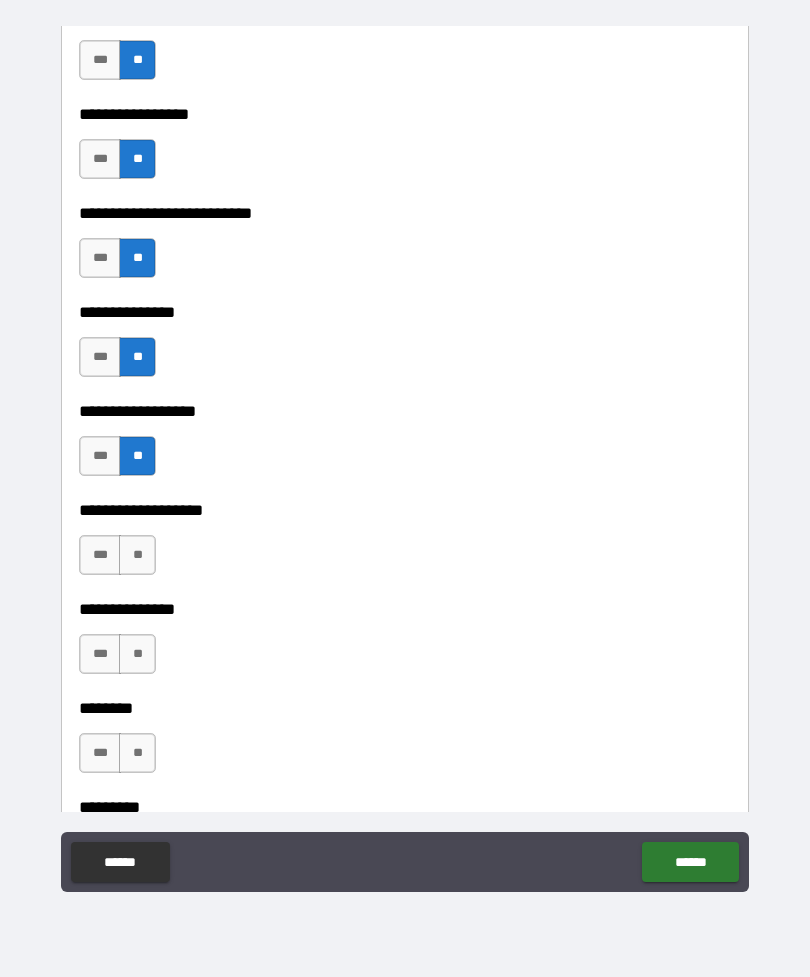 click on "**" at bounding box center [137, 555] 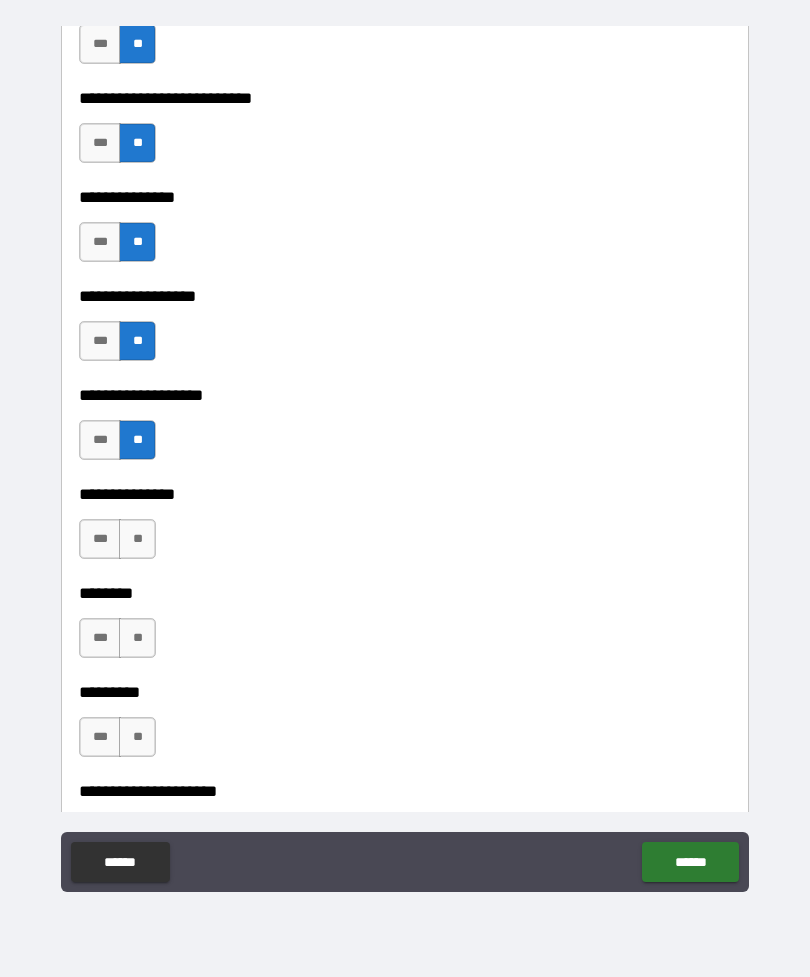 click on "**" at bounding box center (137, 539) 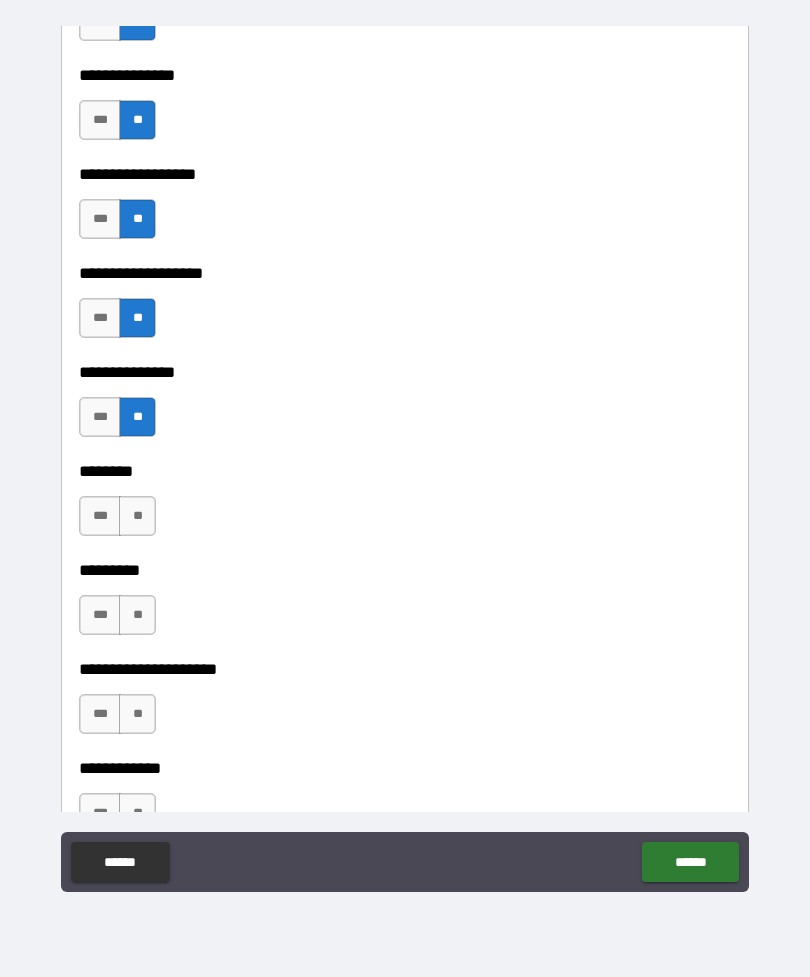 click on "**" at bounding box center (137, 516) 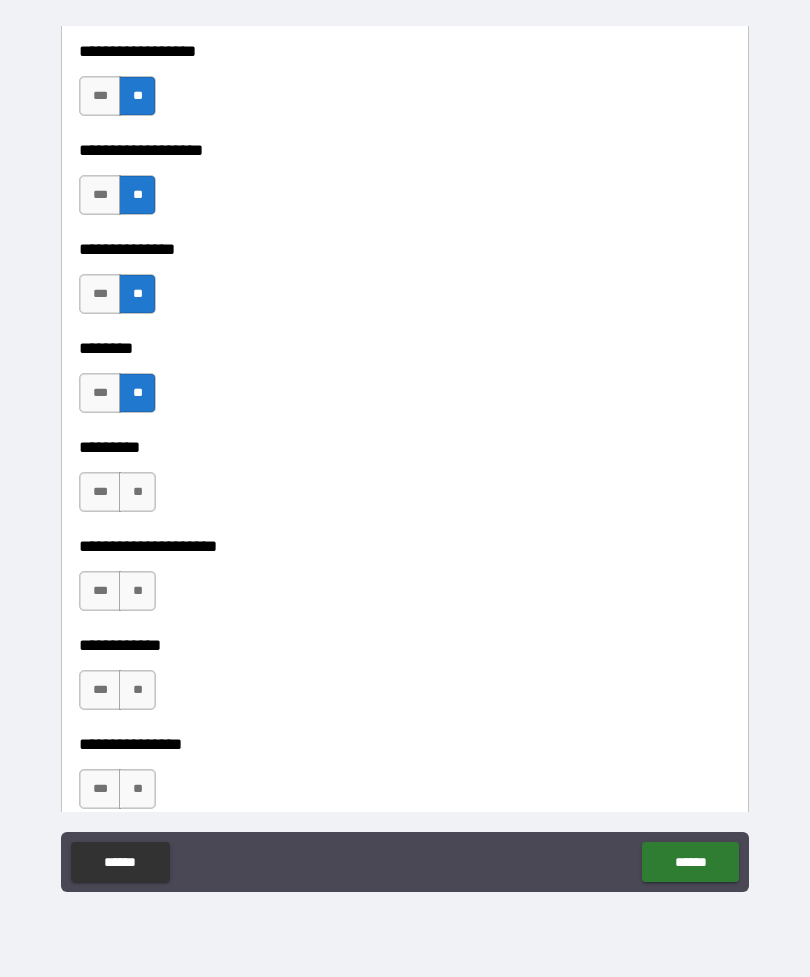 click on "**" at bounding box center (137, 492) 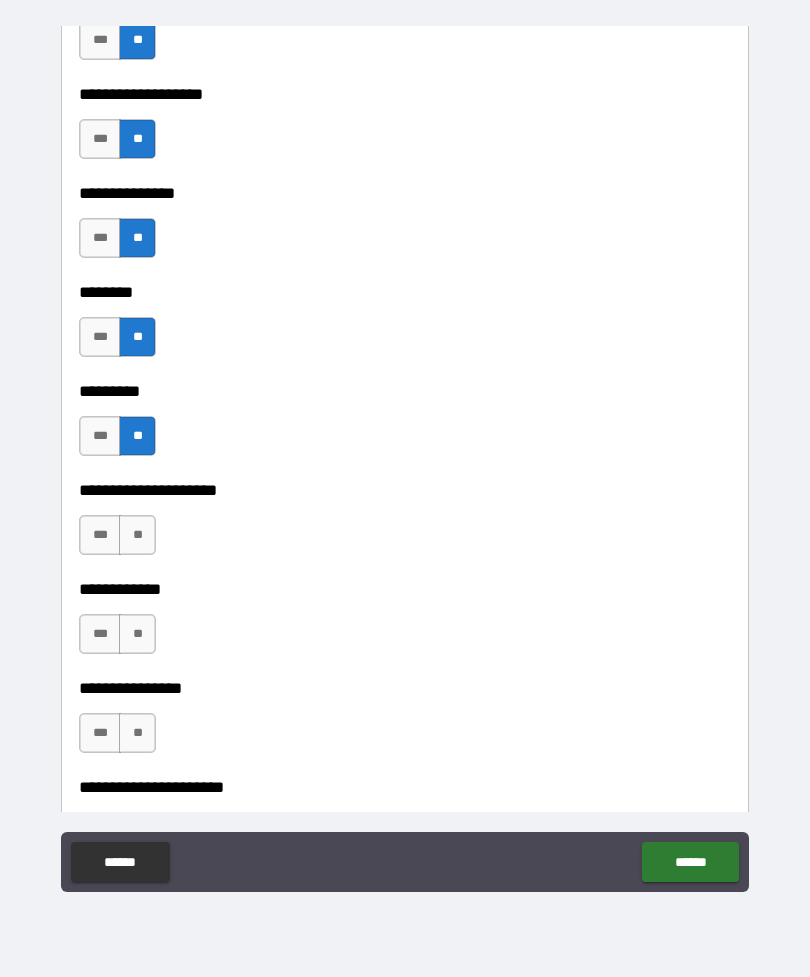 scroll, scrollTop: 5622, scrollLeft: 0, axis: vertical 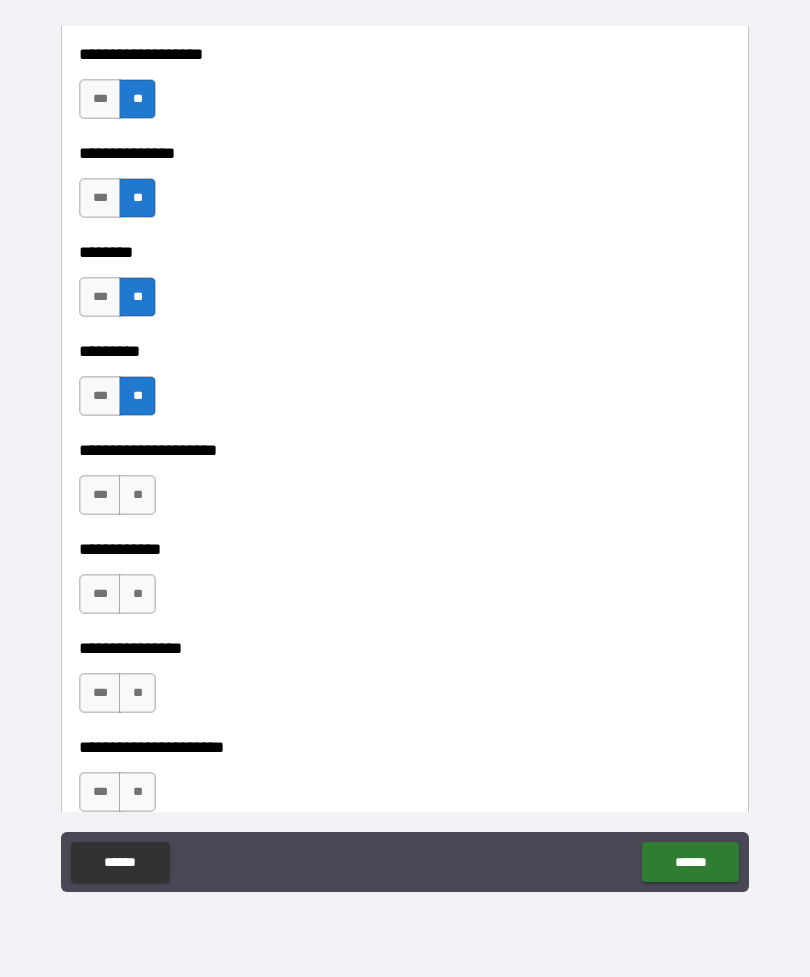 click on "**" at bounding box center (137, 495) 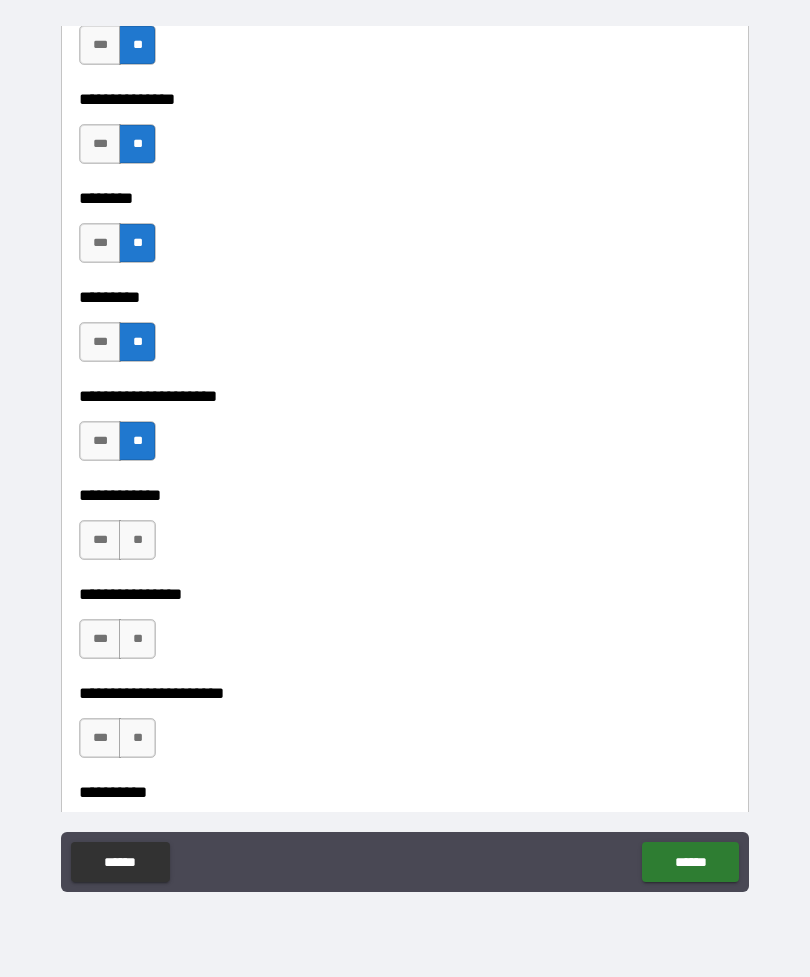 scroll, scrollTop: 5693, scrollLeft: 0, axis: vertical 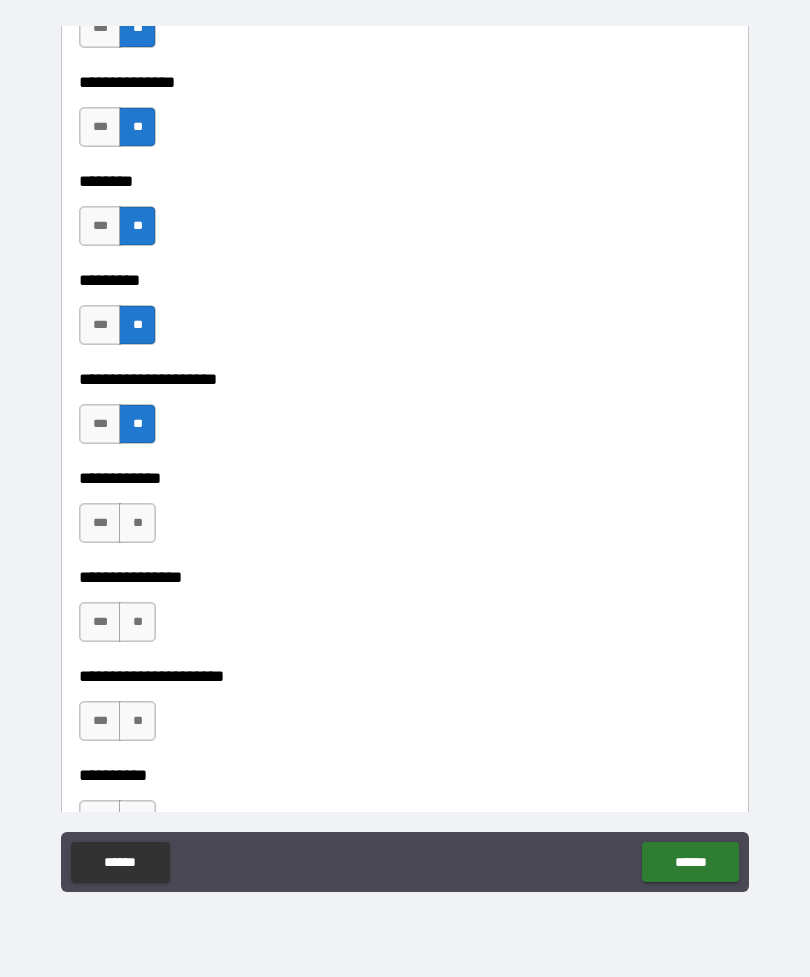 click on "**" at bounding box center [137, 523] 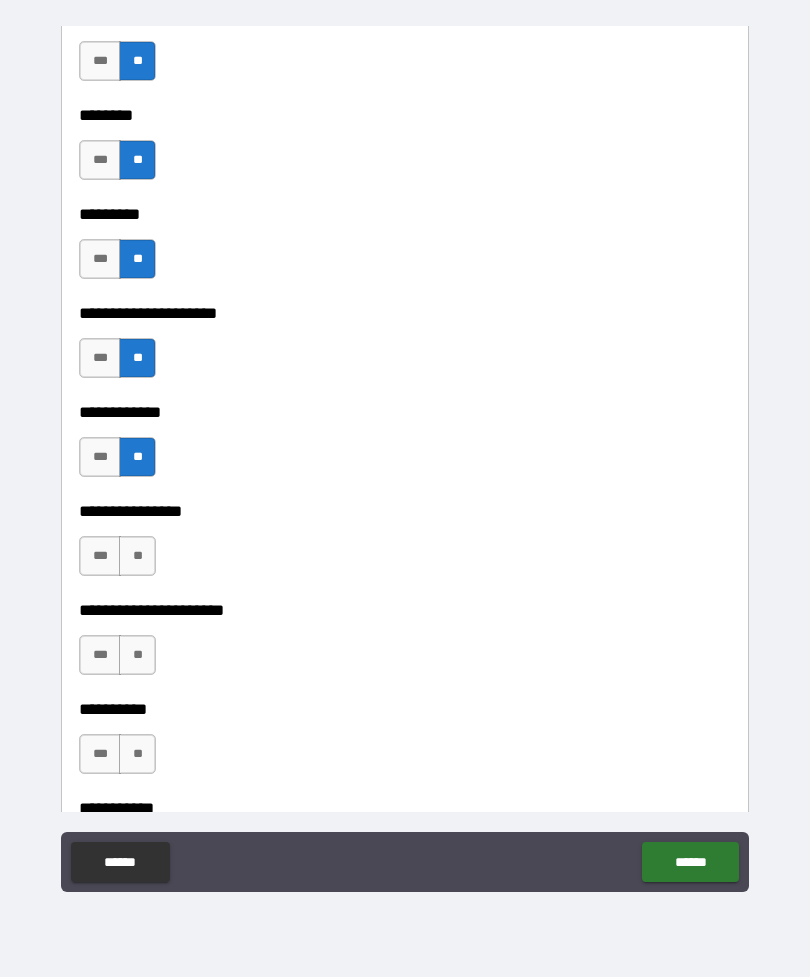 click on "**" at bounding box center (137, 556) 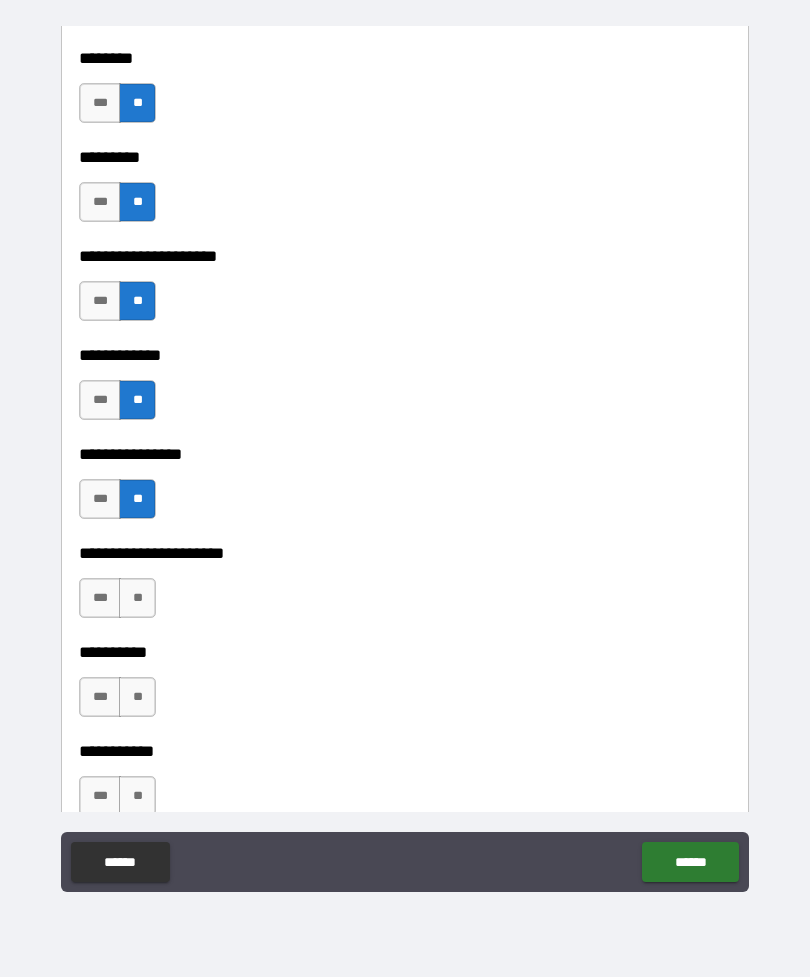 scroll, scrollTop: 5847, scrollLeft: 0, axis: vertical 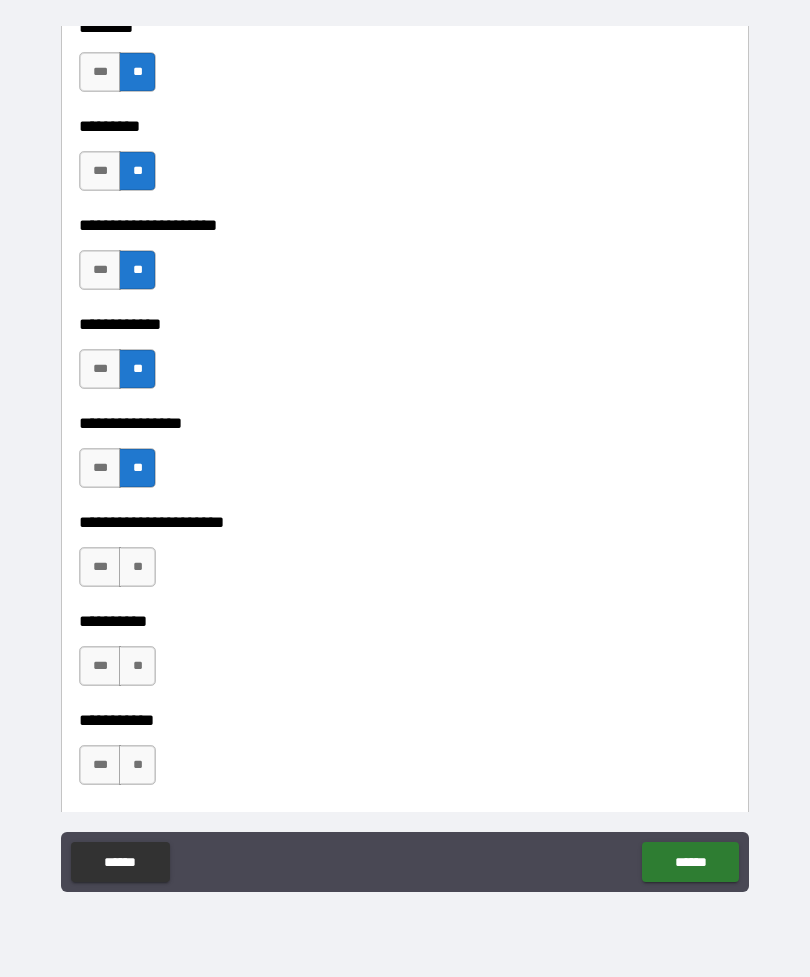 click on "**" at bounding box center (137, 567) 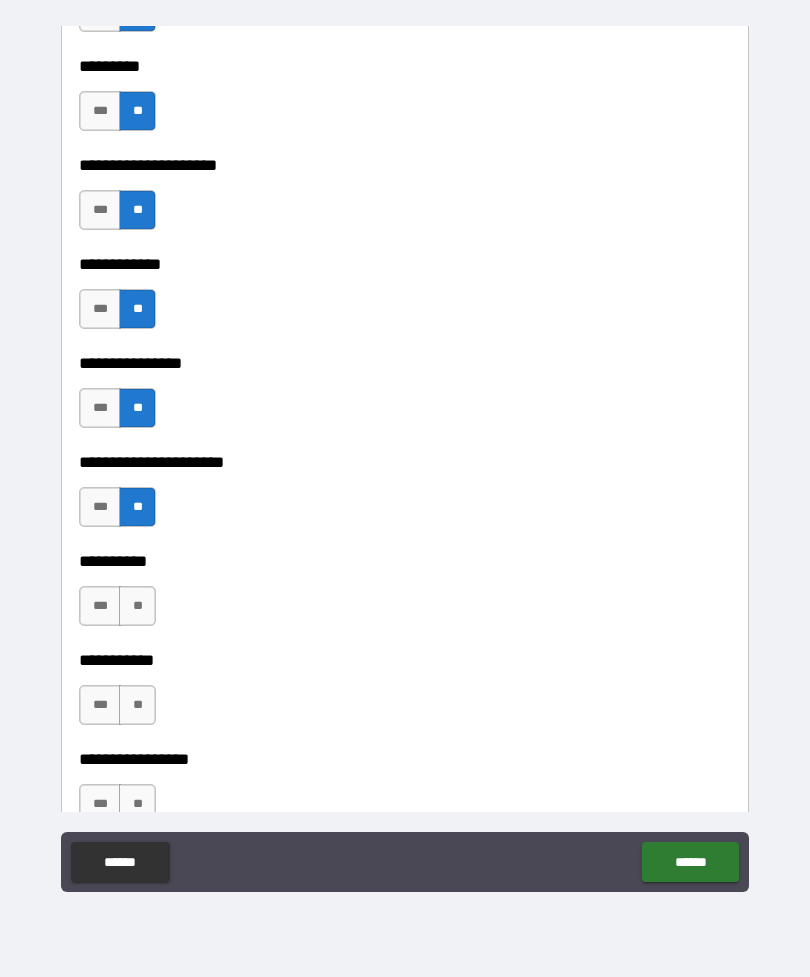 click on "**" at bounding box center (137, 606) 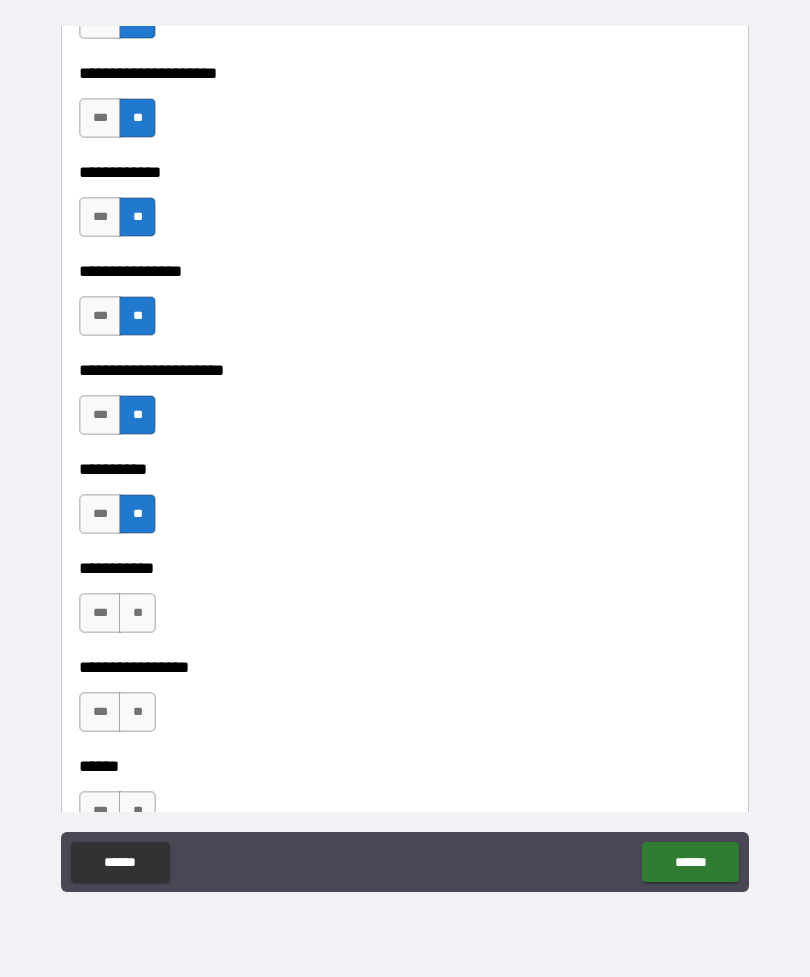 click on "**" at bounding box center (137, 613) 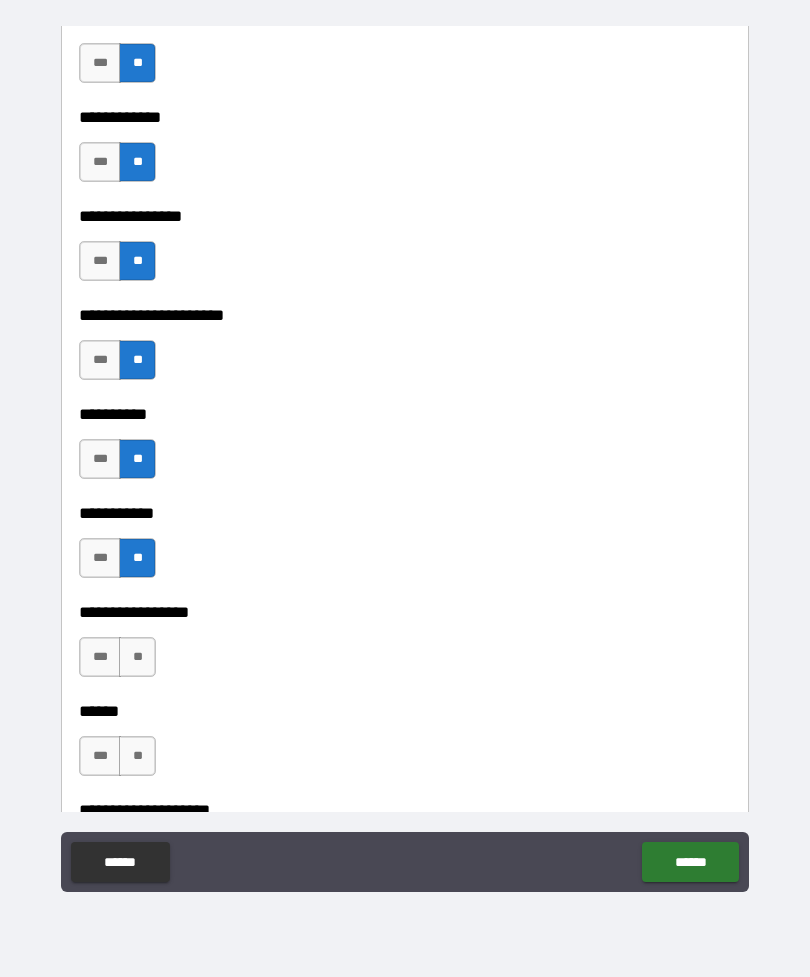 click on "**" at bounding box center (137, 657) 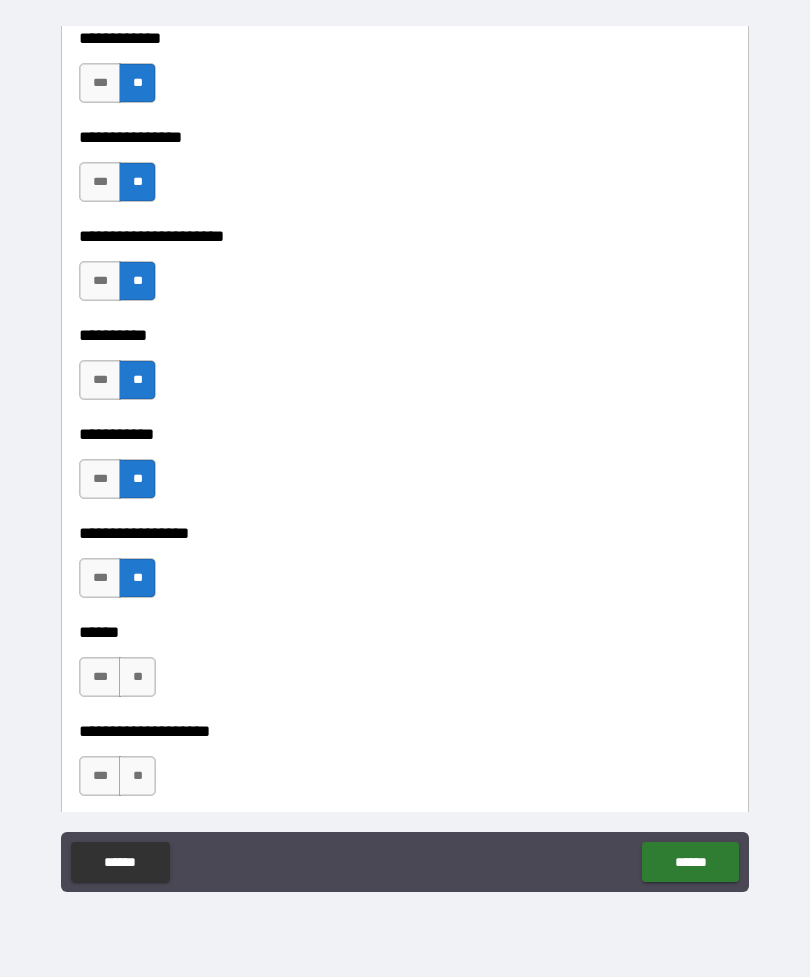 scroll, scrollTop: 6134, scrollLeft: 0, axis: vertical 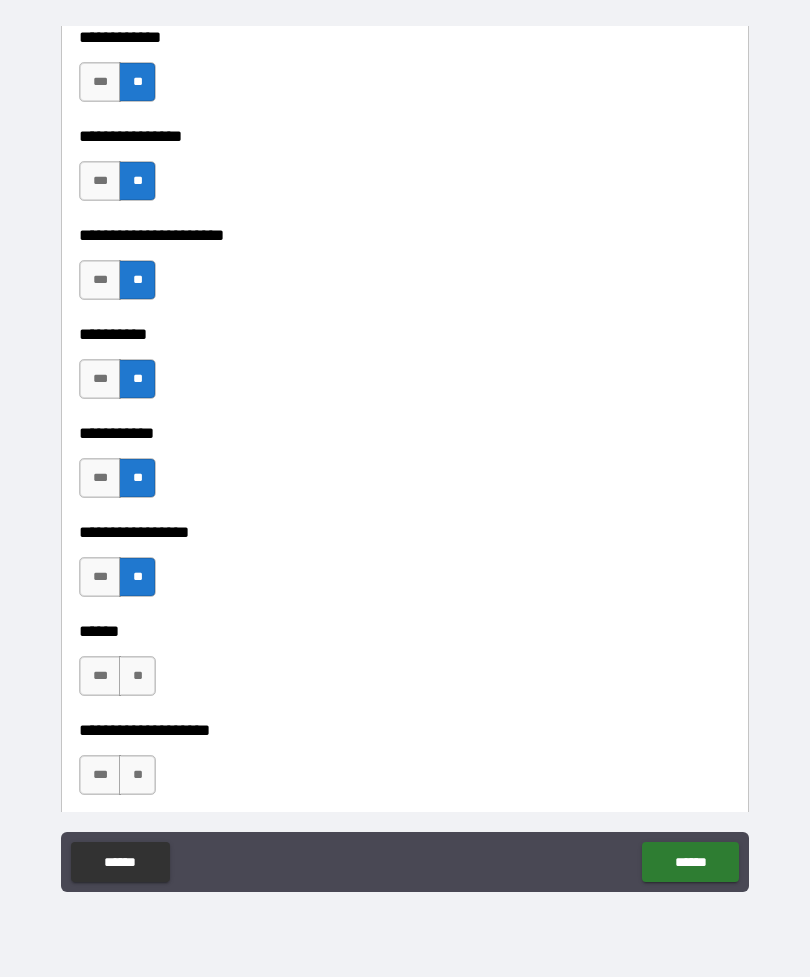 click on "**" at bounding box center (137, 676) 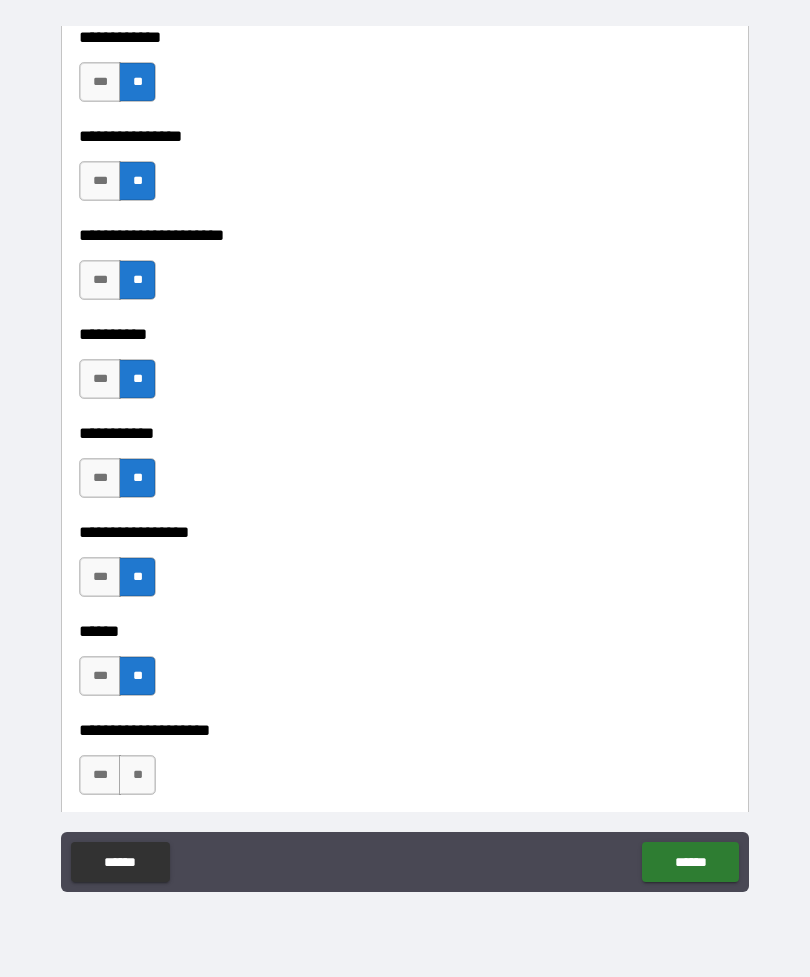 click on "**" at bounding box center (137, 775) 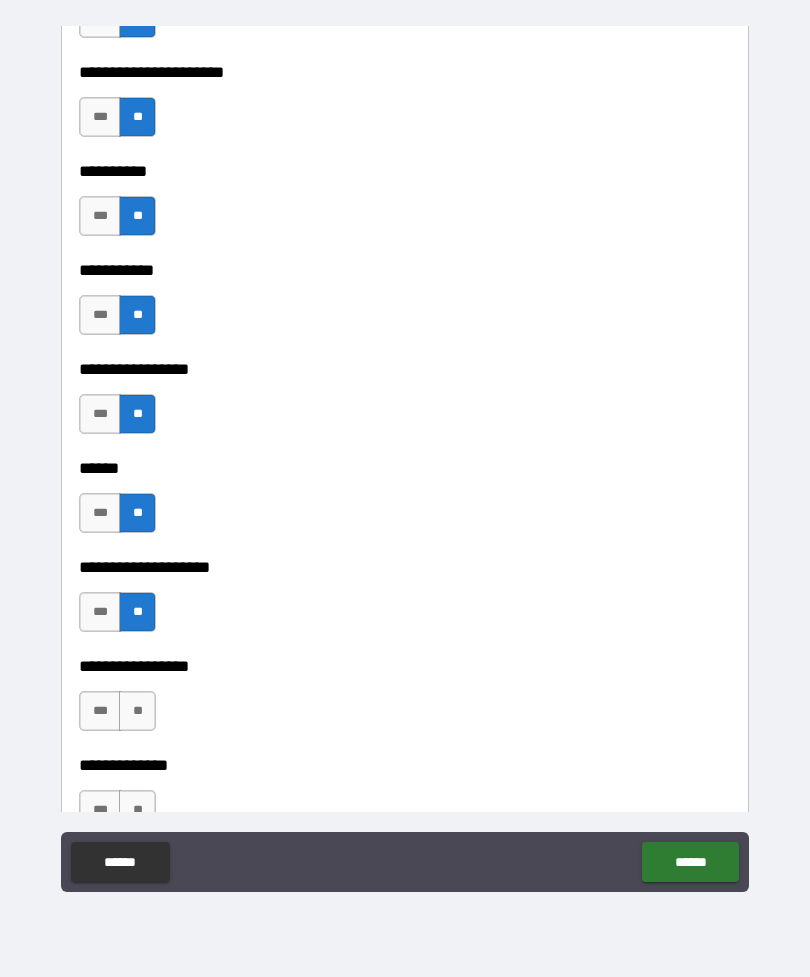 click on "**" at bounding box center [137, 711] 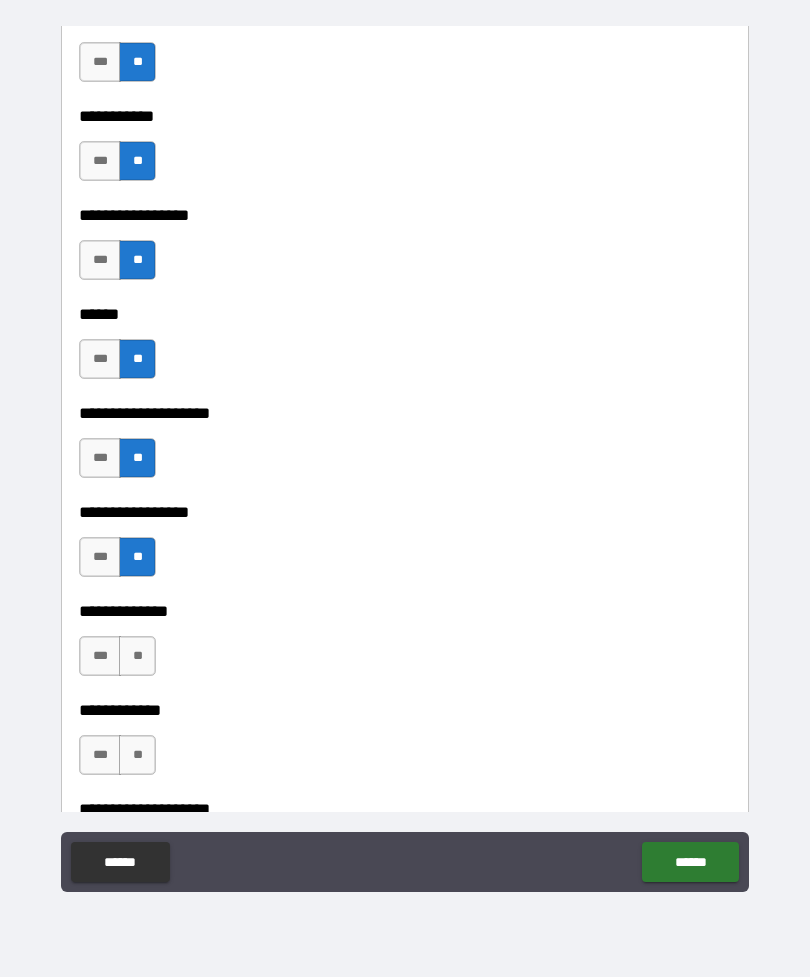click on "**" at bounding box center [137, 656] 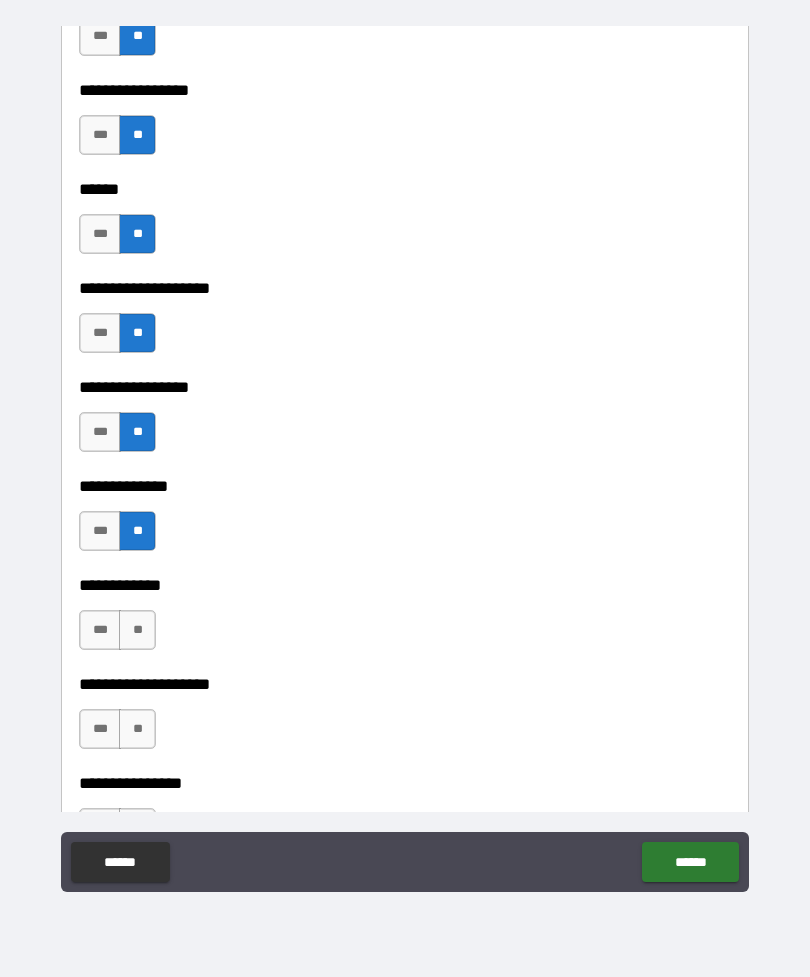 click on "**" at bounding box center [137, 630] 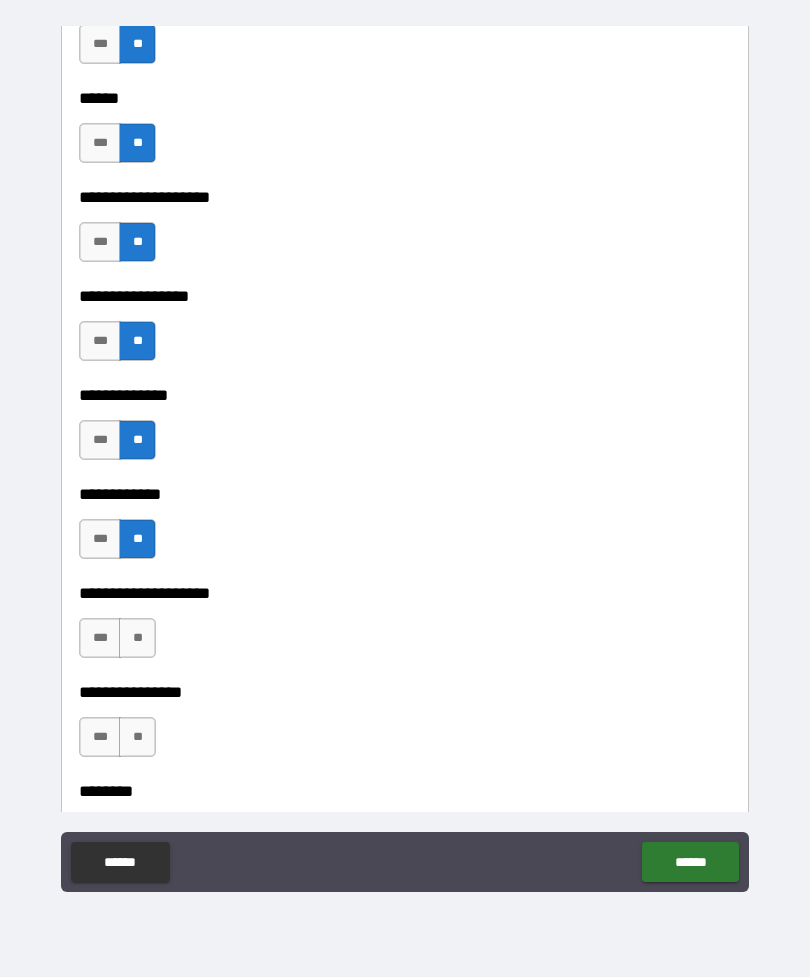 click on "**" at bounding box center [137, 638] 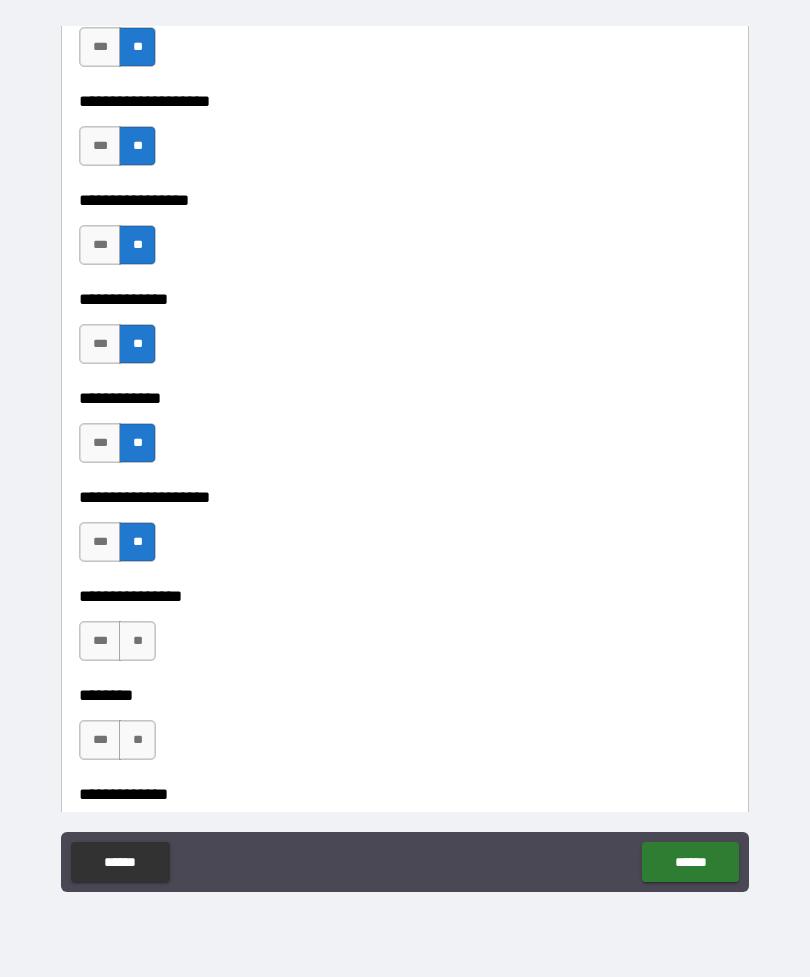 click on "**" at bounding box center [137, 641] 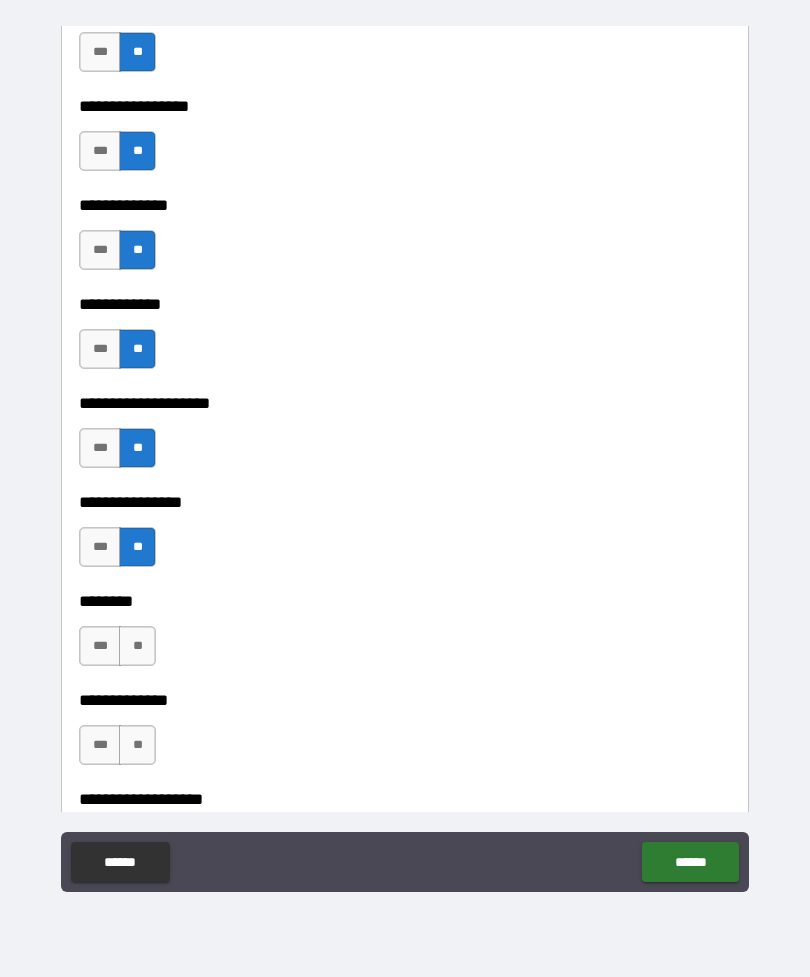 click on "**" at bounding box center (137, 646) 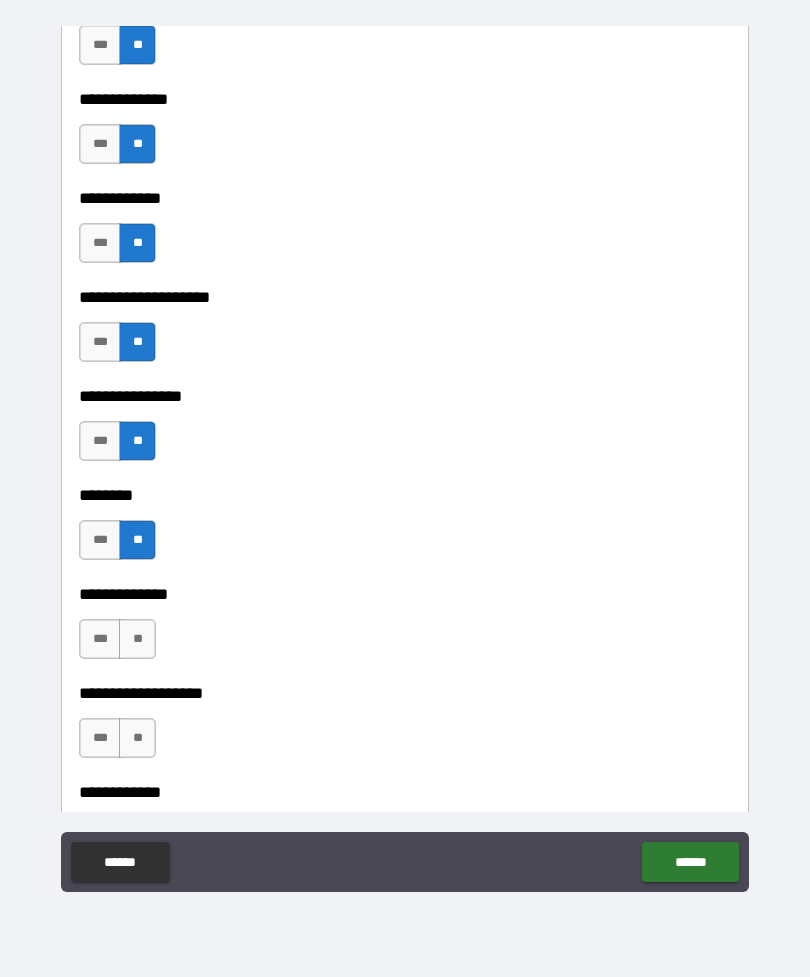 click on "**" at bounding box center (137, 639) 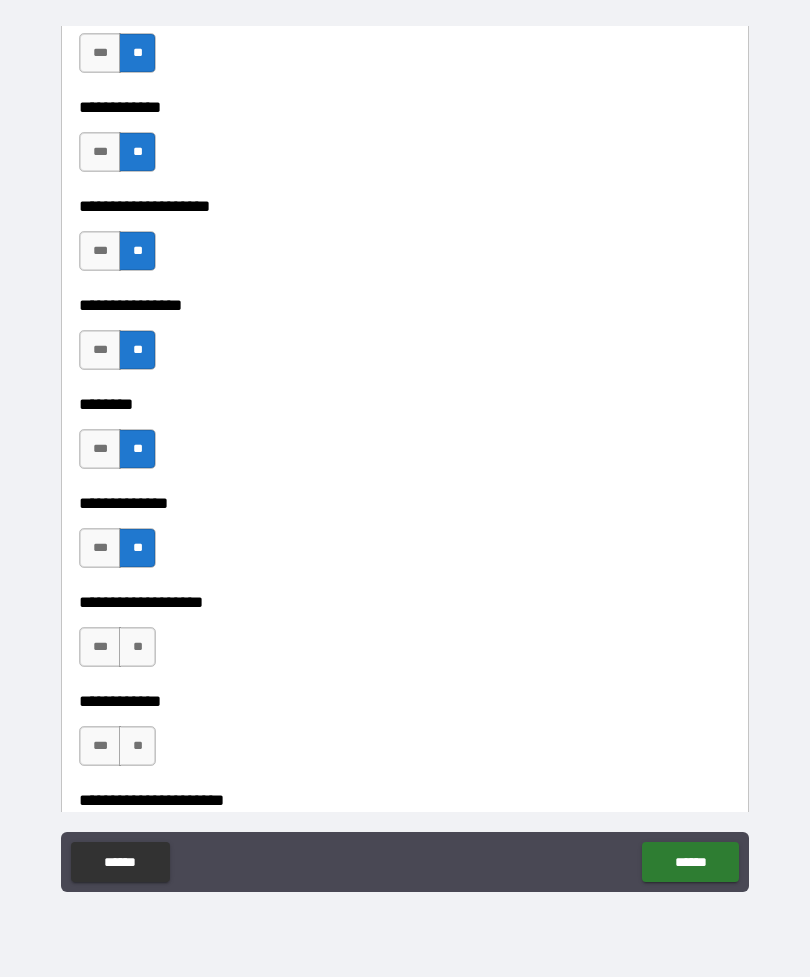 click on "**" at bounding box center (137, 647) 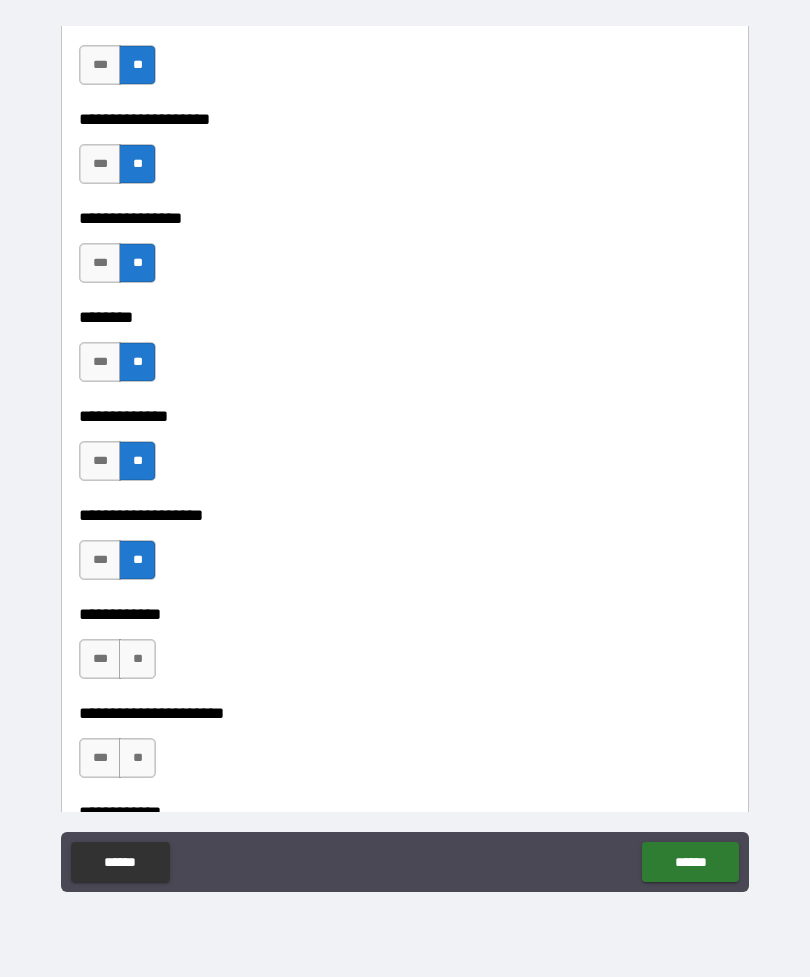 click on "**" at bounding box center (137, 659) 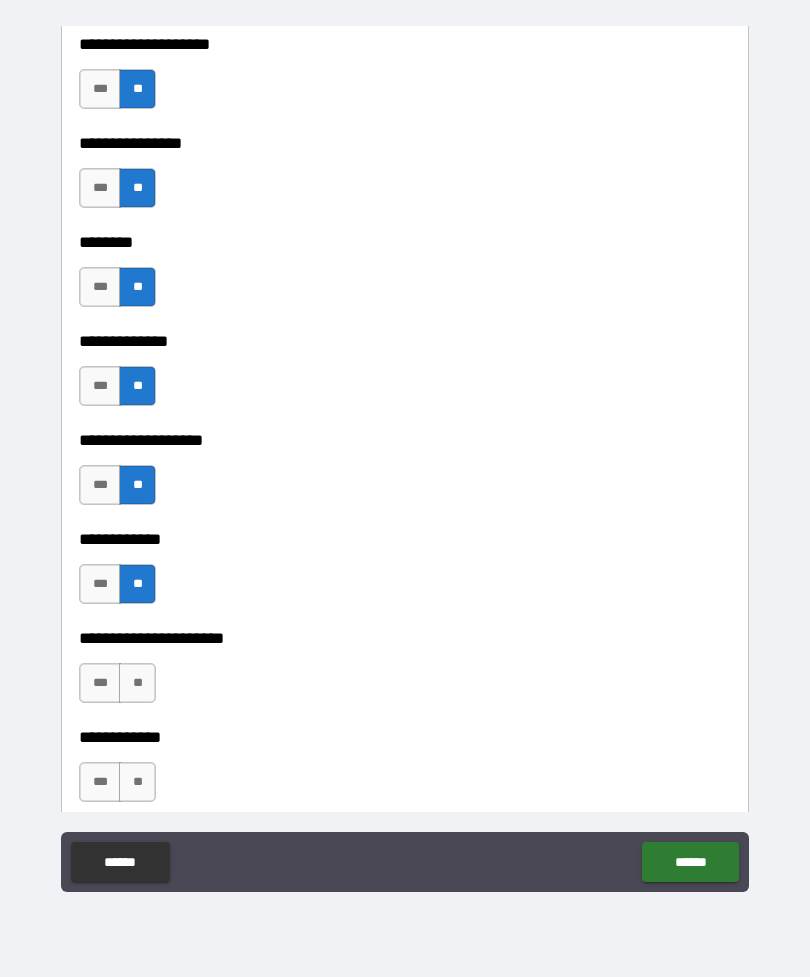 click on "**" at bounding box center (137, 683) 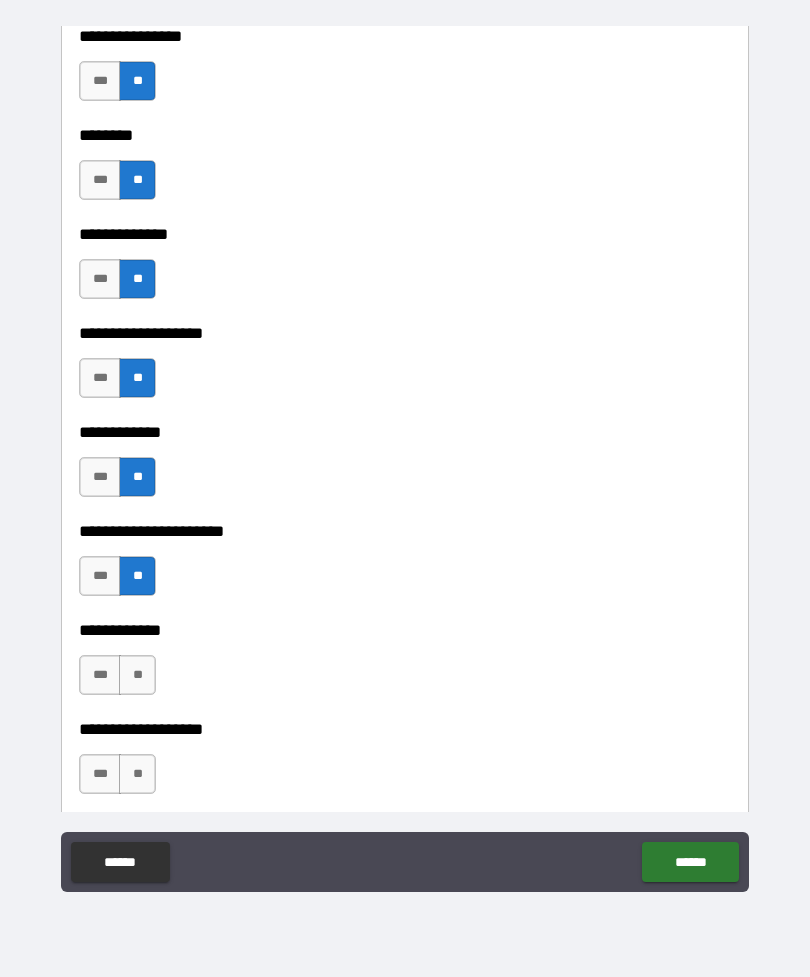 click on "**" at bounding box center [137, 675] 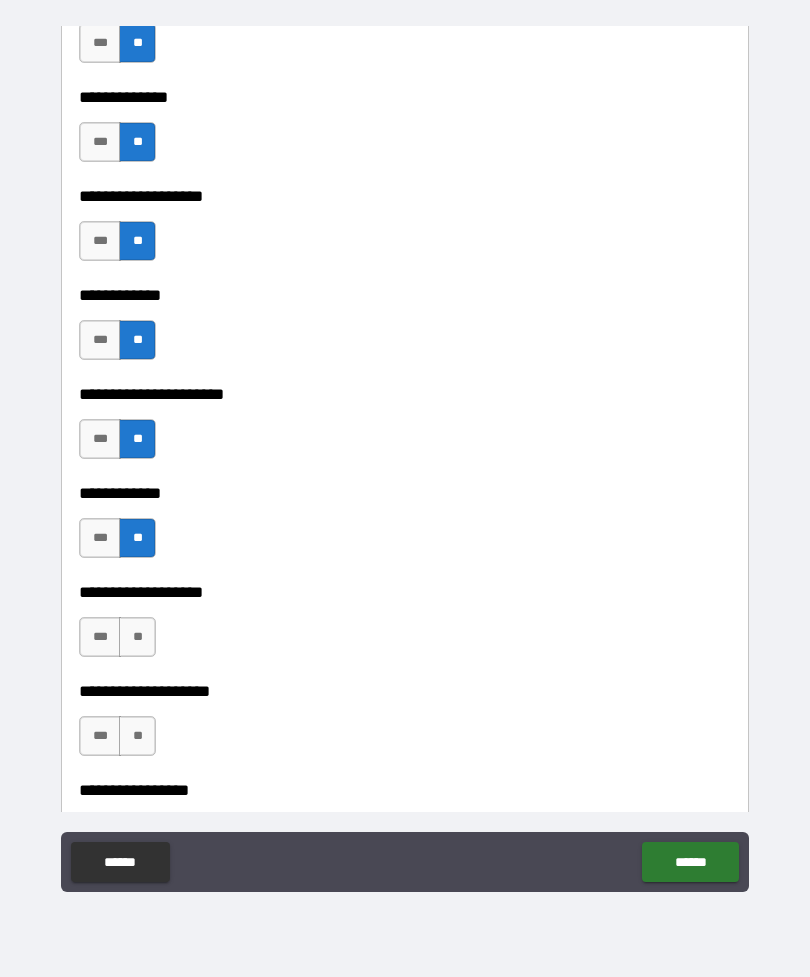 click on "**********" at bounding box center [405, 677] 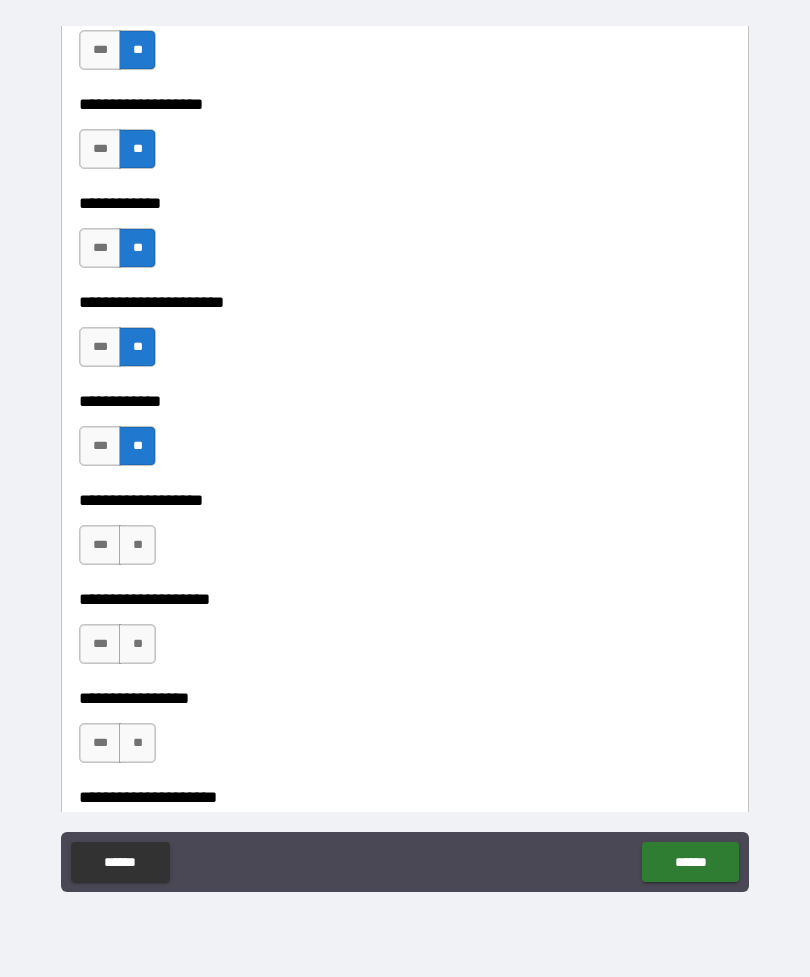 scroll, scrollTop: 7554, scrollLeft: 0, axis: vertical 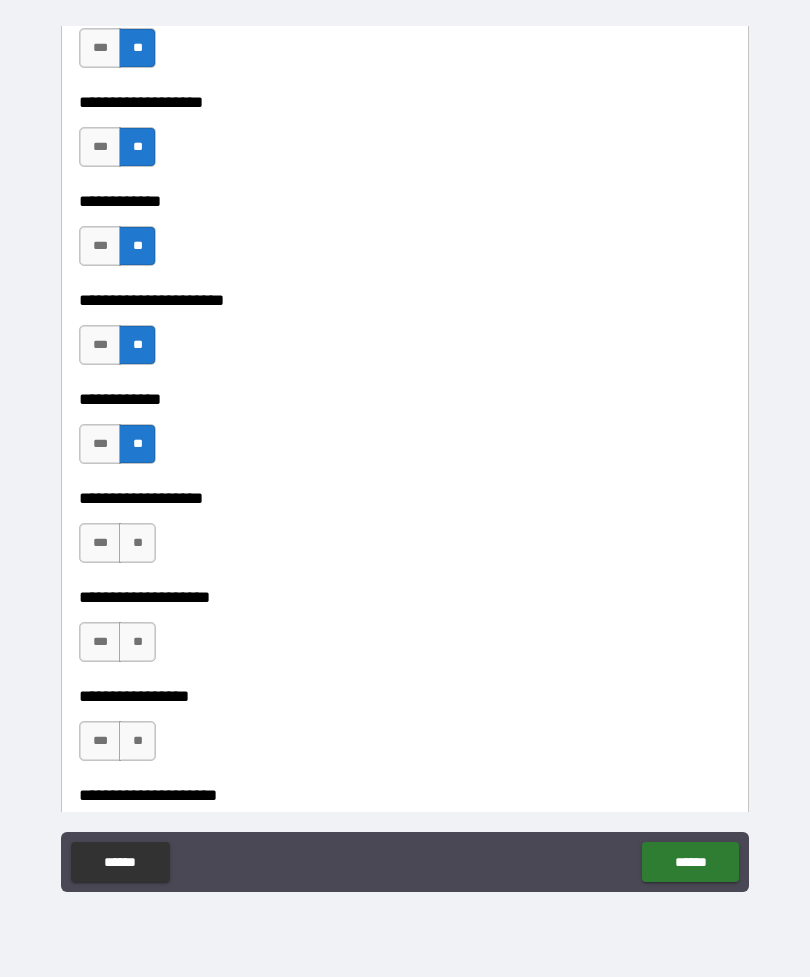 click on "**" at bounding box center [137, 543] 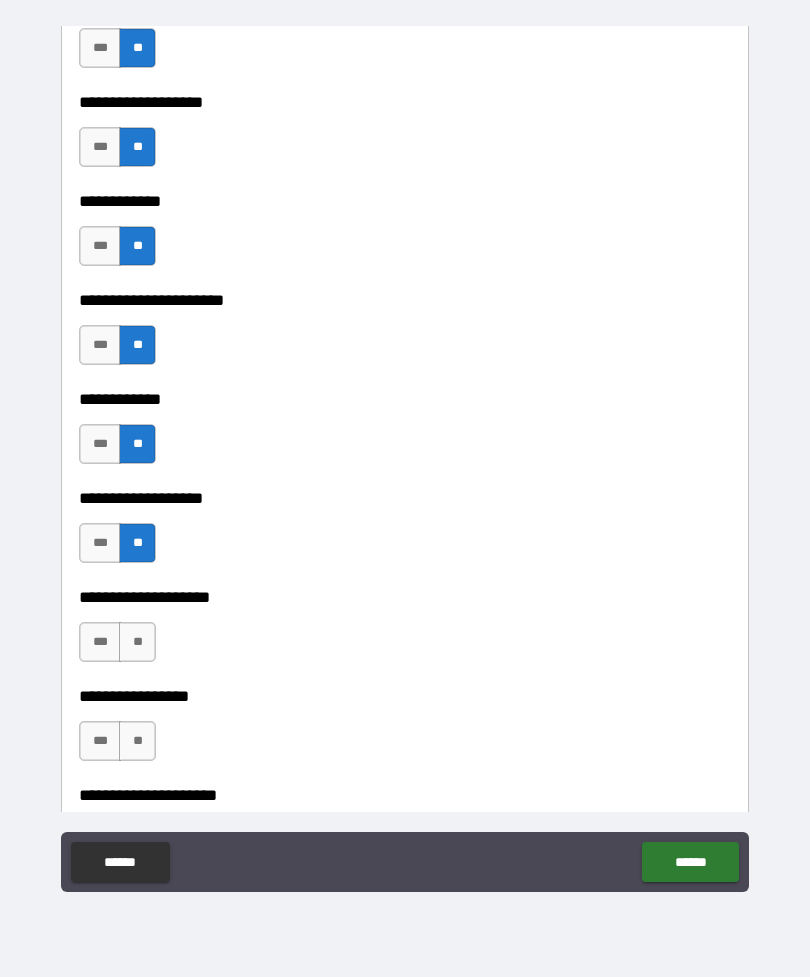 click on "**" at bounding box center [137, 642] 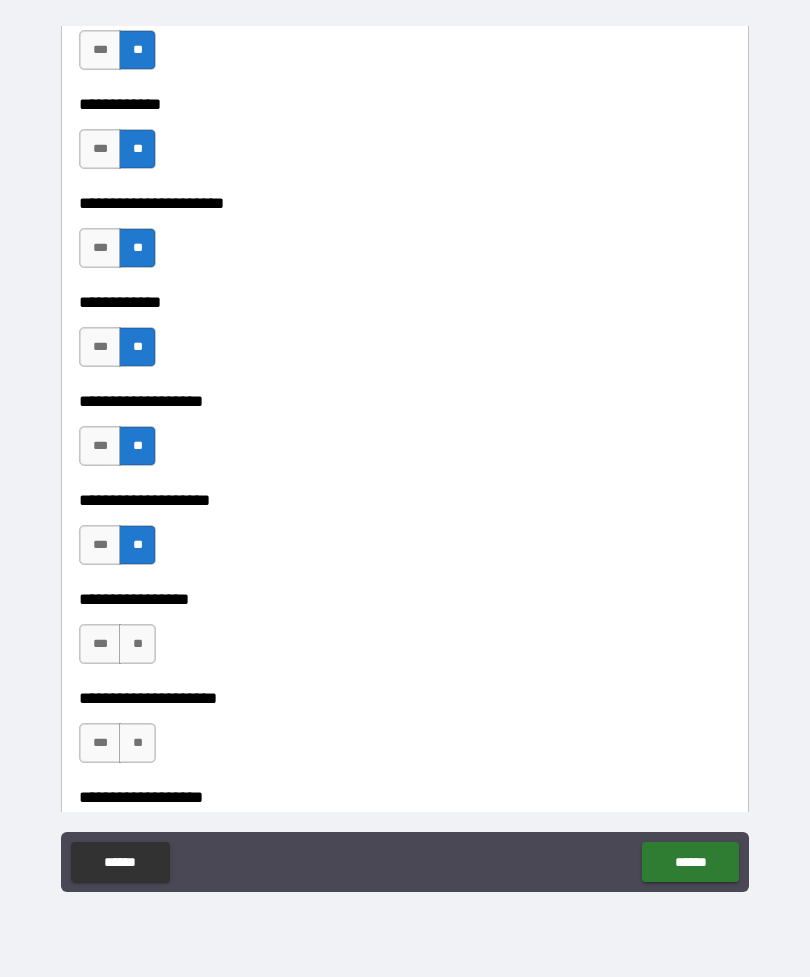click on "**" at bounding box center [137, 644] 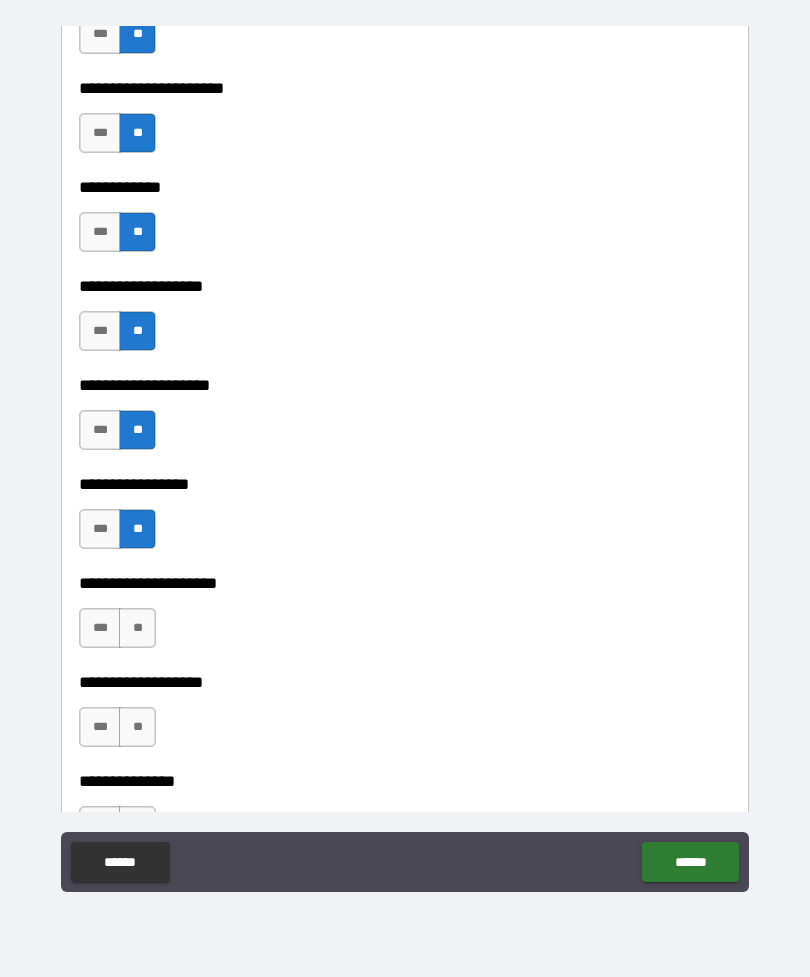 click on "**" at bounding box center (137, 628) 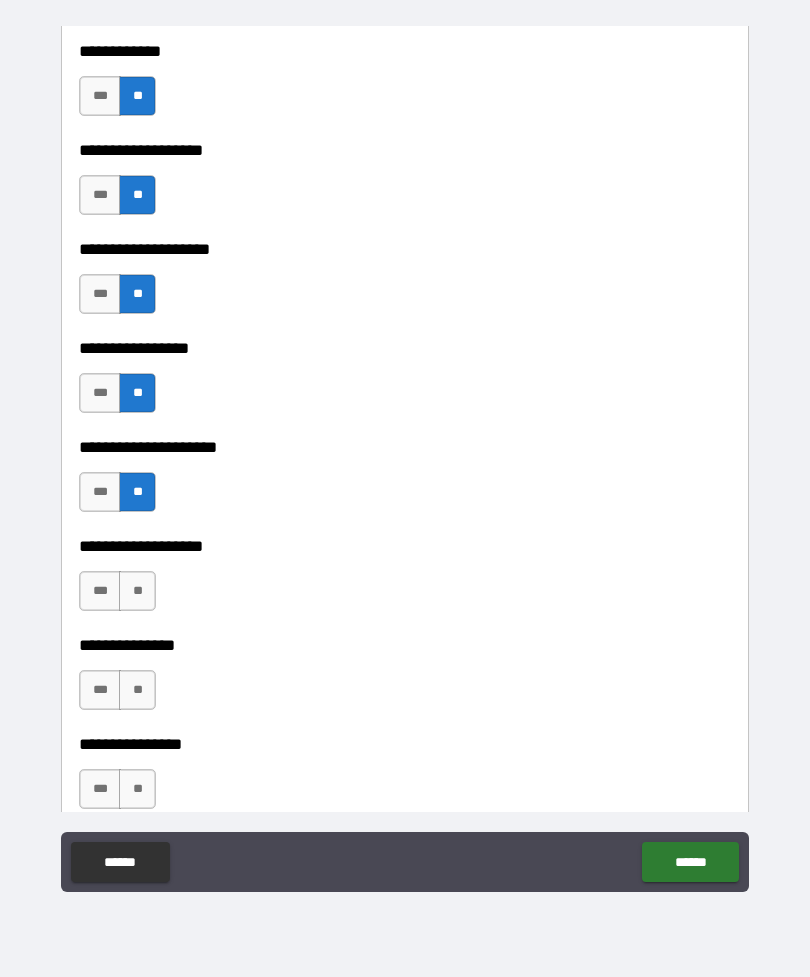 click on "**" at bounding box center (137, 591) 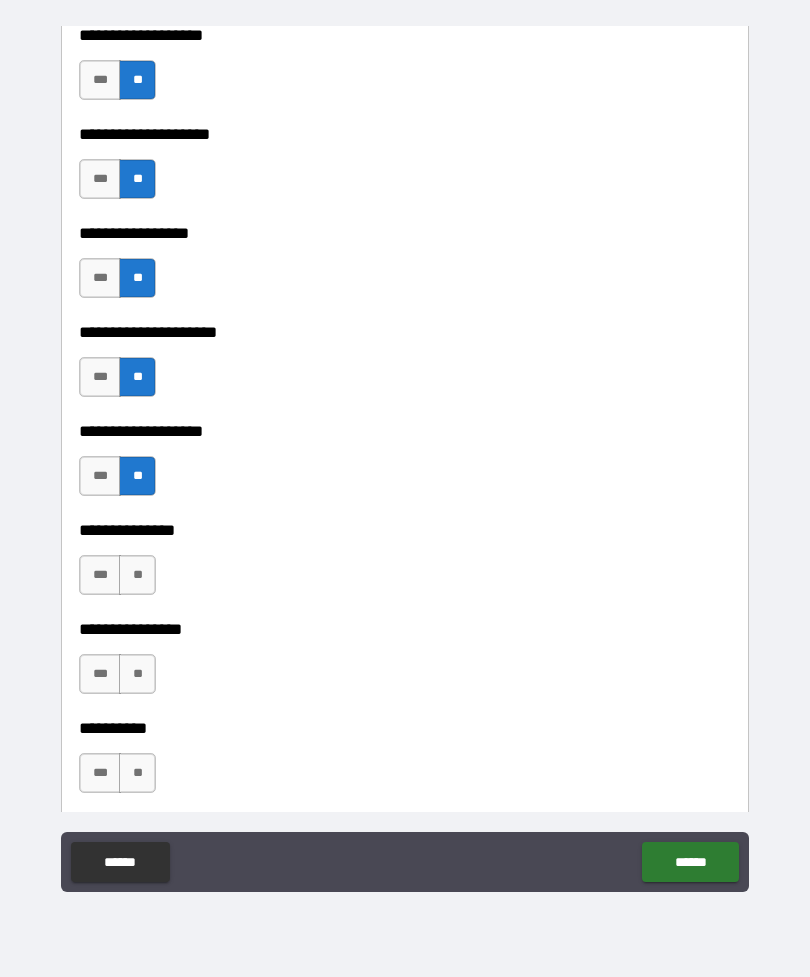 scroll, scrollTop: 8023, scrollLeft: 0, axis: vertical 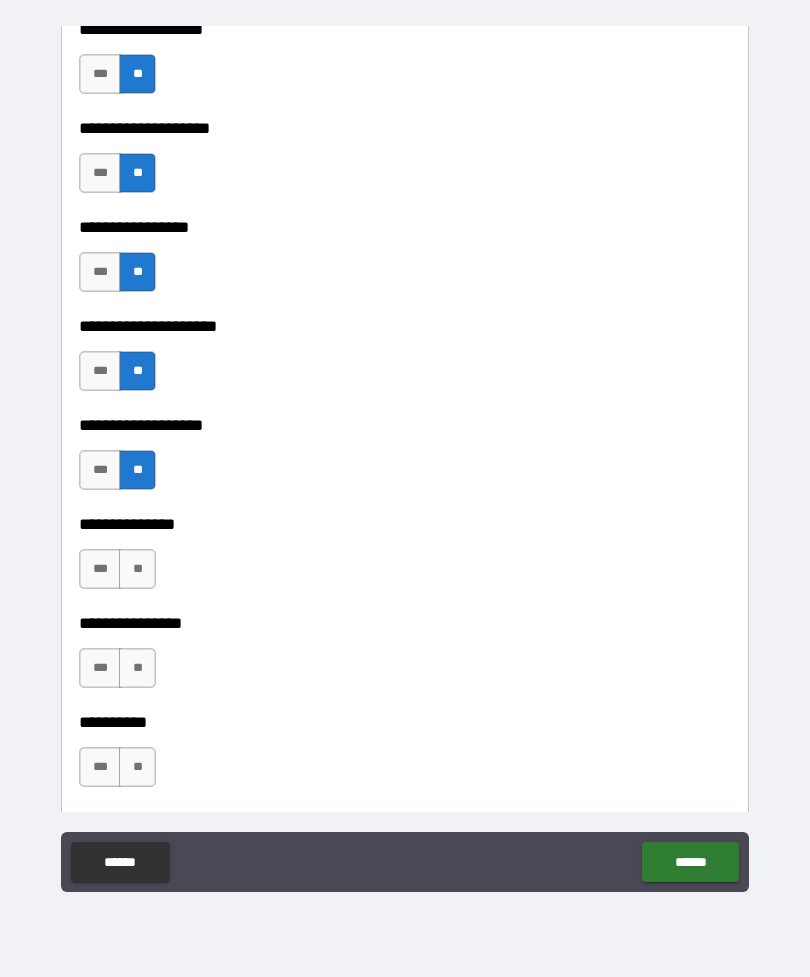 click on "**" at bounding box center (137, 569) 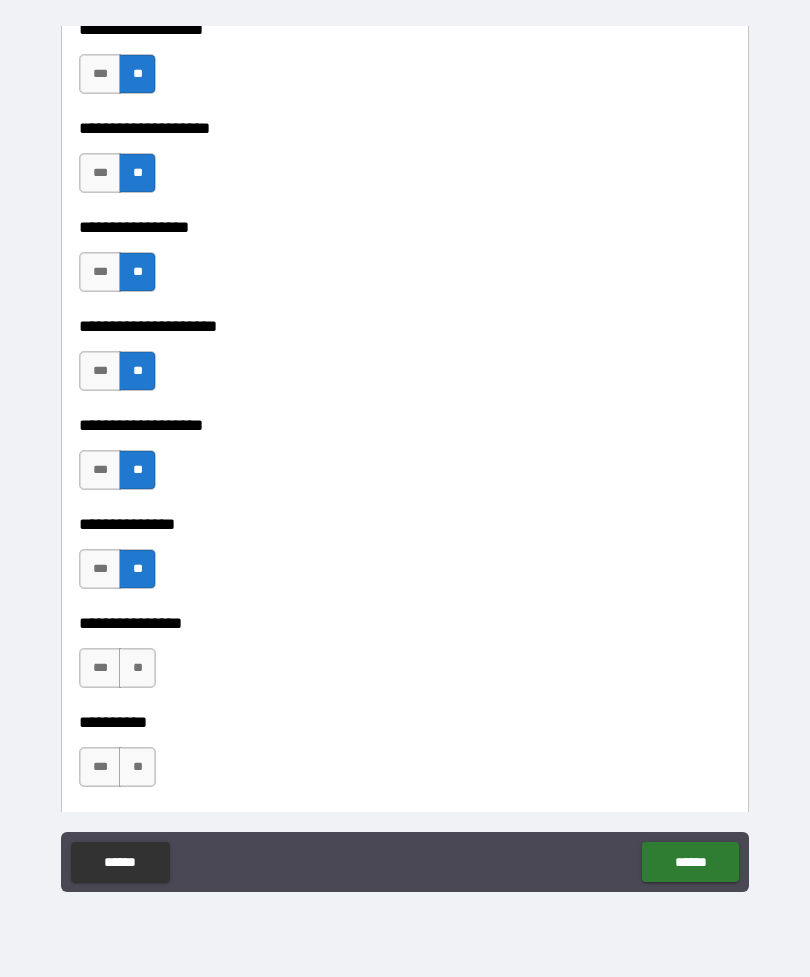 scroll, scrollTop: 8165, scrollLeft: 0, axis: vertical 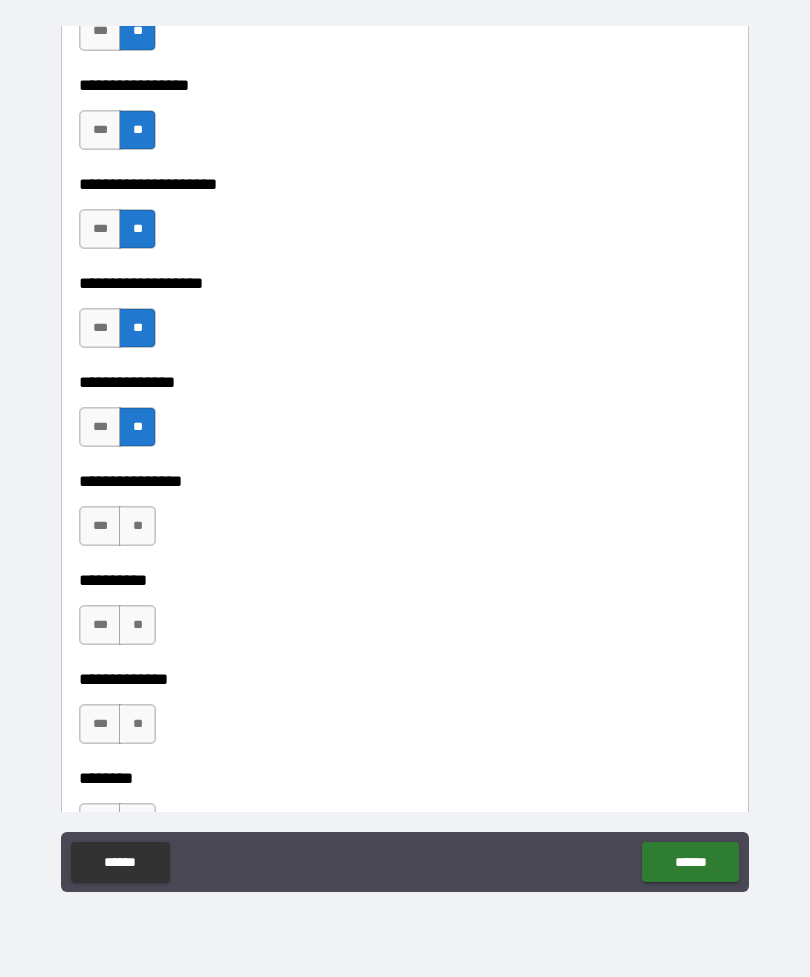 click on "**********" at bounding box center [405, 566] 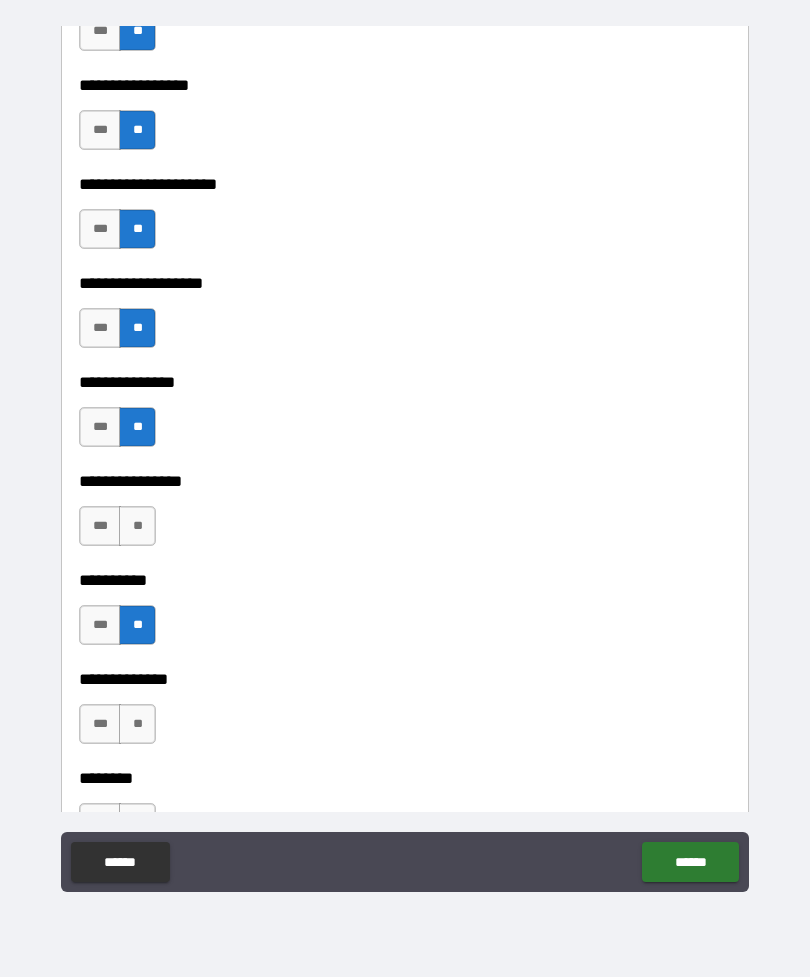 click on "**" at bounding box center (137, 526) 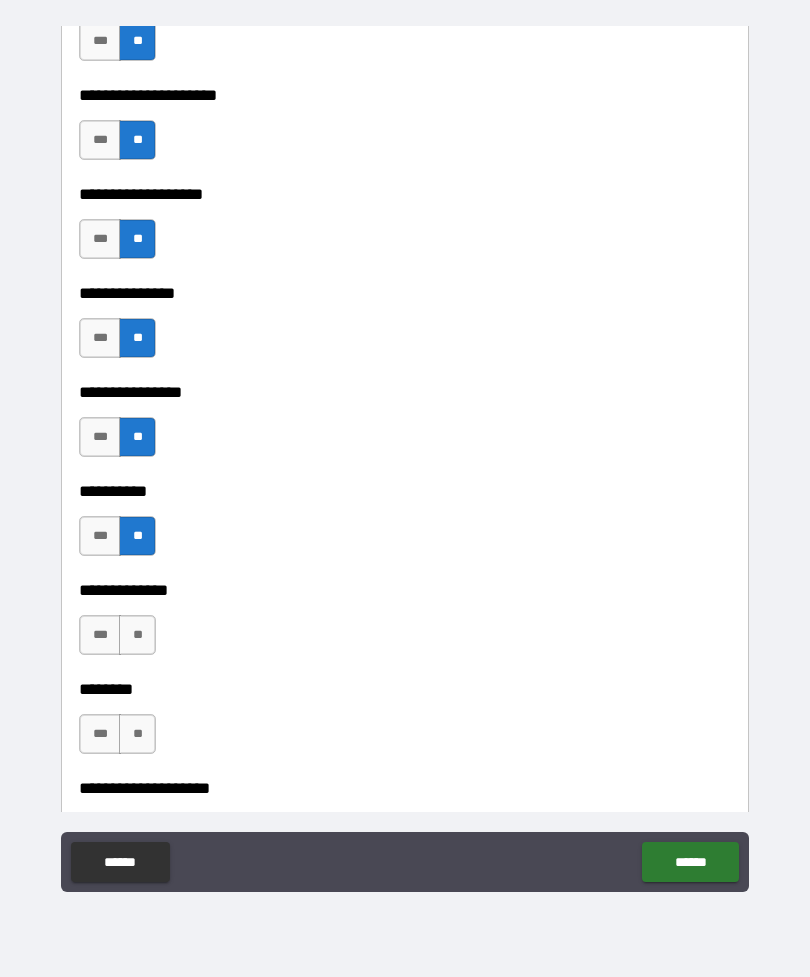 scroll, scrollTop: 8287, scrollLeft: 0, axis: vertical 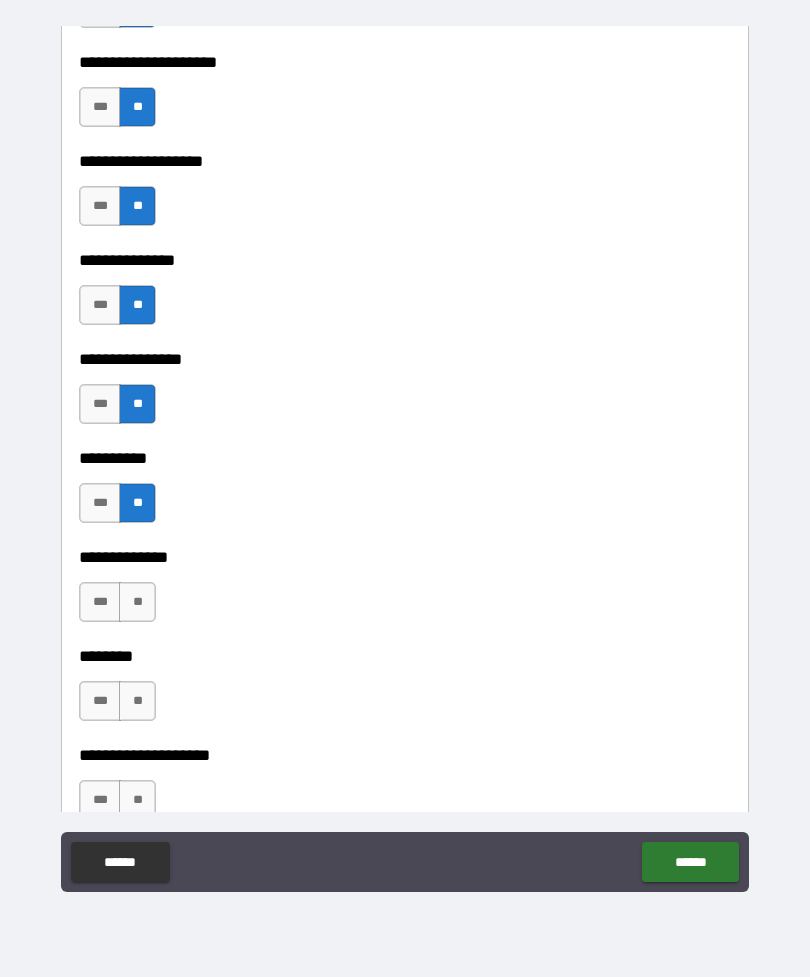 click on "**********" at bounding box center [405, 557] 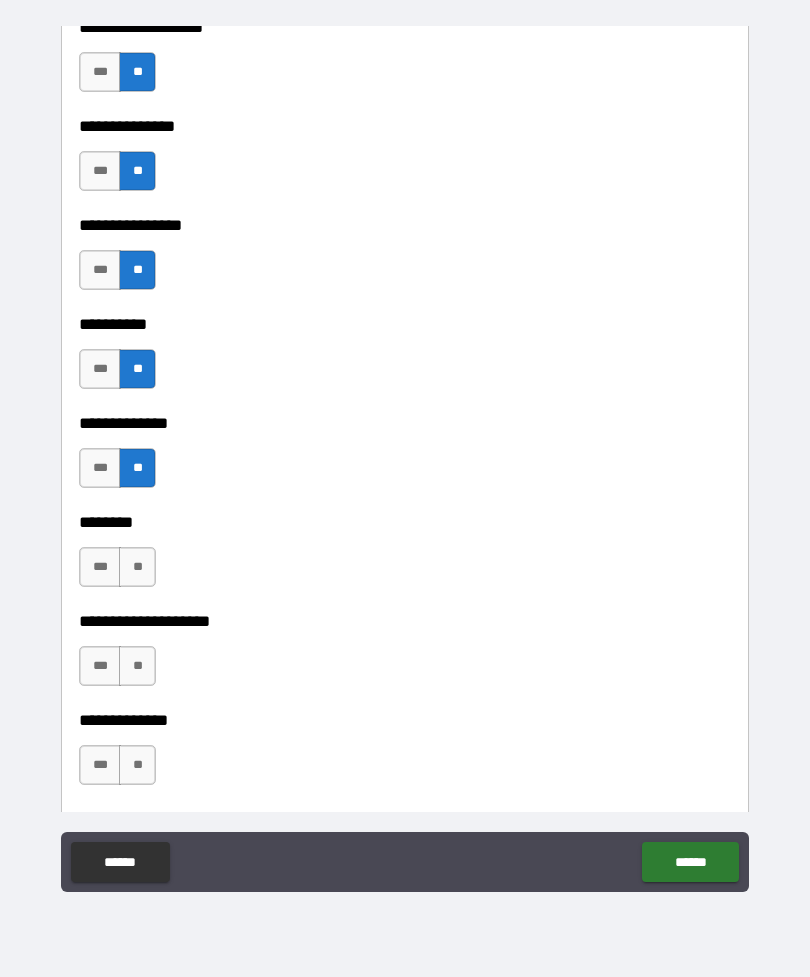 click on "**" at bounding box center (137, 567) 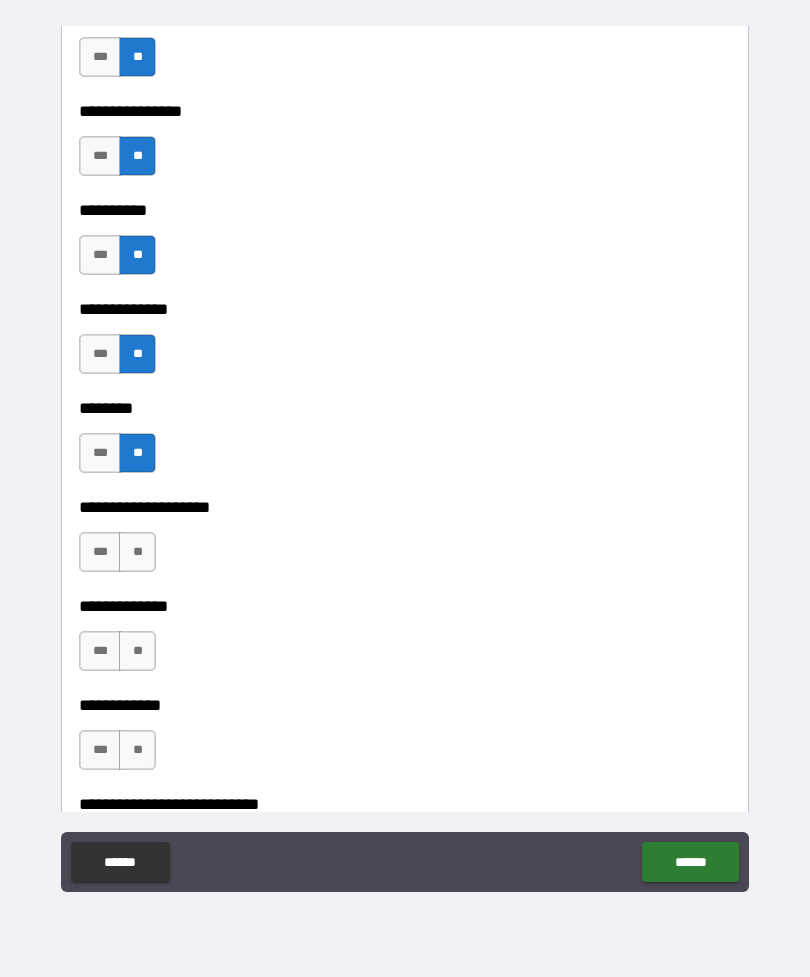 click on "**" at bounding box center [137, 552] 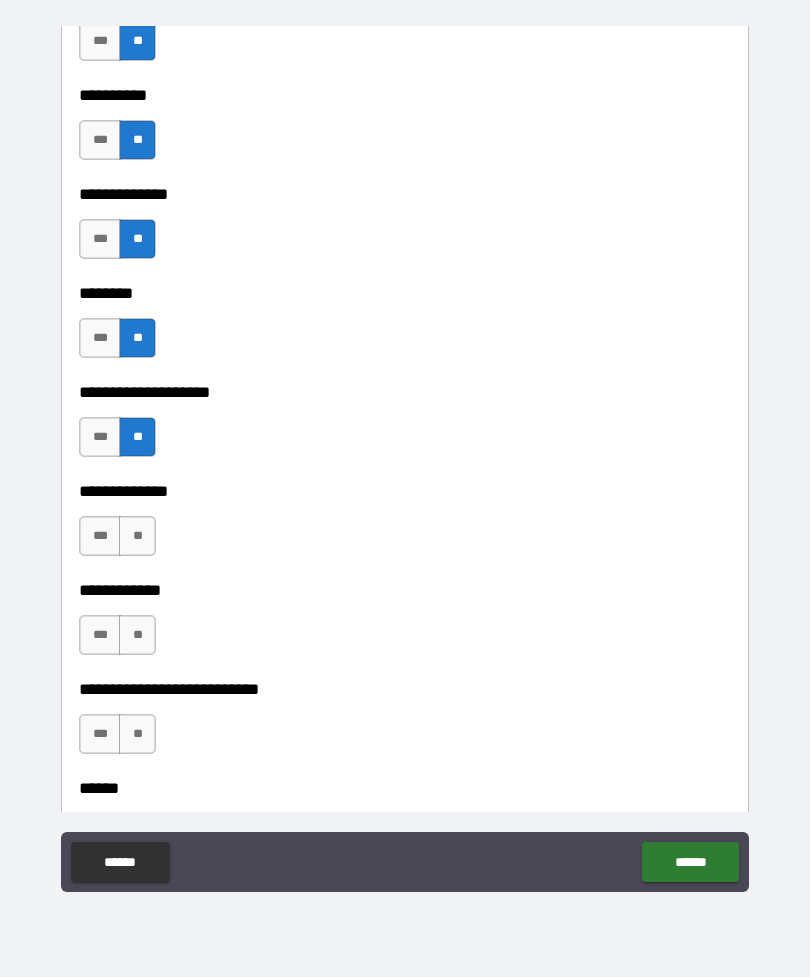 click on "**" at bounding box center [137, 536] 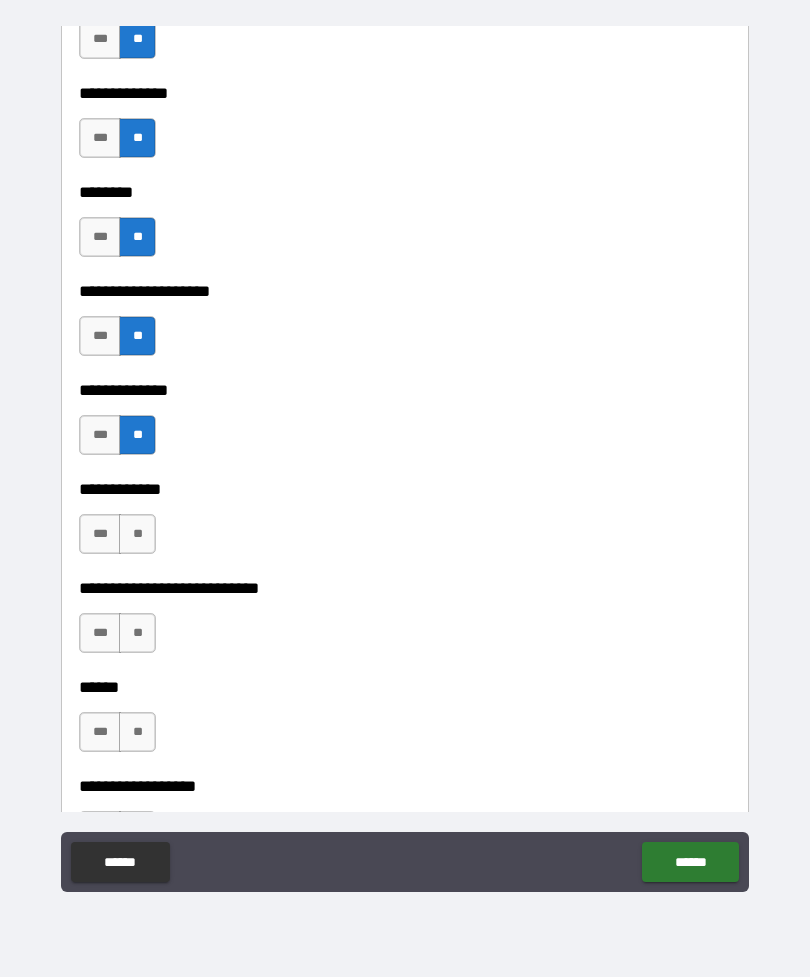 click on "**" at bounding box center [137, 534] 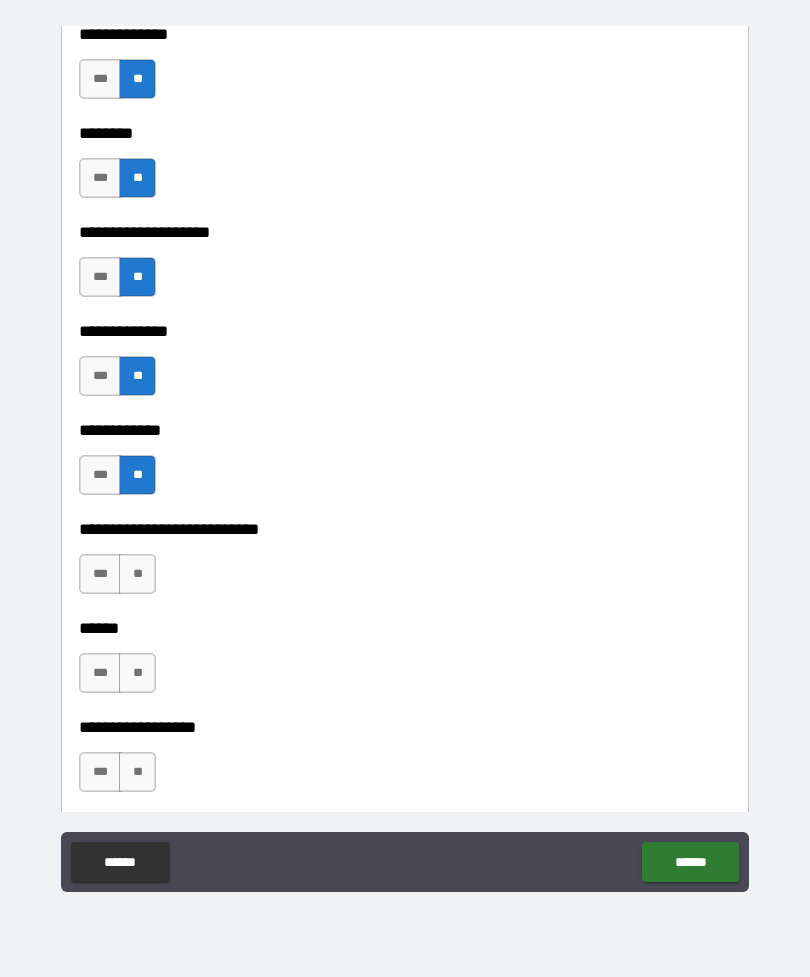 scroll, scrollTop: 8834, scrollLeft: 0, axis: vertical 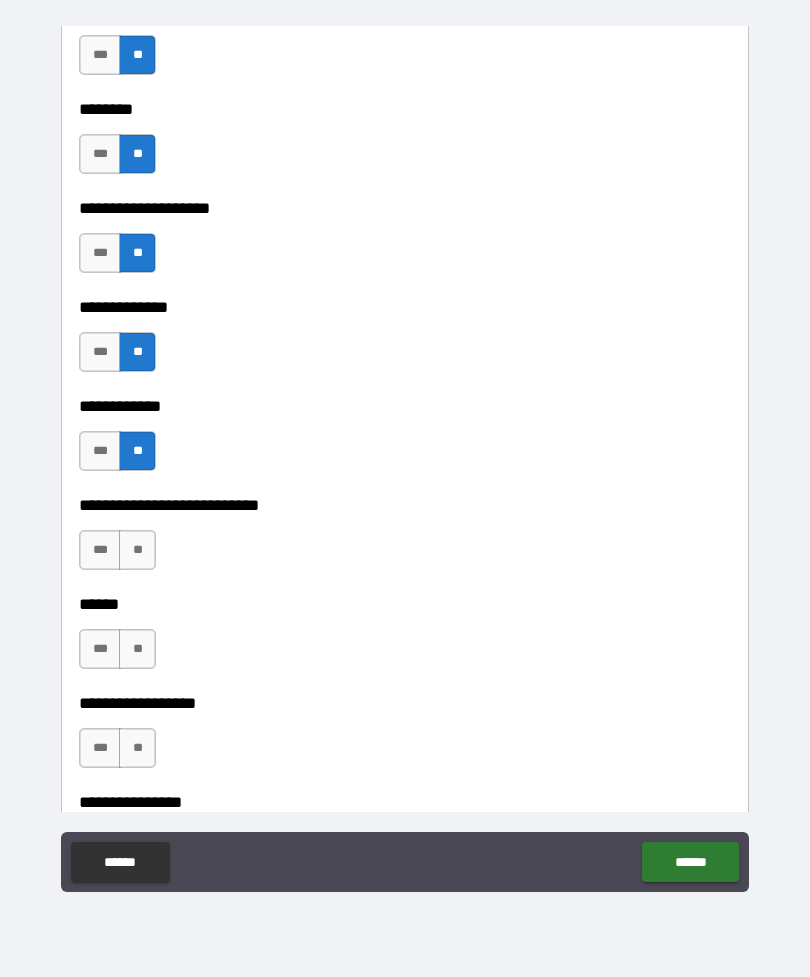 click on "**" at bounding box center (137, 550) 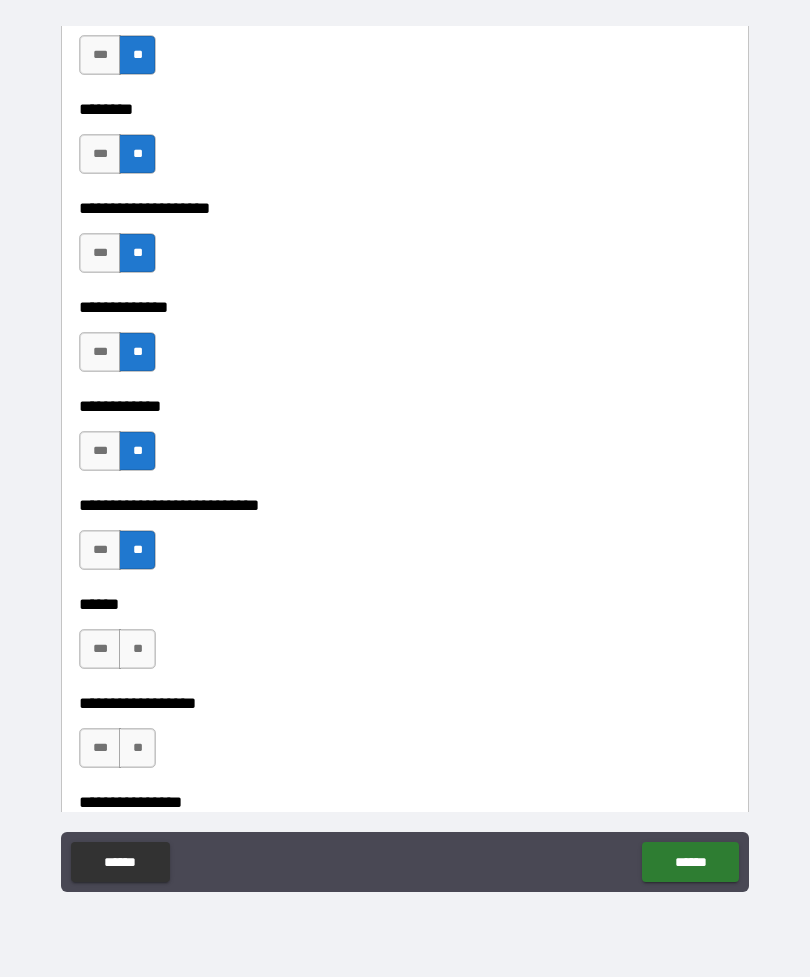 click on "**" at bounding box center [137, 649] 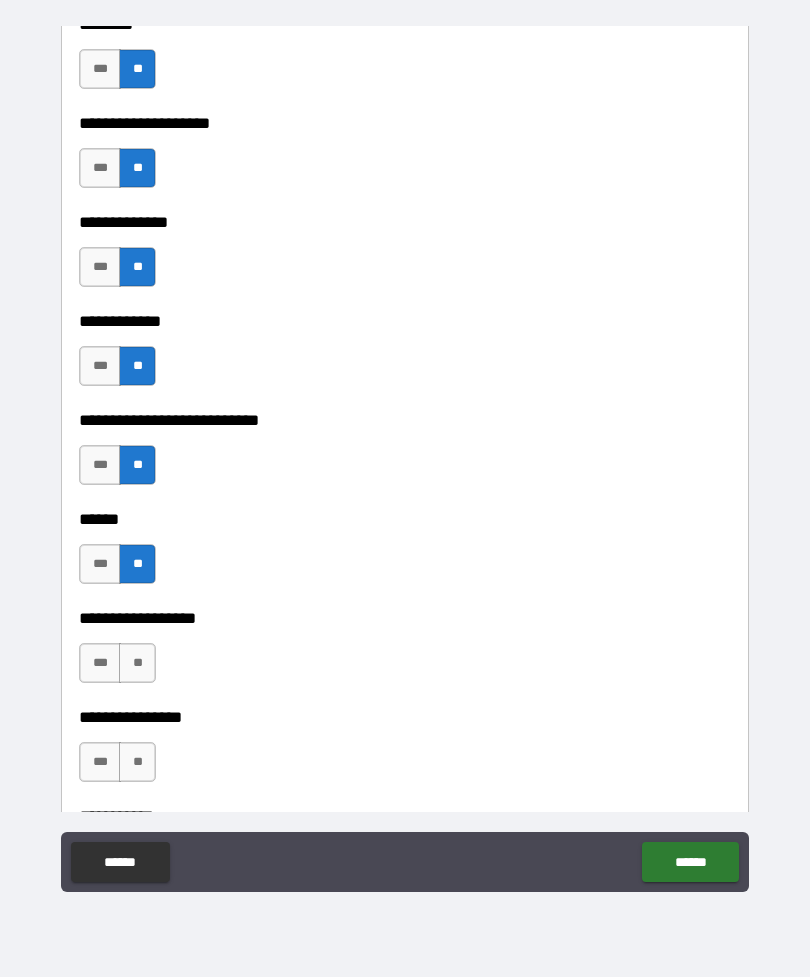 scroll, scrollTop: 8968, scrollLeft: 0, axis: vertical 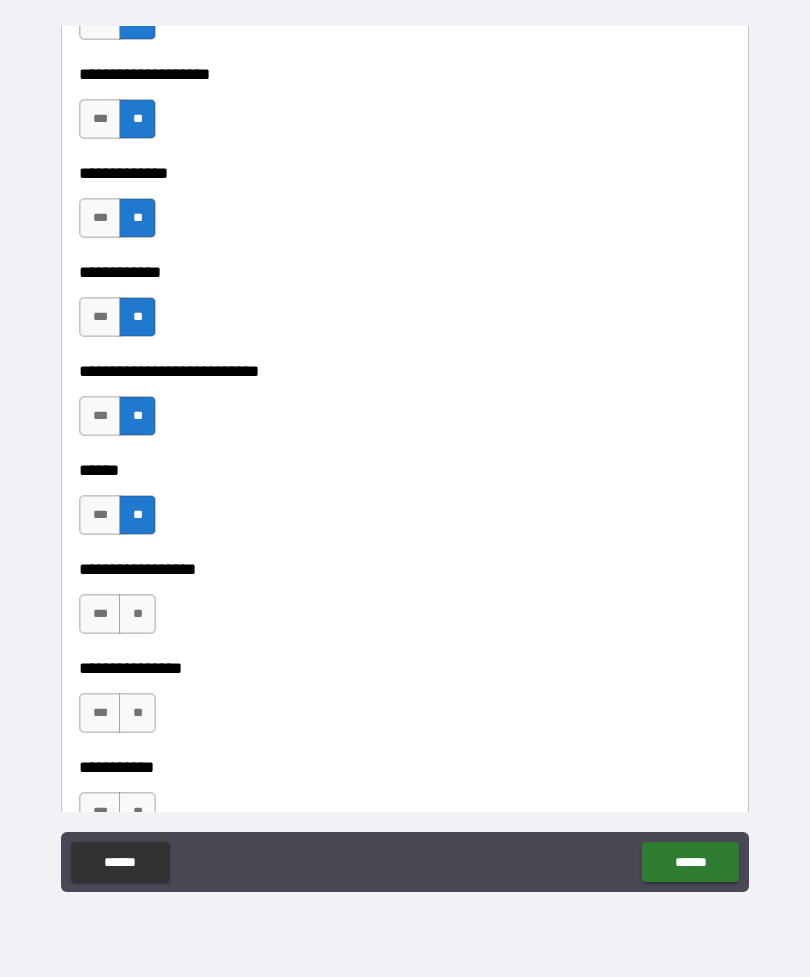 click on "**" at bounding box center (137, 614) 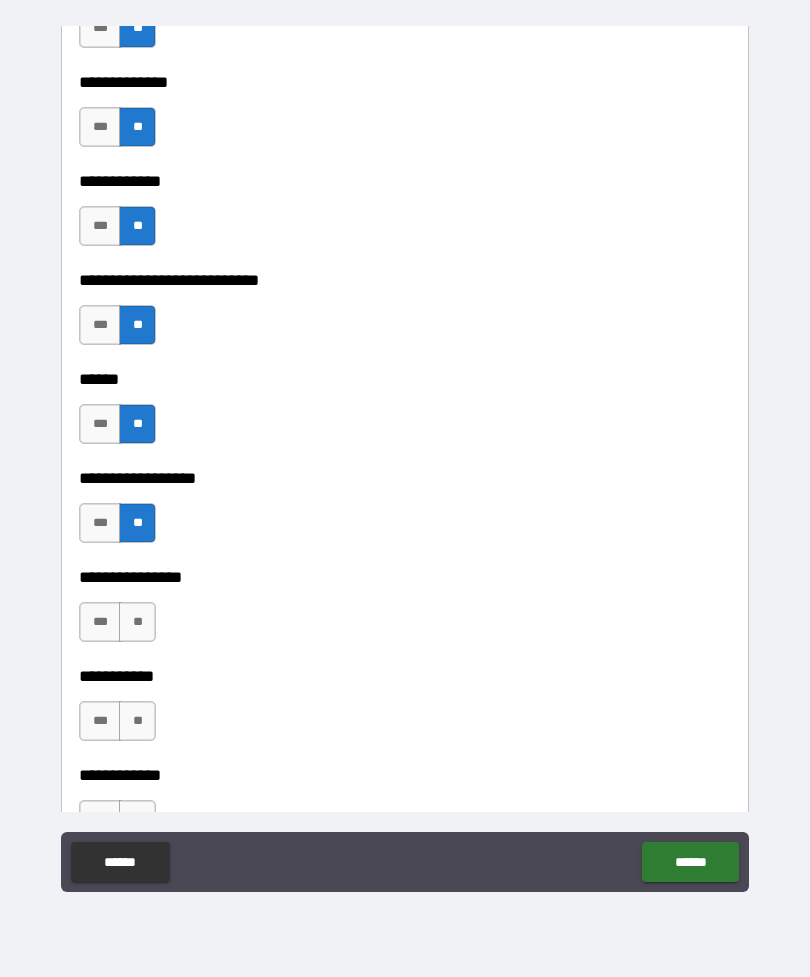 scroll, scrollTop: 9063, scrollLeft: 0, axis: vertical 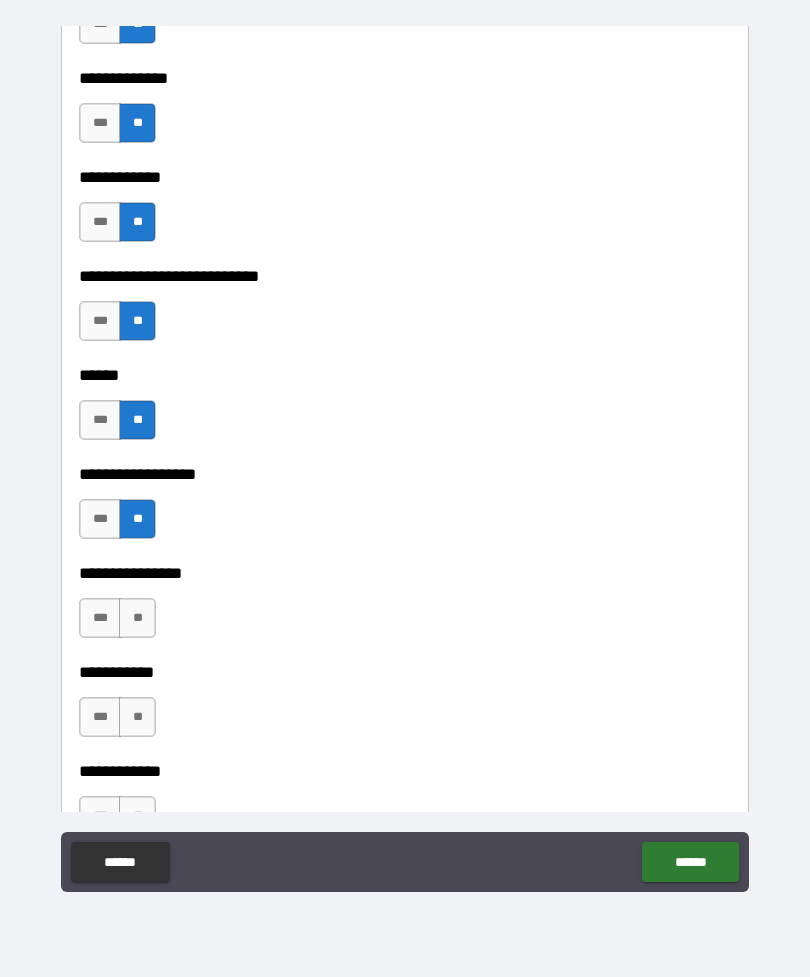 click on "**" at bounding box center [137, 618] 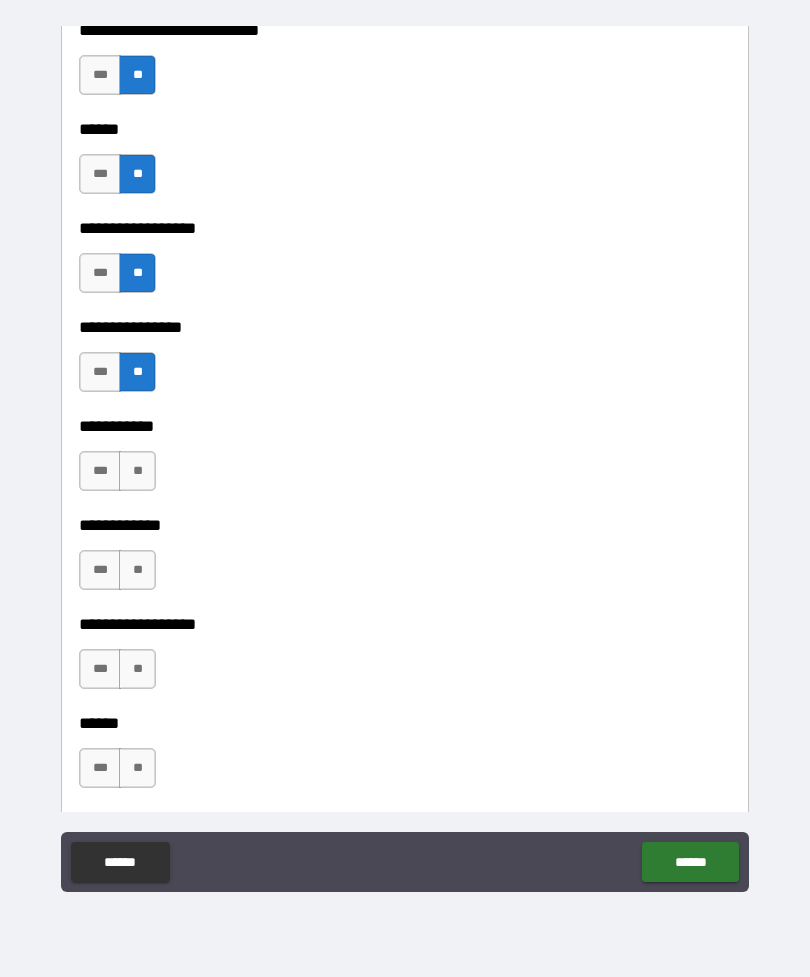 scroll, scrollTop: 9317, scrollLeft: 0, axis: vertical 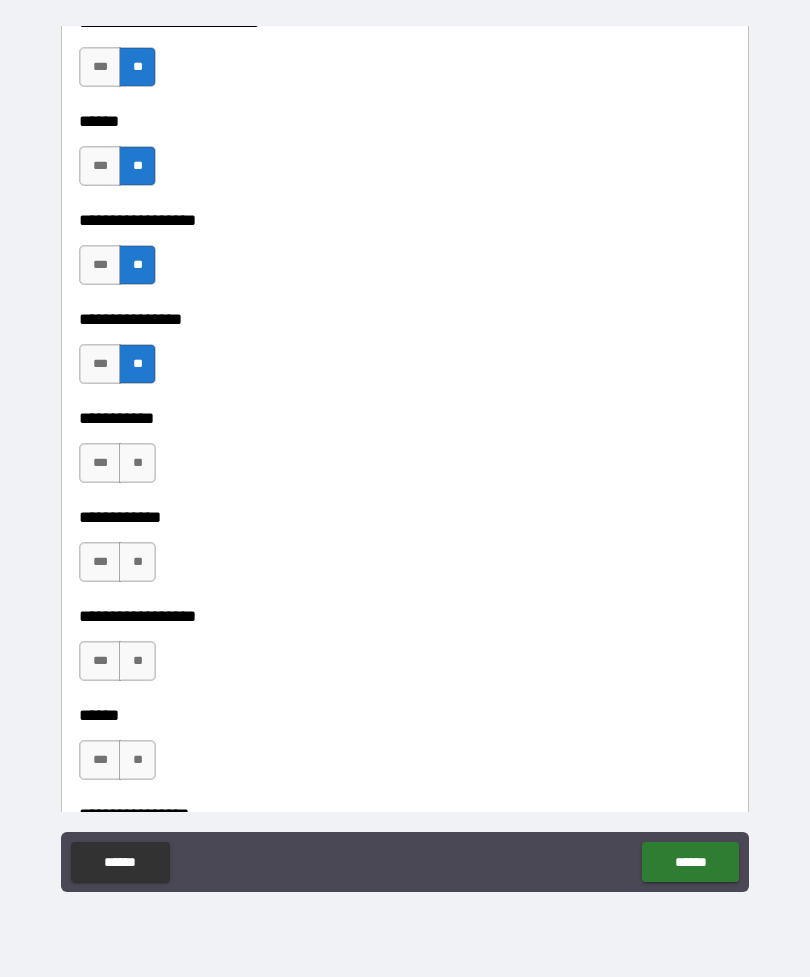 click on "**" at bounding box center (137, 463) 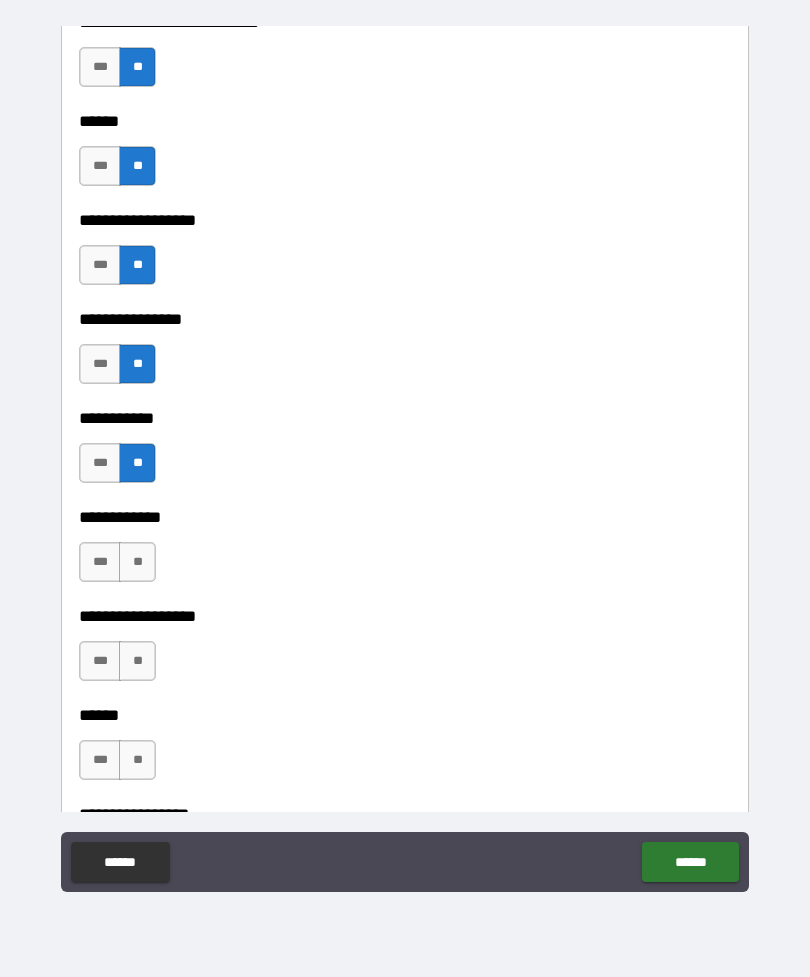click on "**" at bounding box center (137, 562) 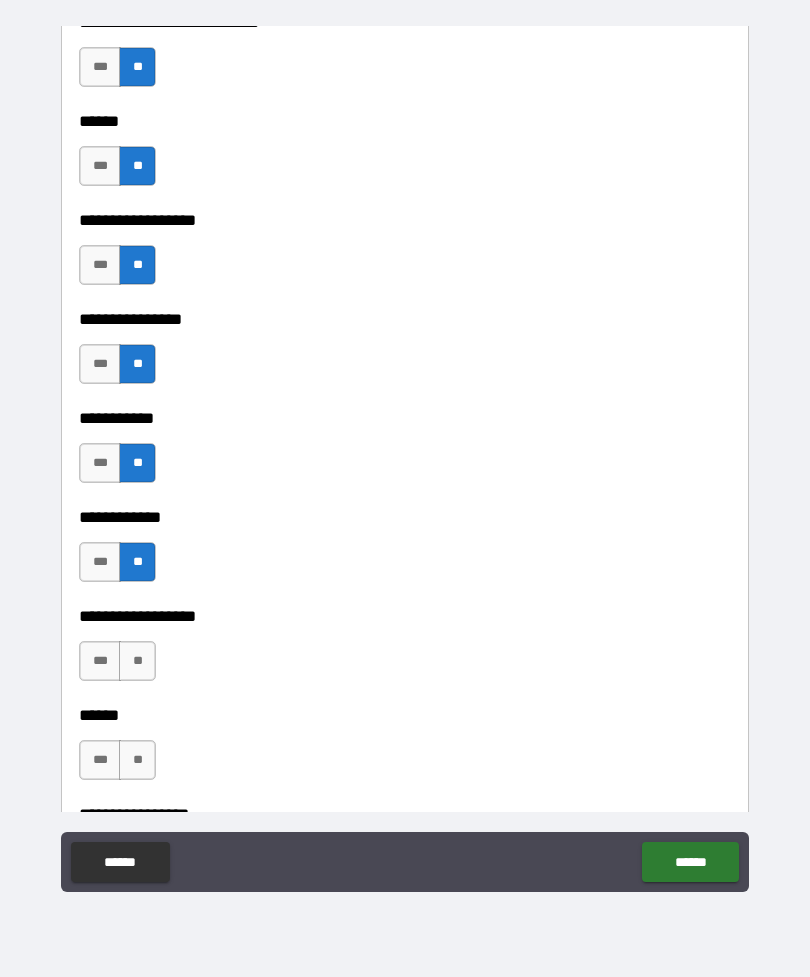 click on "**" at bounding box center [137, 661] 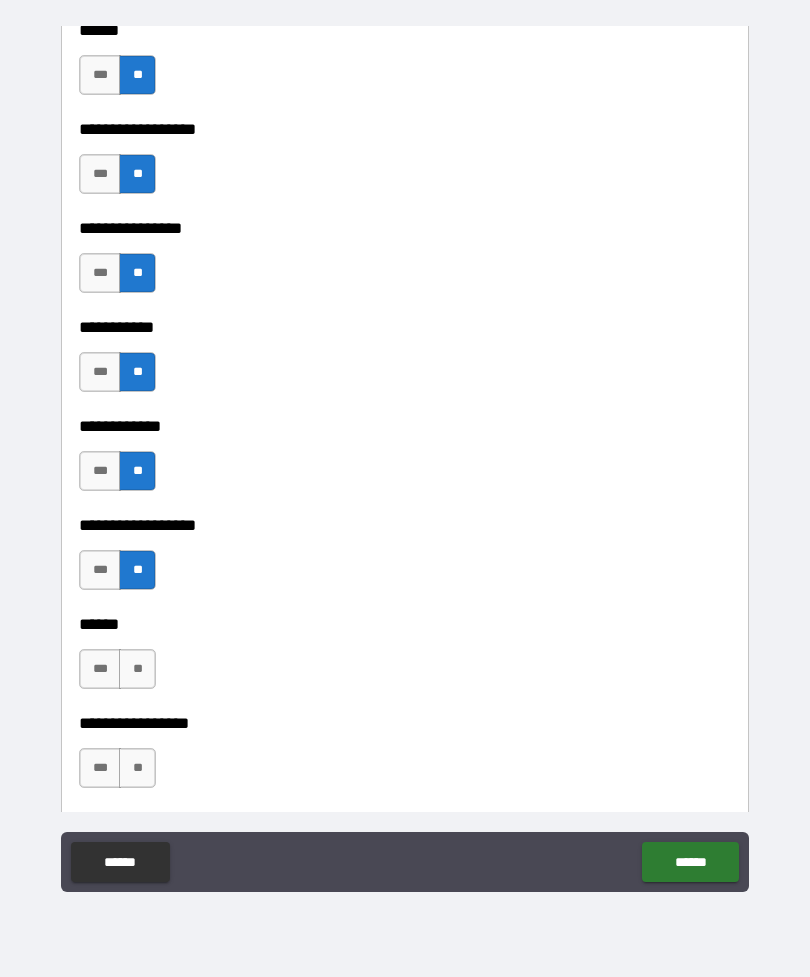 scroll, scrollTop: 9438, scrollLeft: 0, axis: vertical 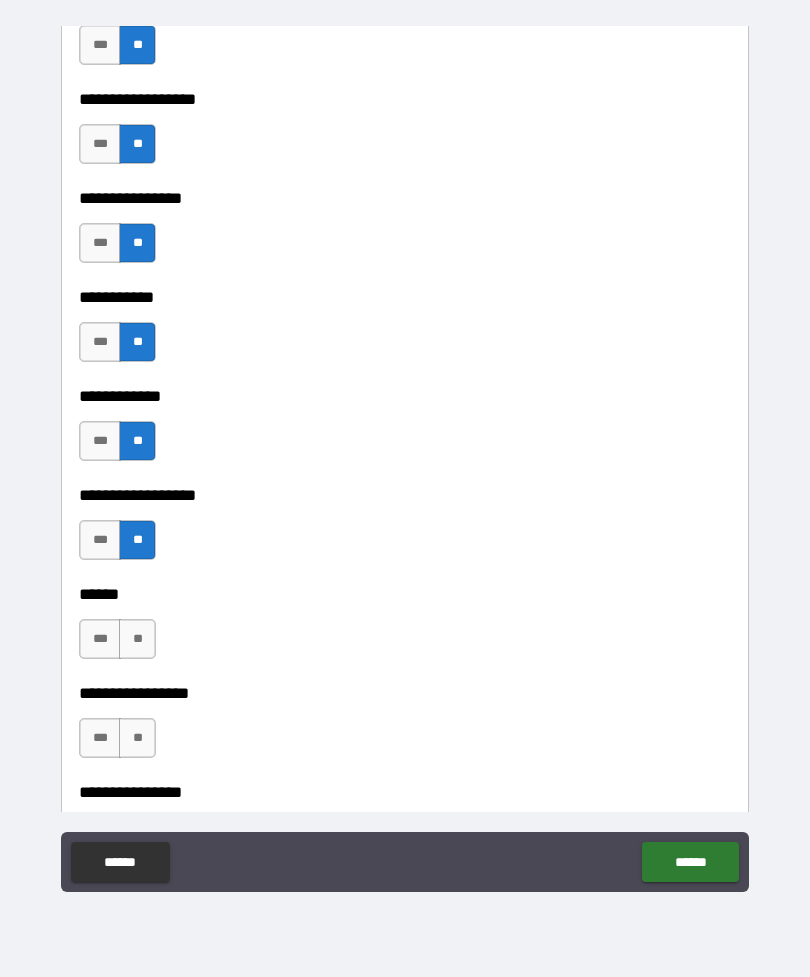 click on "**" at bounding box center [137, 639] 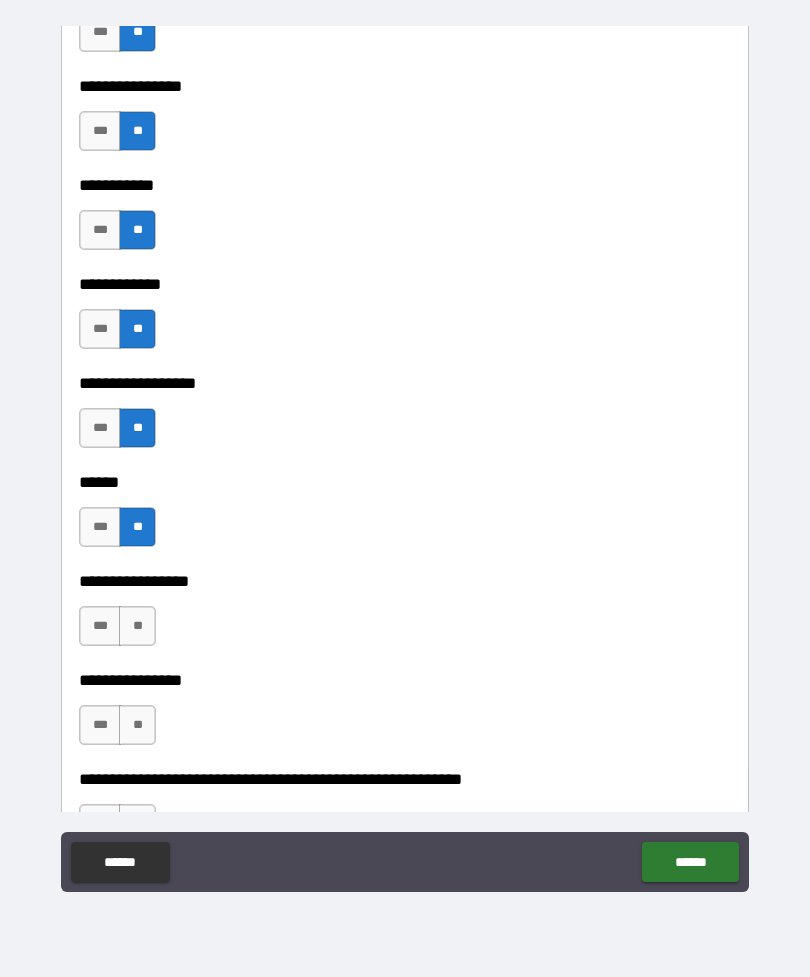 click on "**" at bounding box center (137, 626) 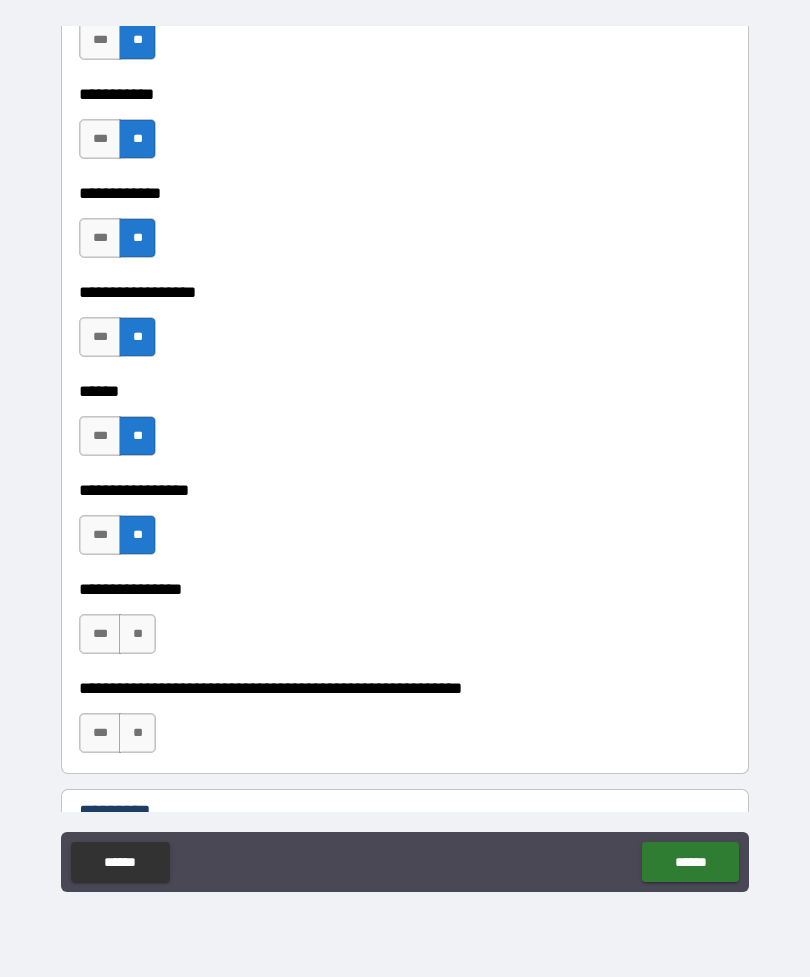 click on "**" at bounding box center (137, 634) 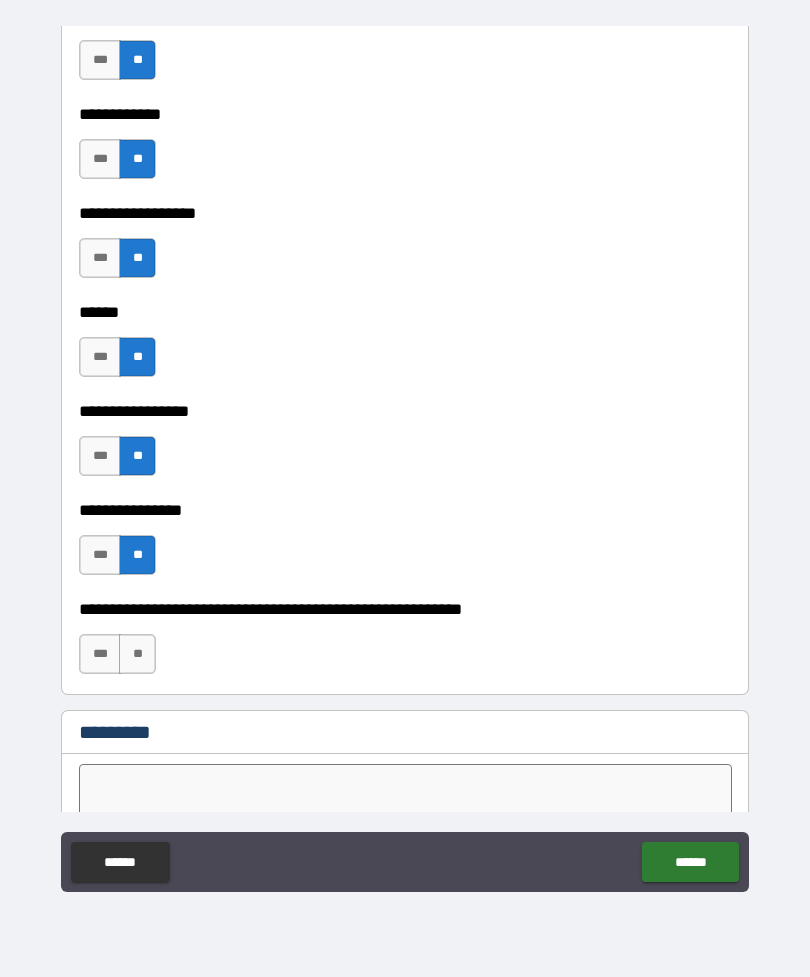 scroll, scrollTop: 9724, scrollLeft: 0, axis: vertical 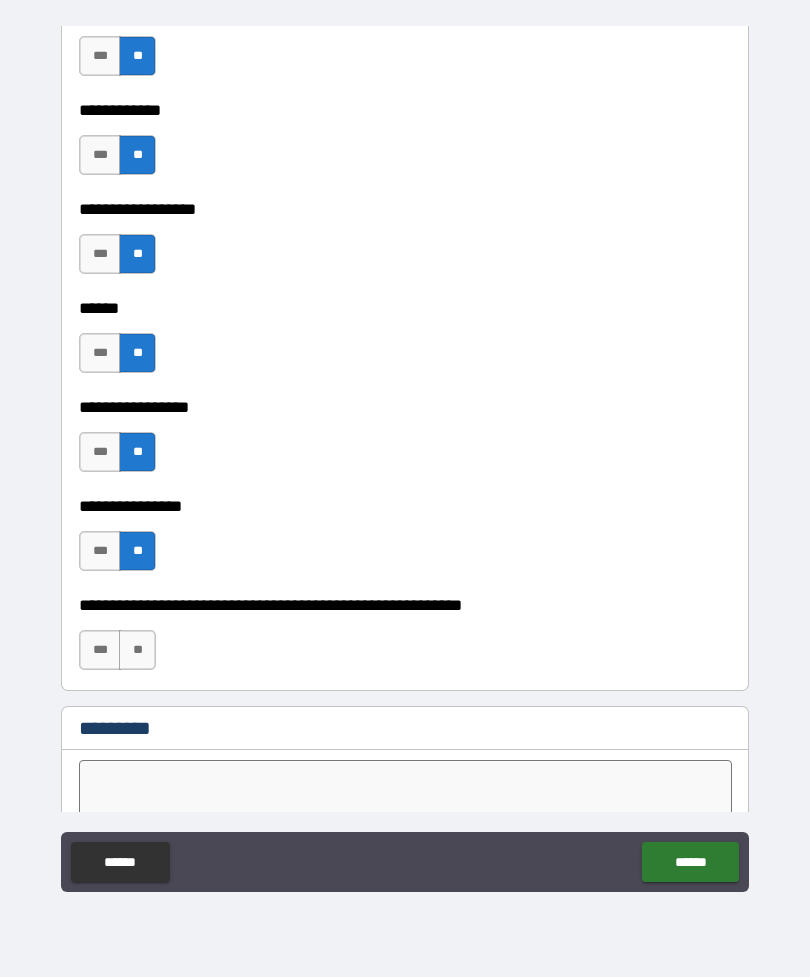 click on "**" at bounding box center (137, 650) 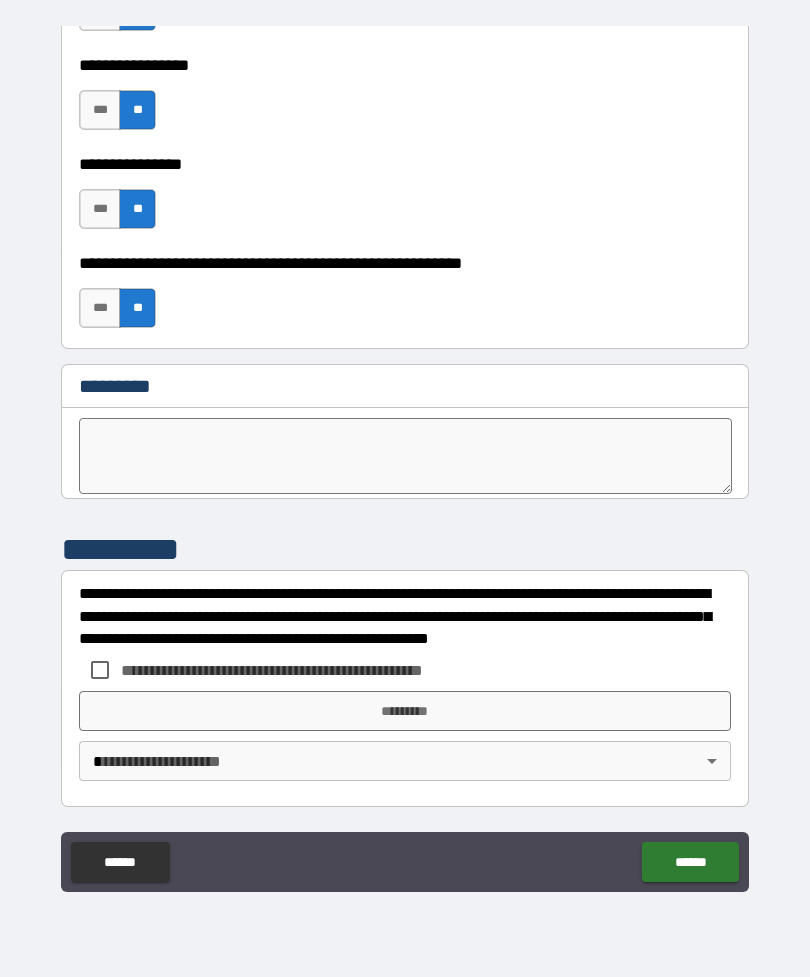 scroll, scrollTop: 10066, scrollLeft: 0, axis: vertical 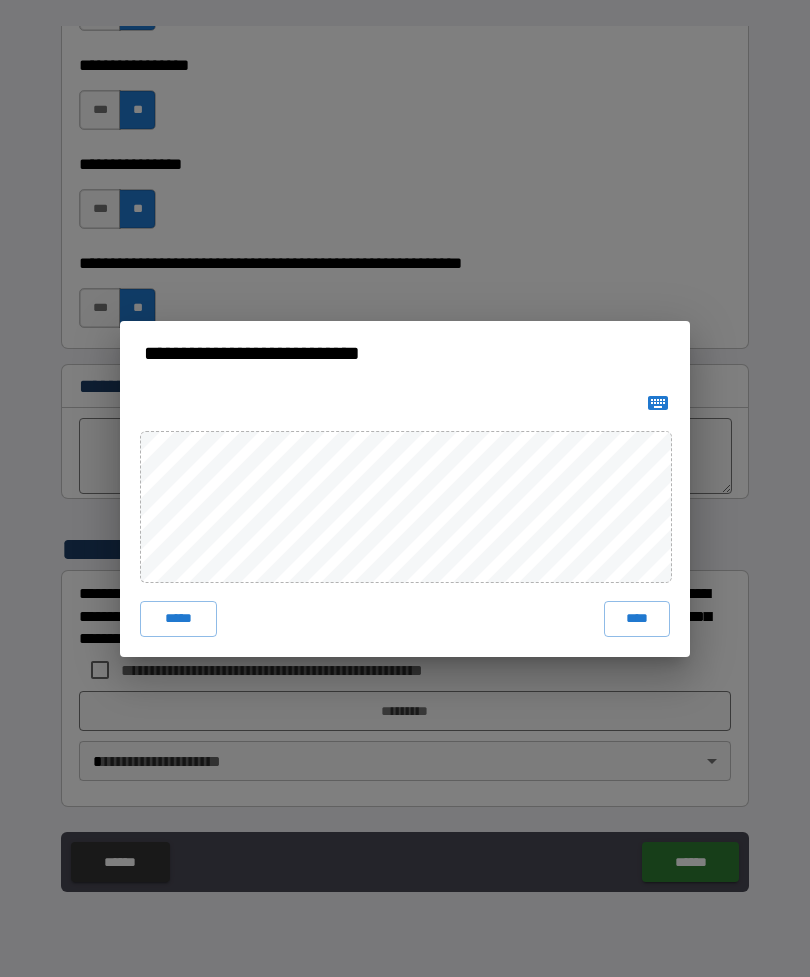 click on "****" at bounding box center [637, 619] 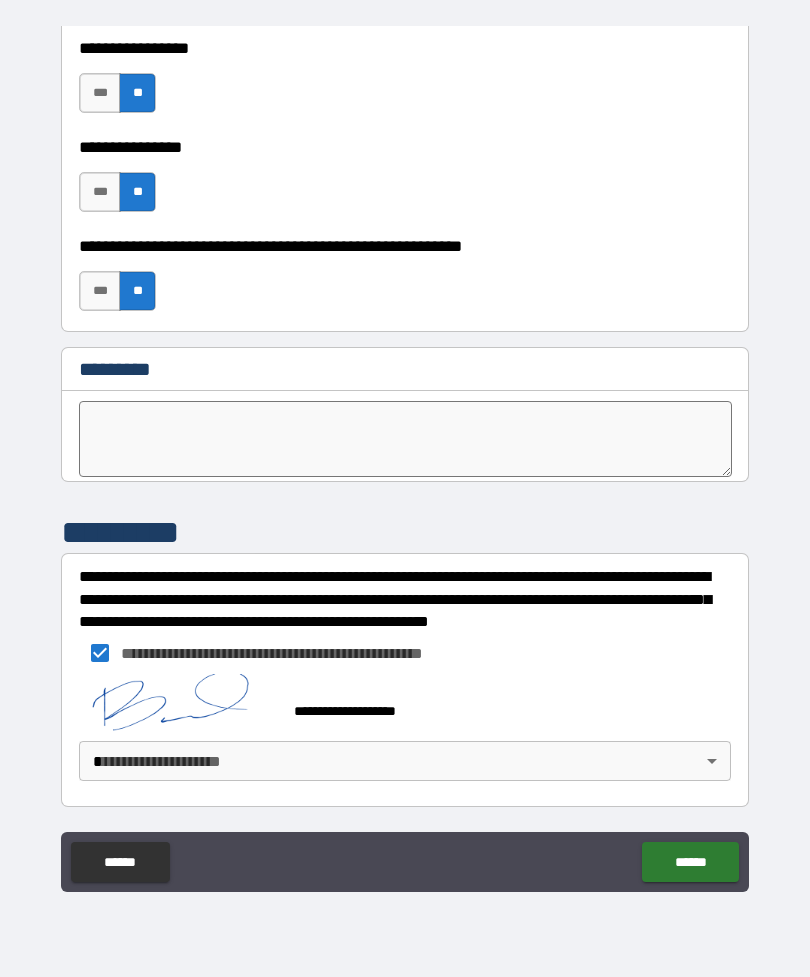 scroll, scrollTop: 10083, scrollLeft: 0, axis: vertical 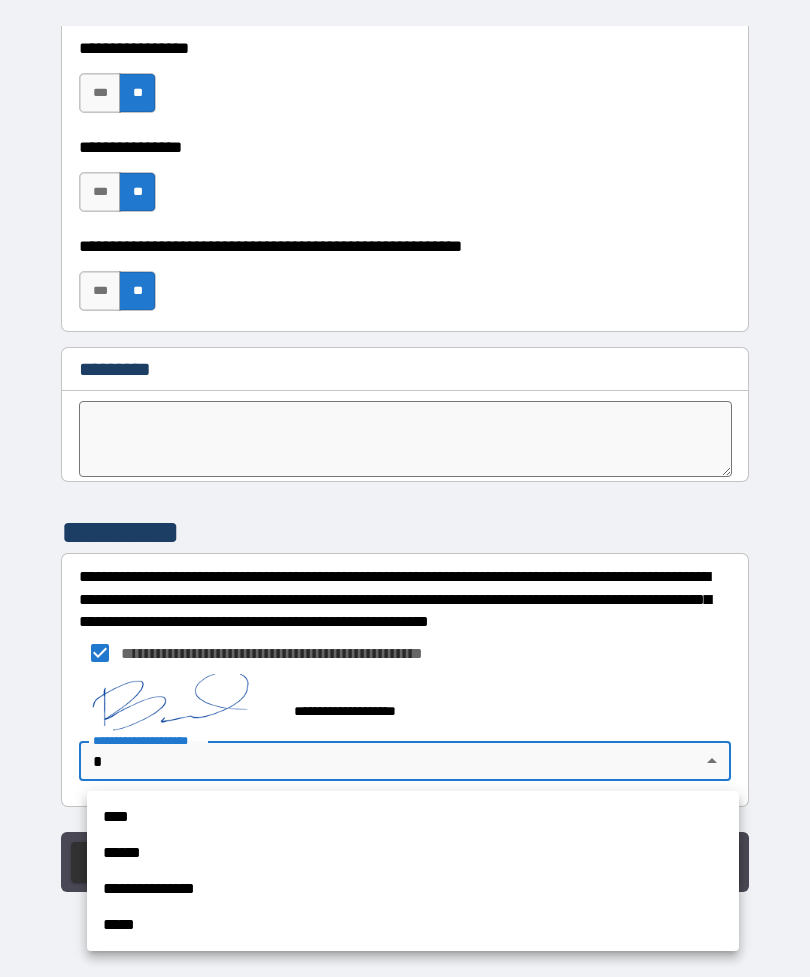 click on "**********" at bounding box center [413, 889] 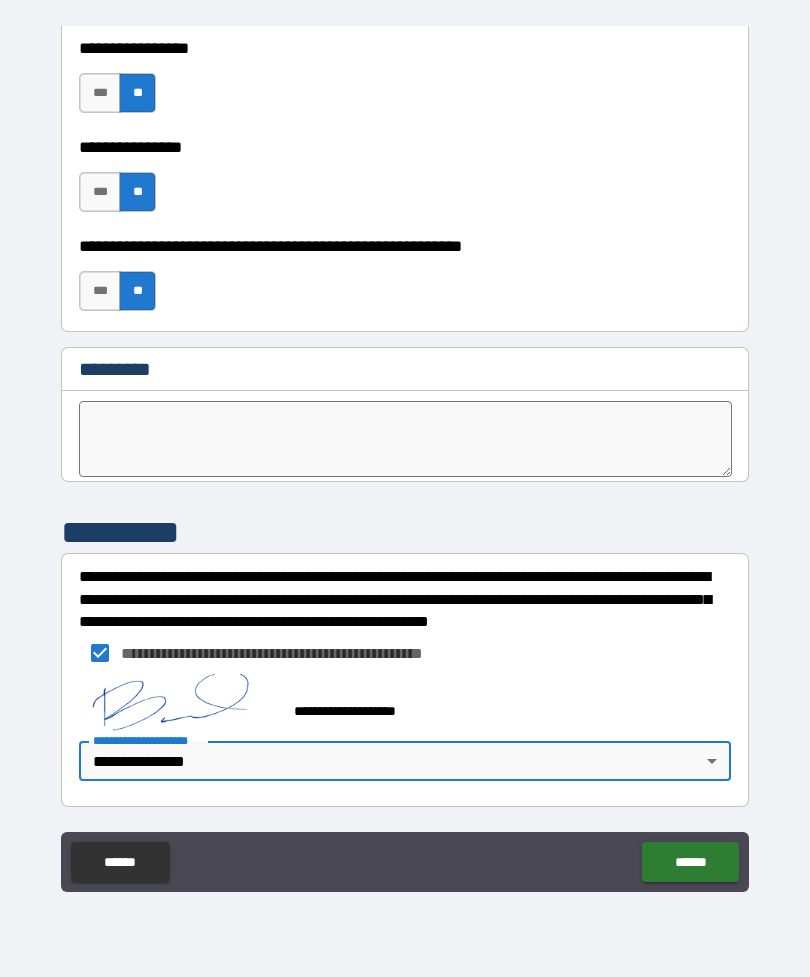 click on "******" at bounding box center (690, 862) 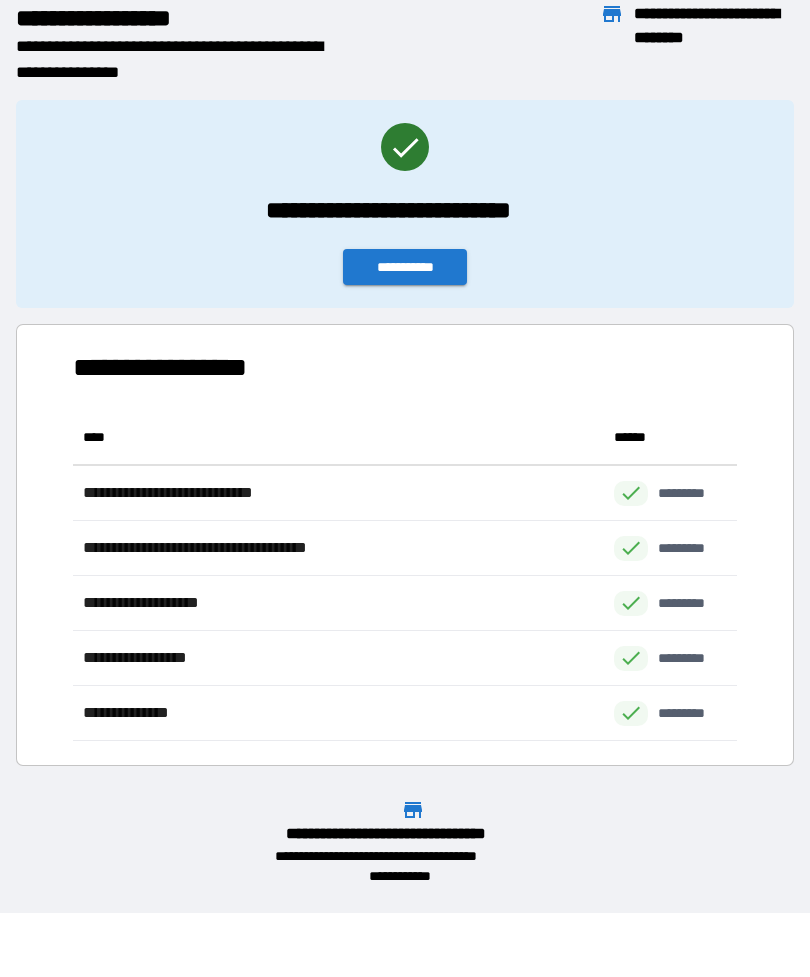 scroll, scrollTop: 331, scrollLeft: 664, axis: both 